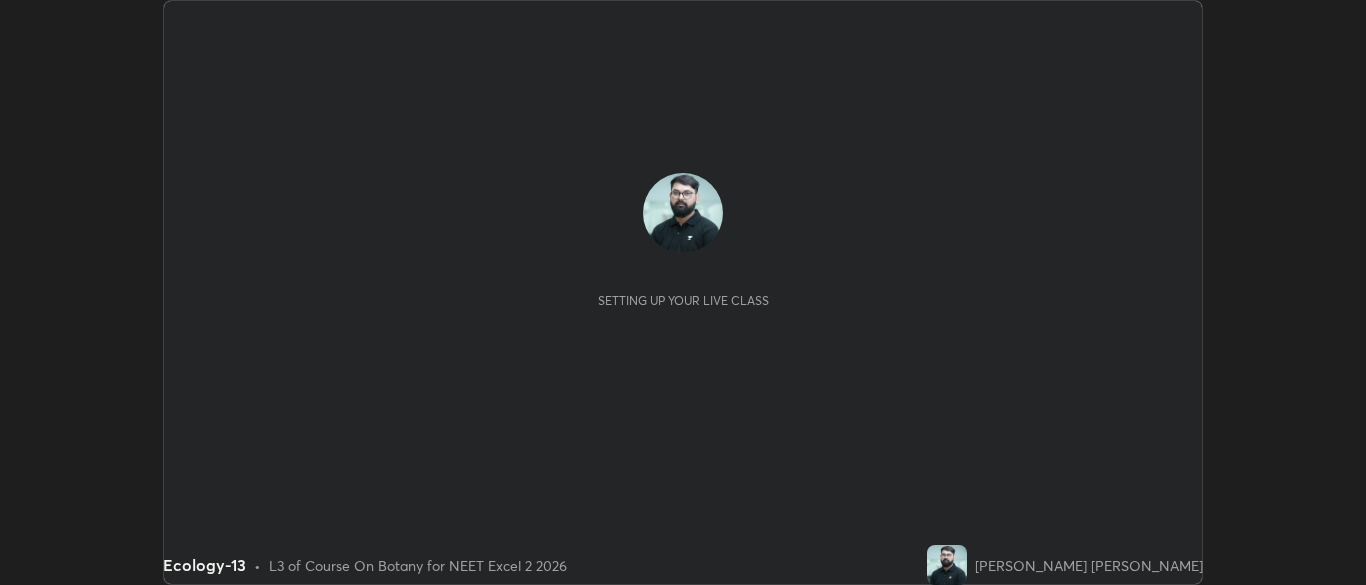 scroll, scrollTop: 0, scrollLeft: 0, axis: both 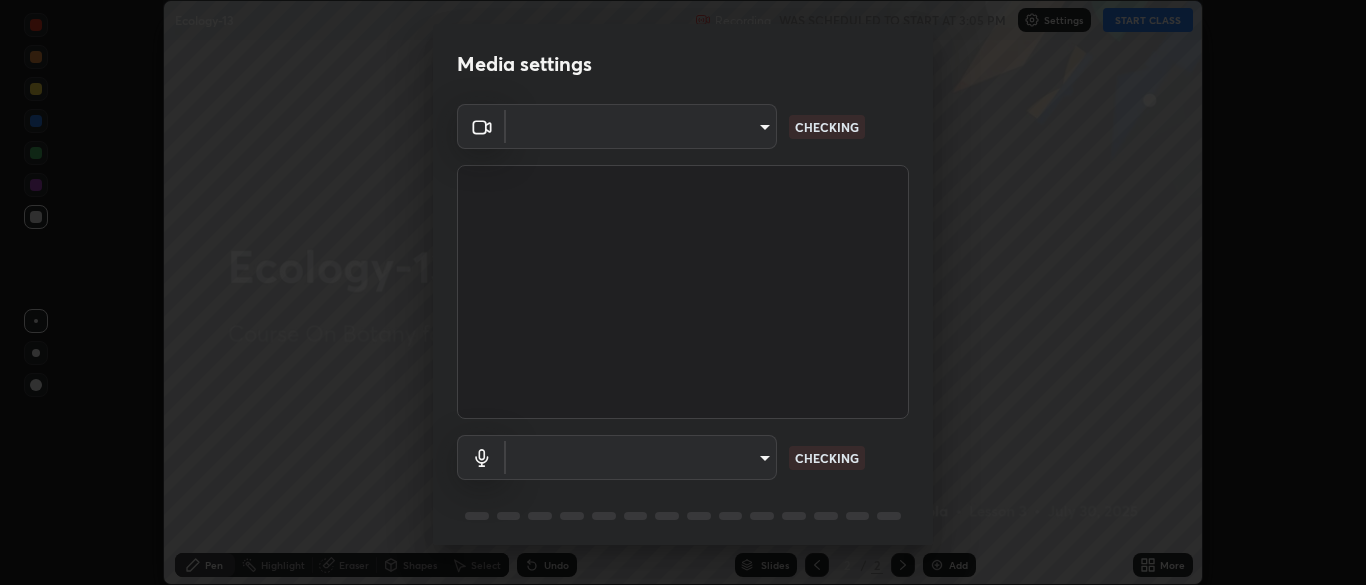 type on "9f7a4544aaacbcd4381e567f9a6248e831ab3dced2a3088c8a78f5f4030a63dd" 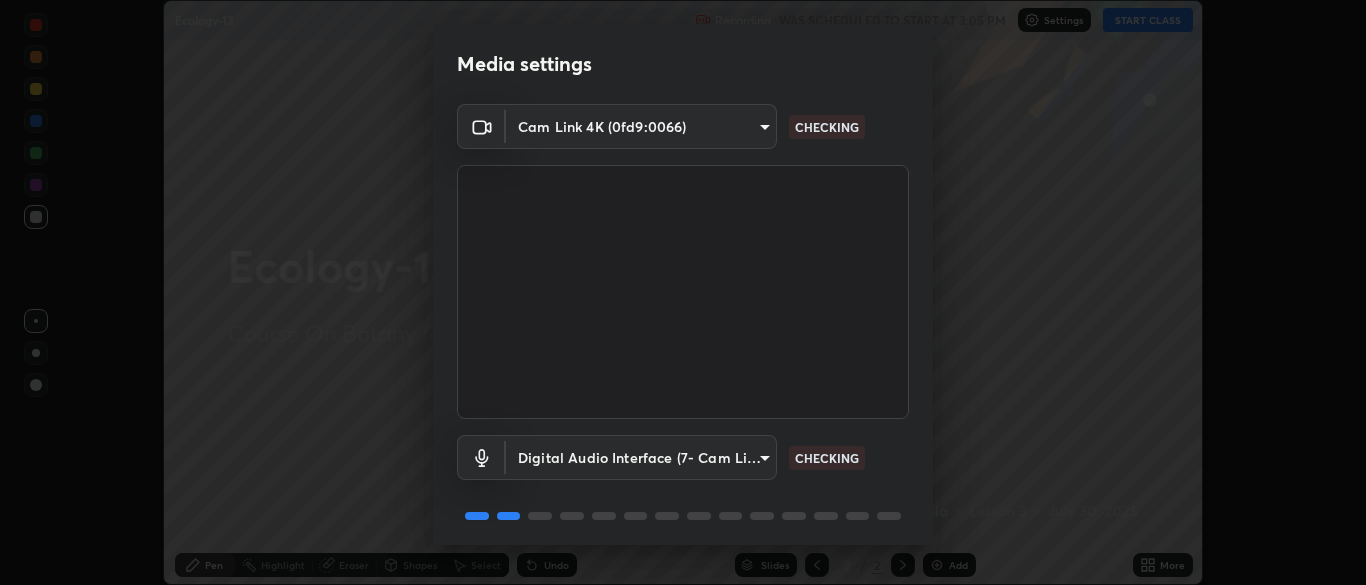 scroll, scrollTop: 71, scrollLeft: 0, axis: vertical 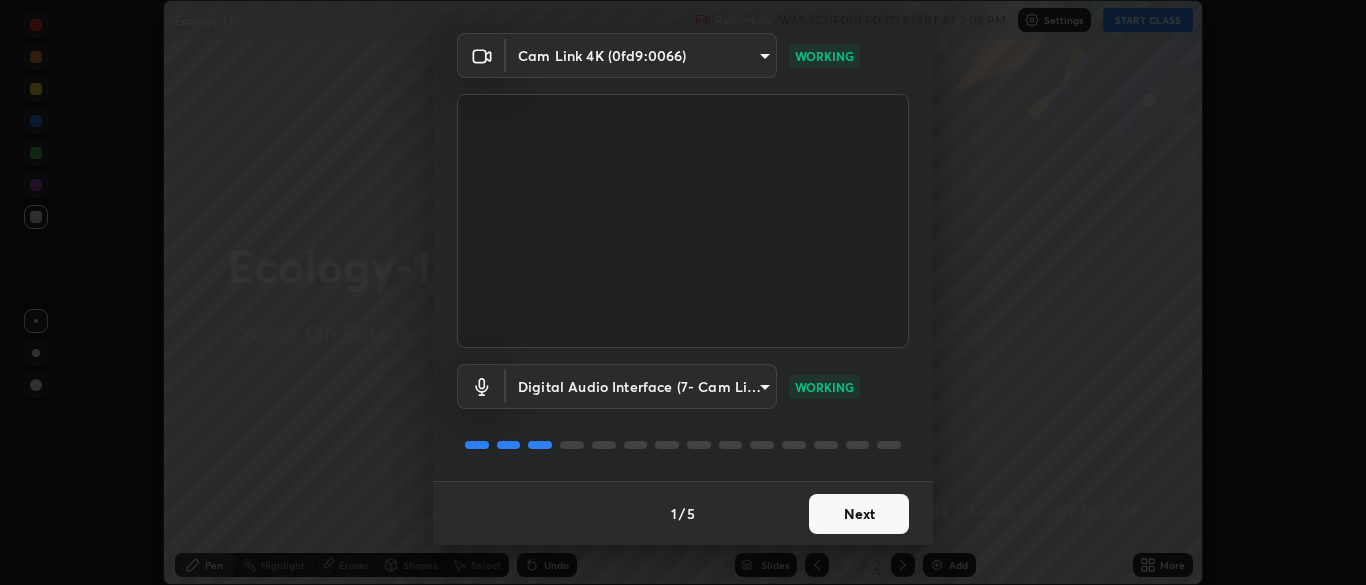 click on "Next" at bounding box center (859, 514) 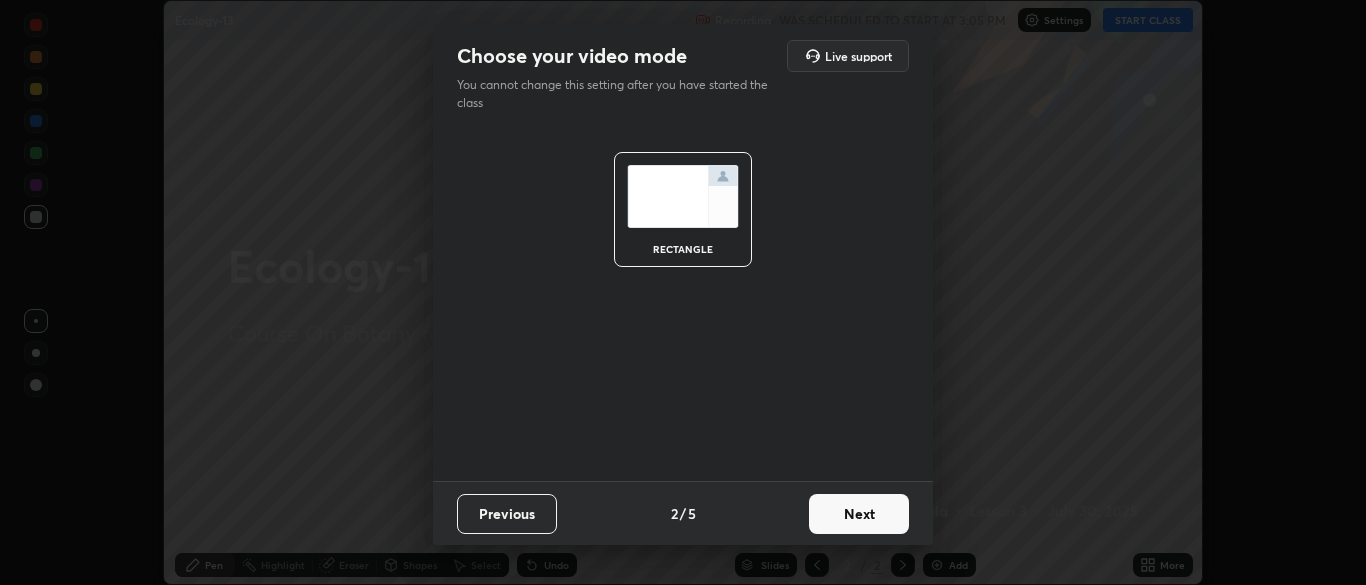 scroll, scrollTop: 0, scrollLeft: 0, axis: both 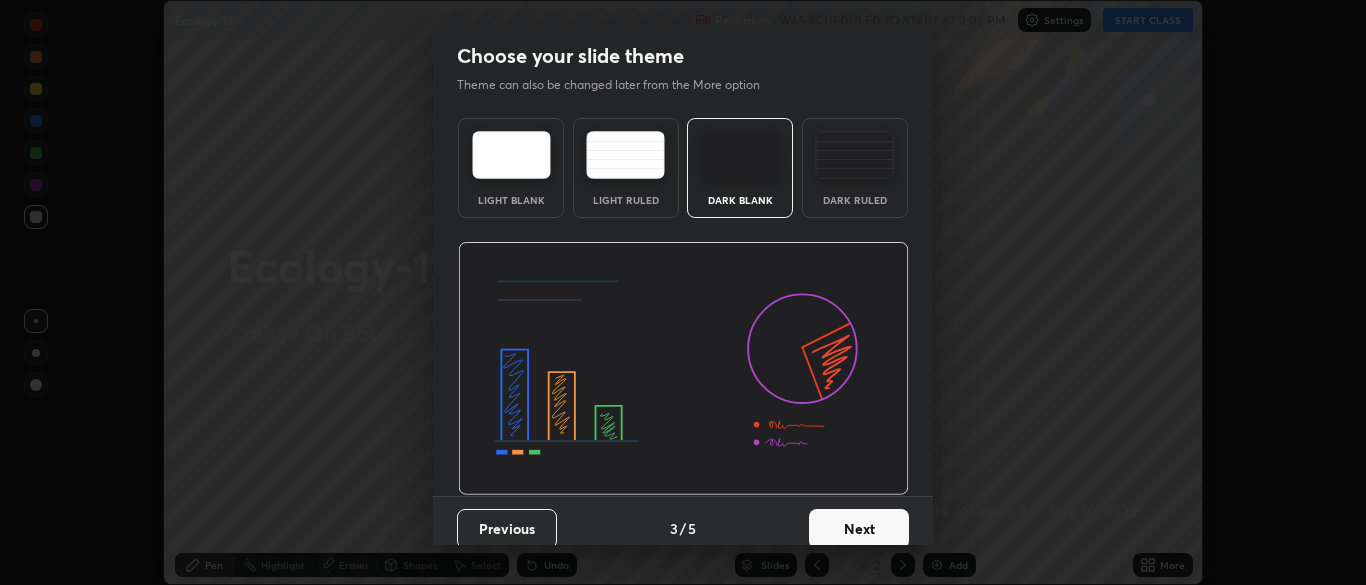click on "Next" at bounding box center (859, 529) 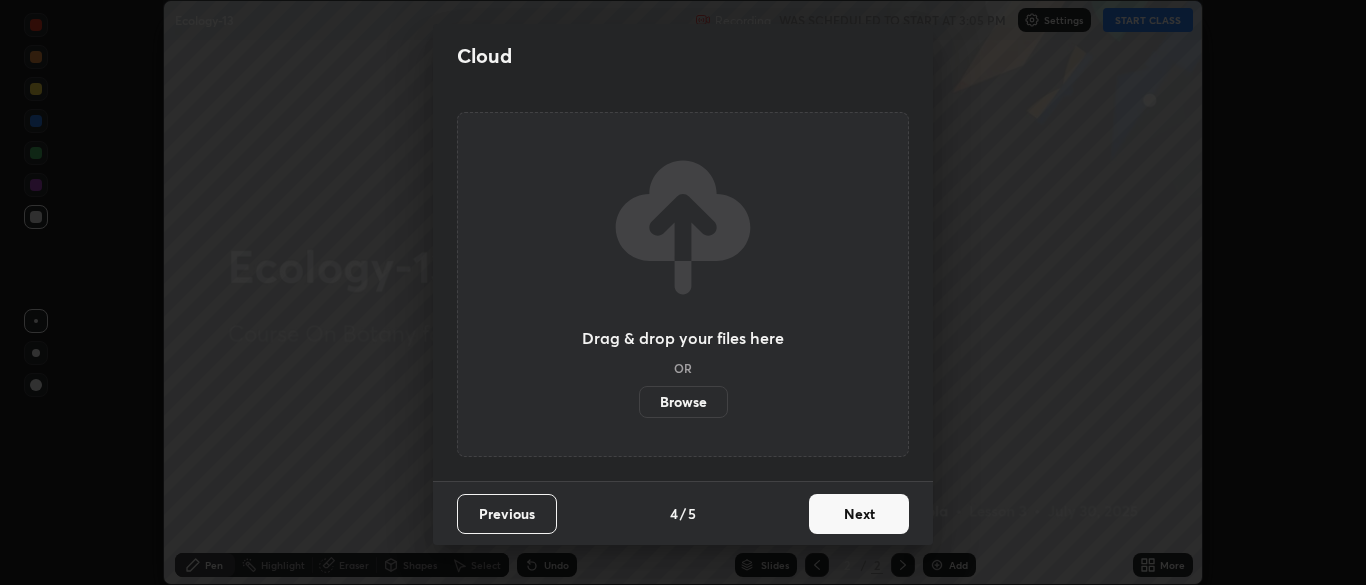 click on "Next" at bounding box center [859, 514] 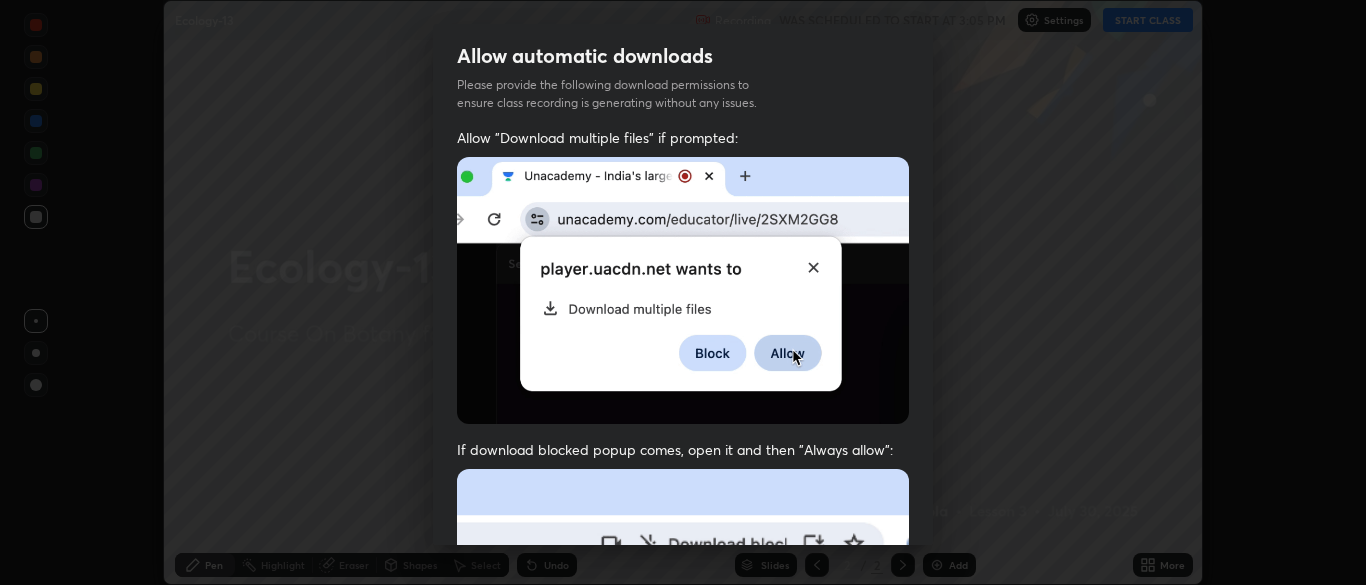 click at bounding box center (683, 687) 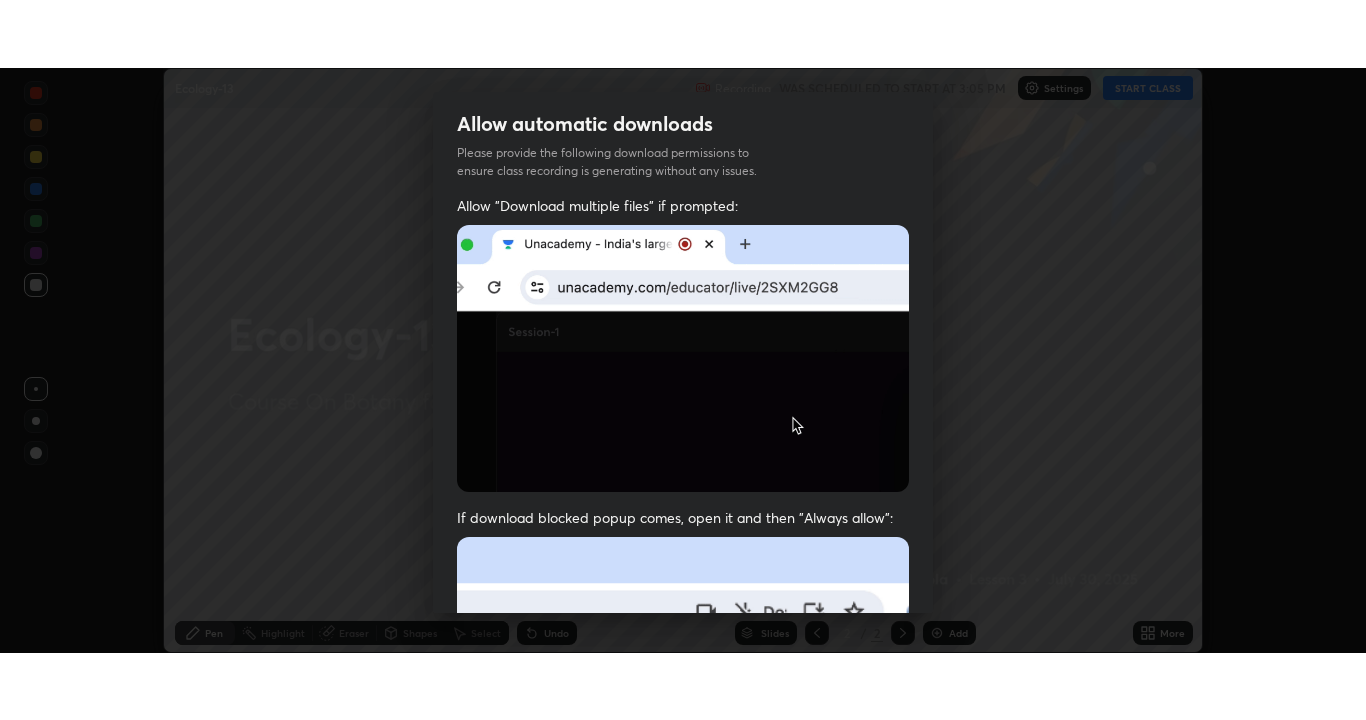 scroll, scrollTop: 479, scrollLeft: 0, axis: vertical 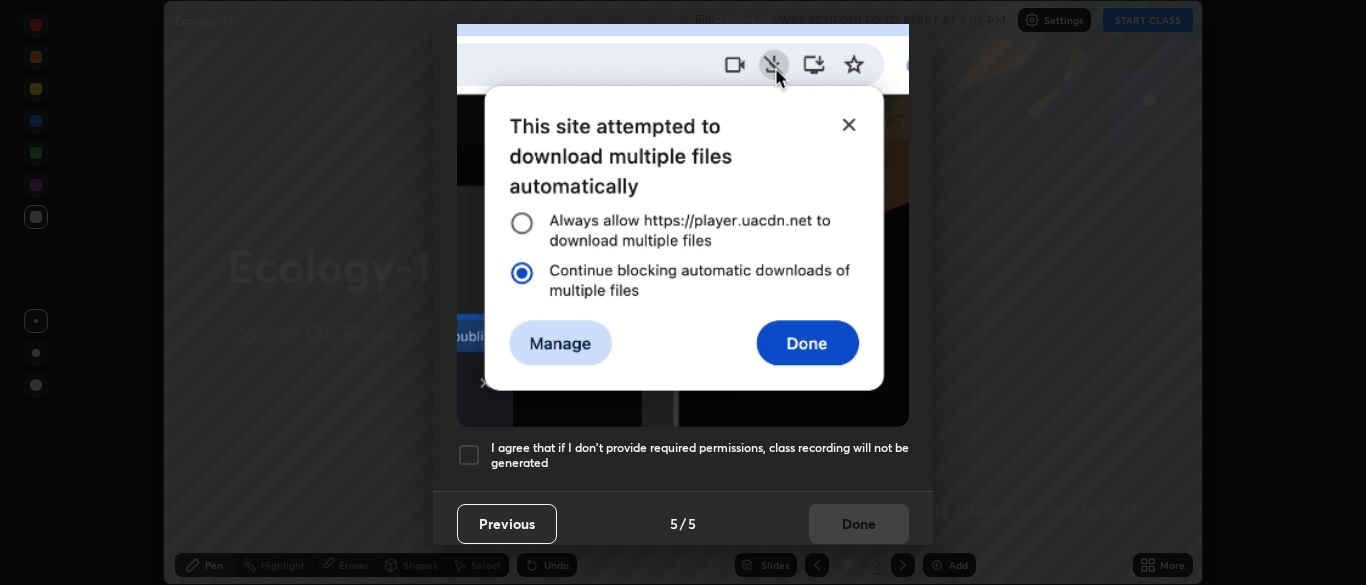 click on "I agree that if I don't provide required permissions, class recording will not be generated" at bounding box center [700, 455] 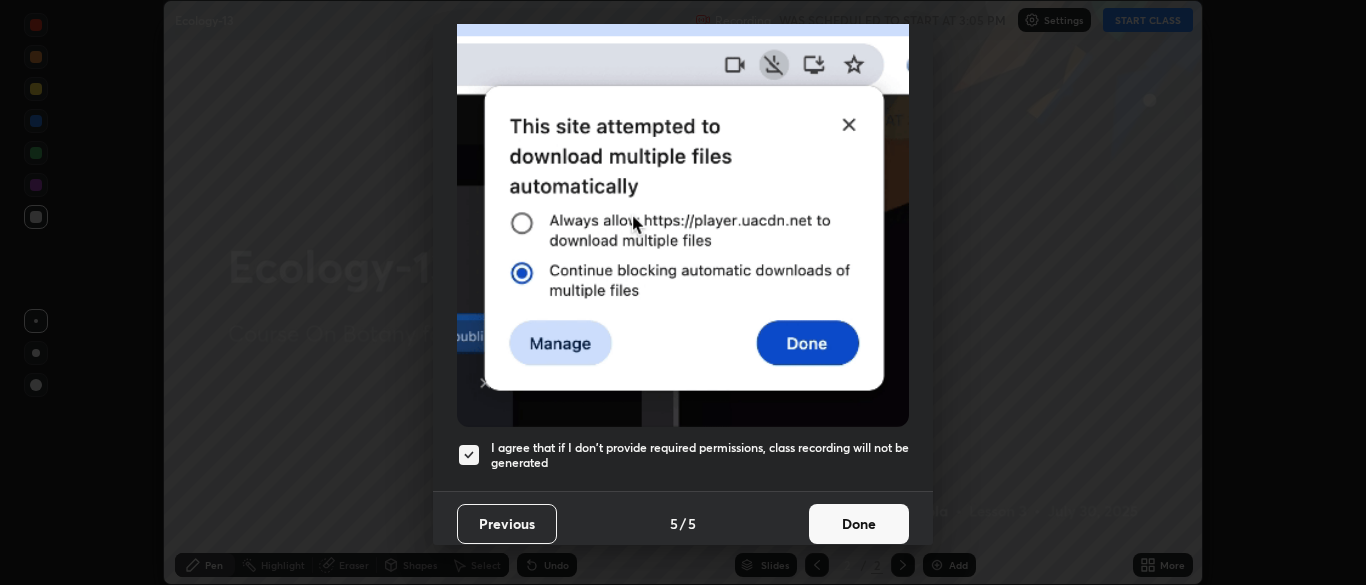 click on "Done" at bounding box center (859, 524) 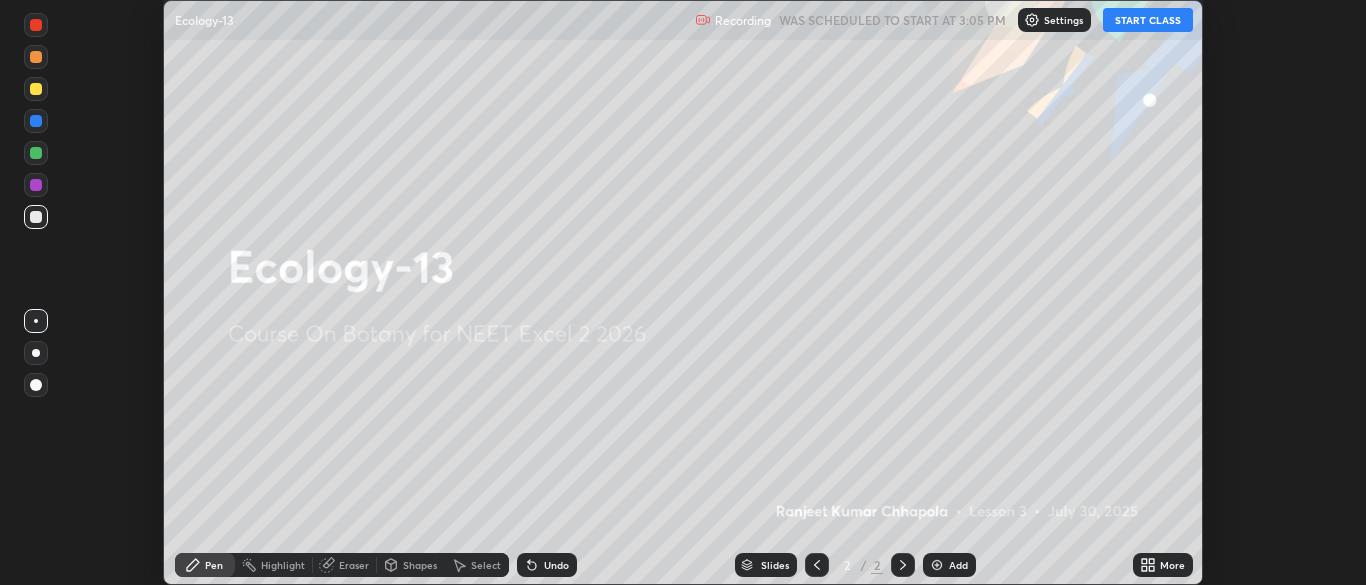 click on "More" at bounding box center [1163, 565] 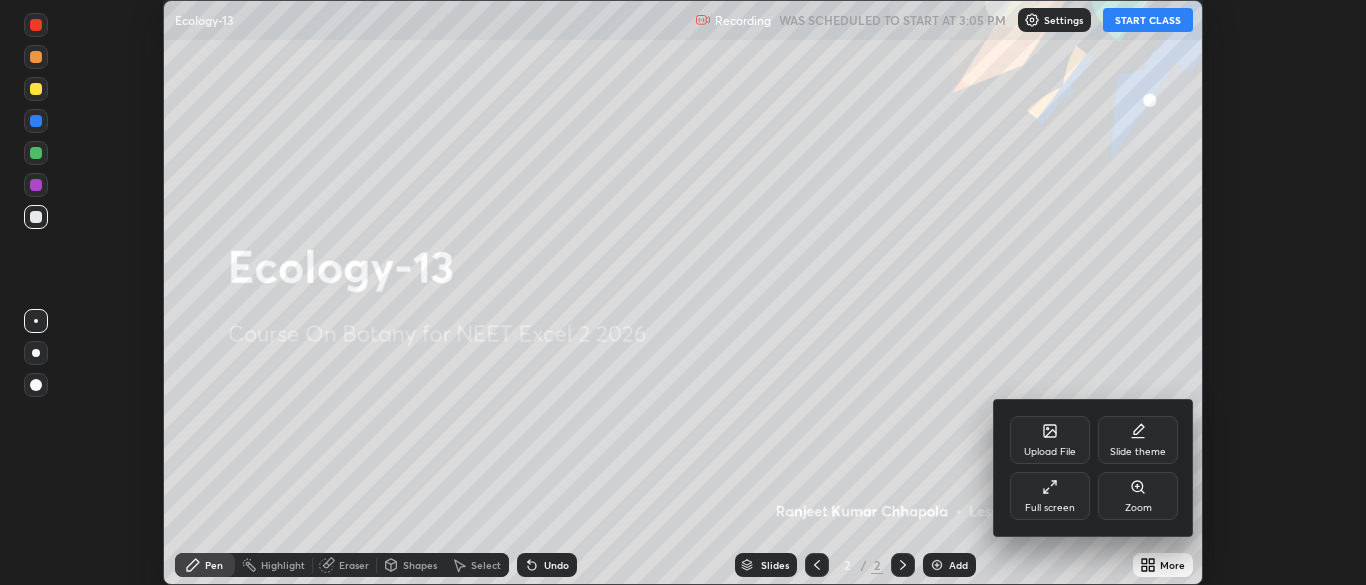 click on "Full screen" at bounding box center (1050, 508) 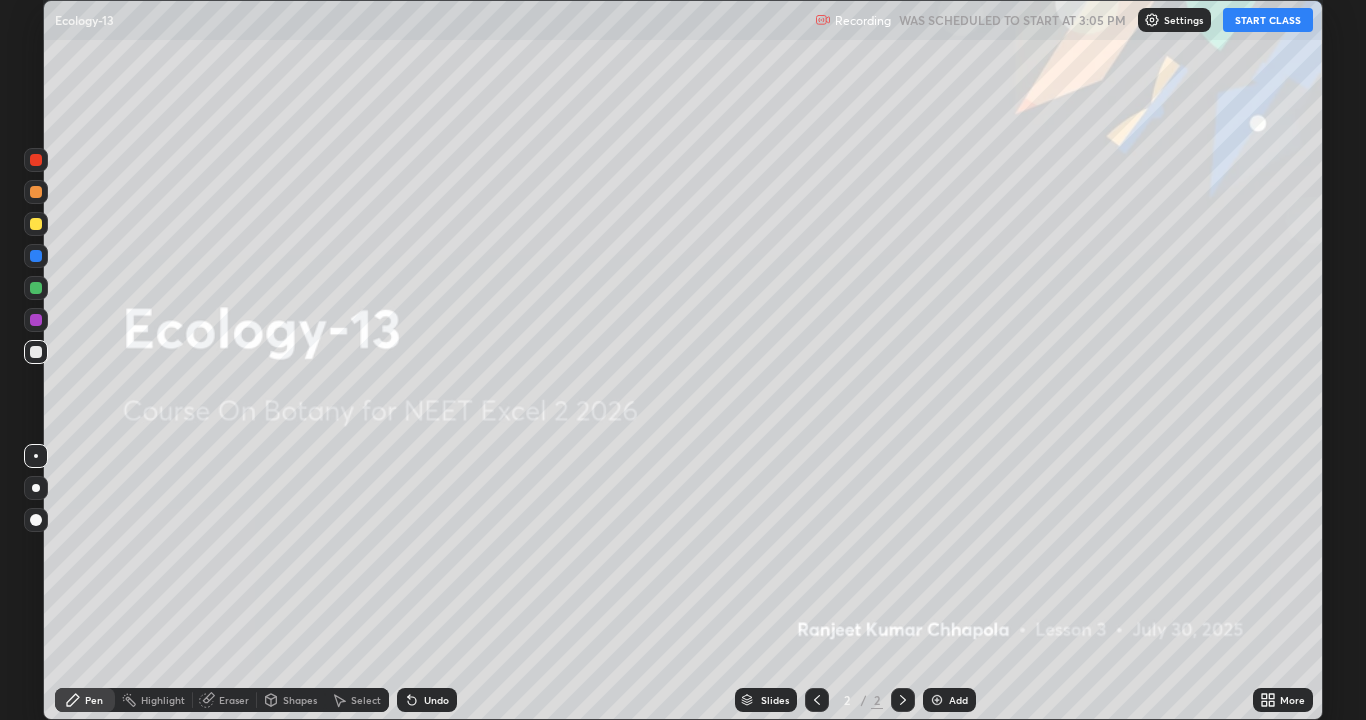 scroll, scrollTop: 99280, scrollLeft: 98634, axis: both 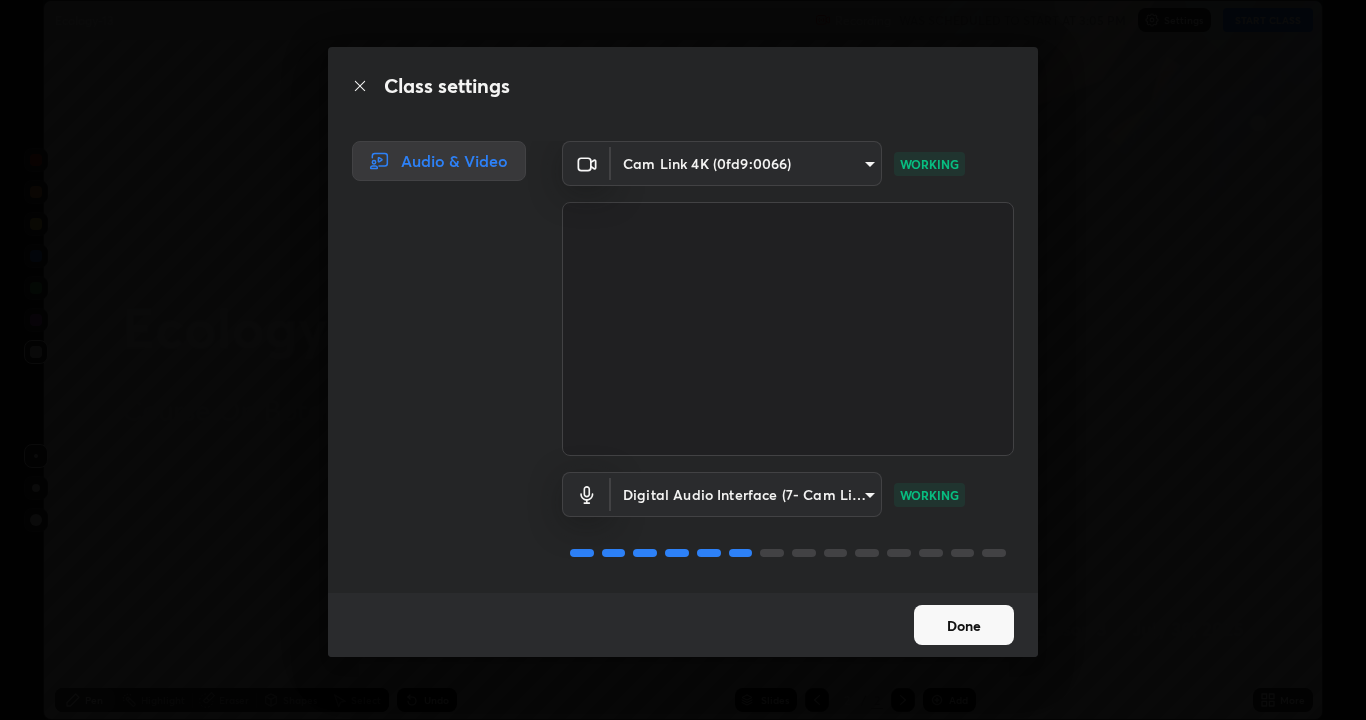 click on "Done" at bounding box center (964, 625) 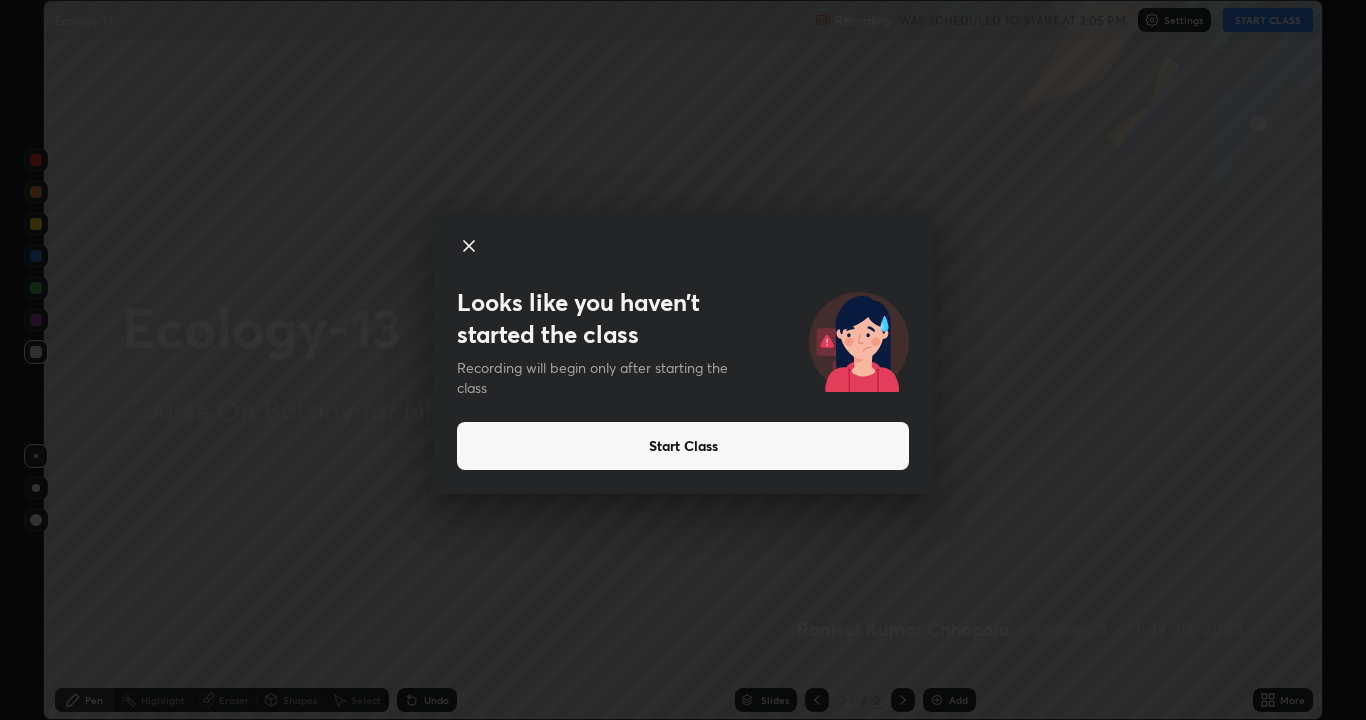 click on "Start Class" at bounding box center (683, 446) 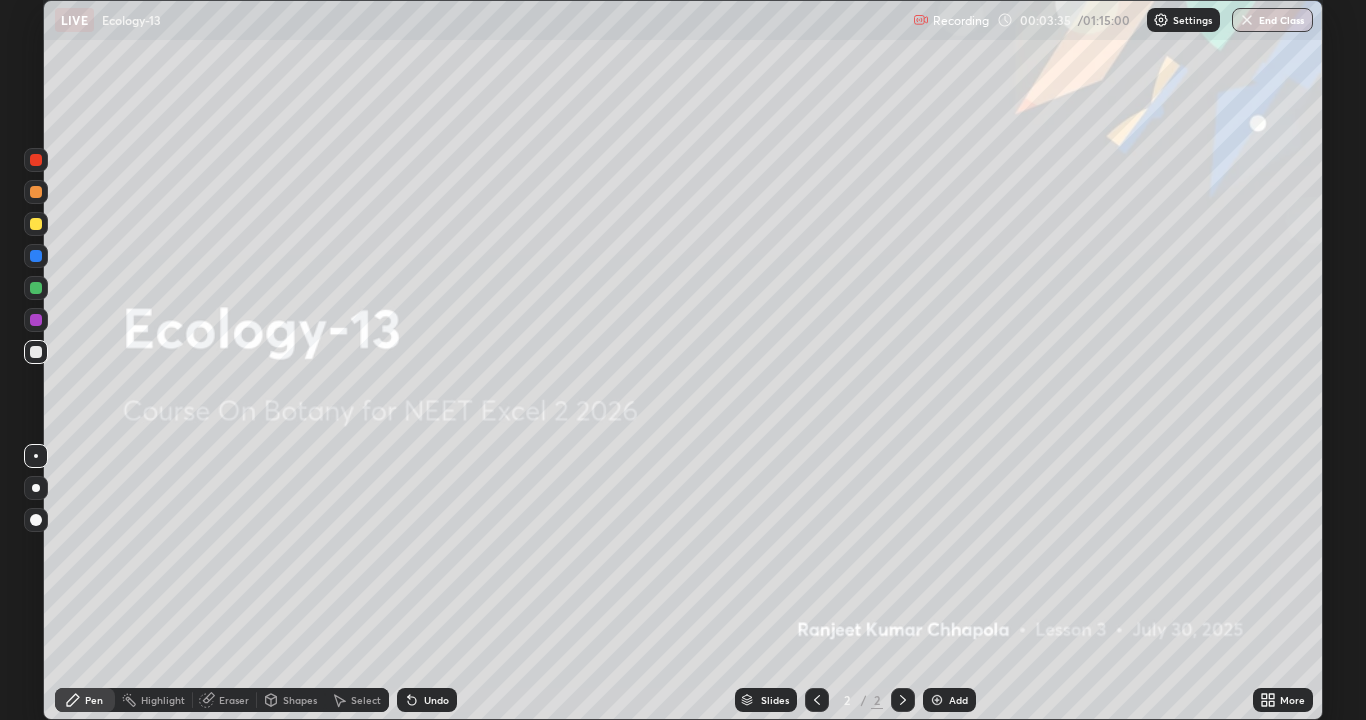 click 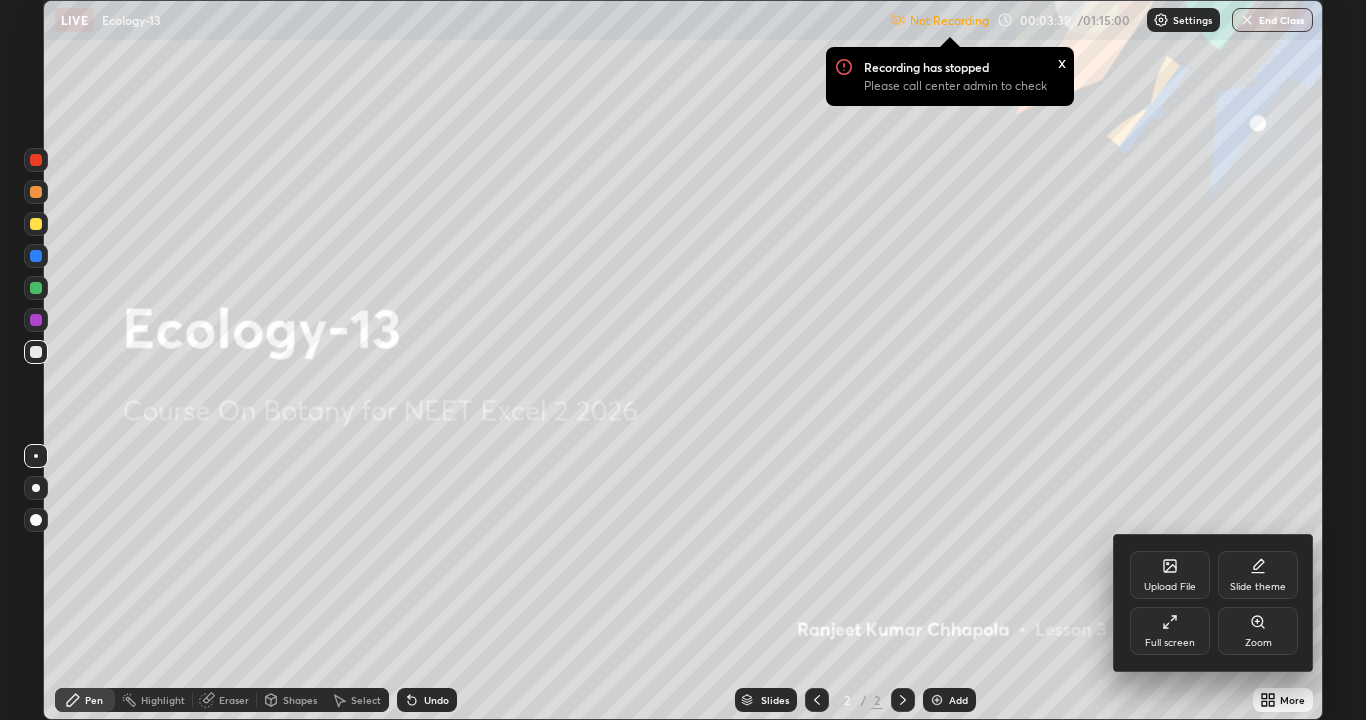 click on "Upload File" at bounding box center (1170, 575) 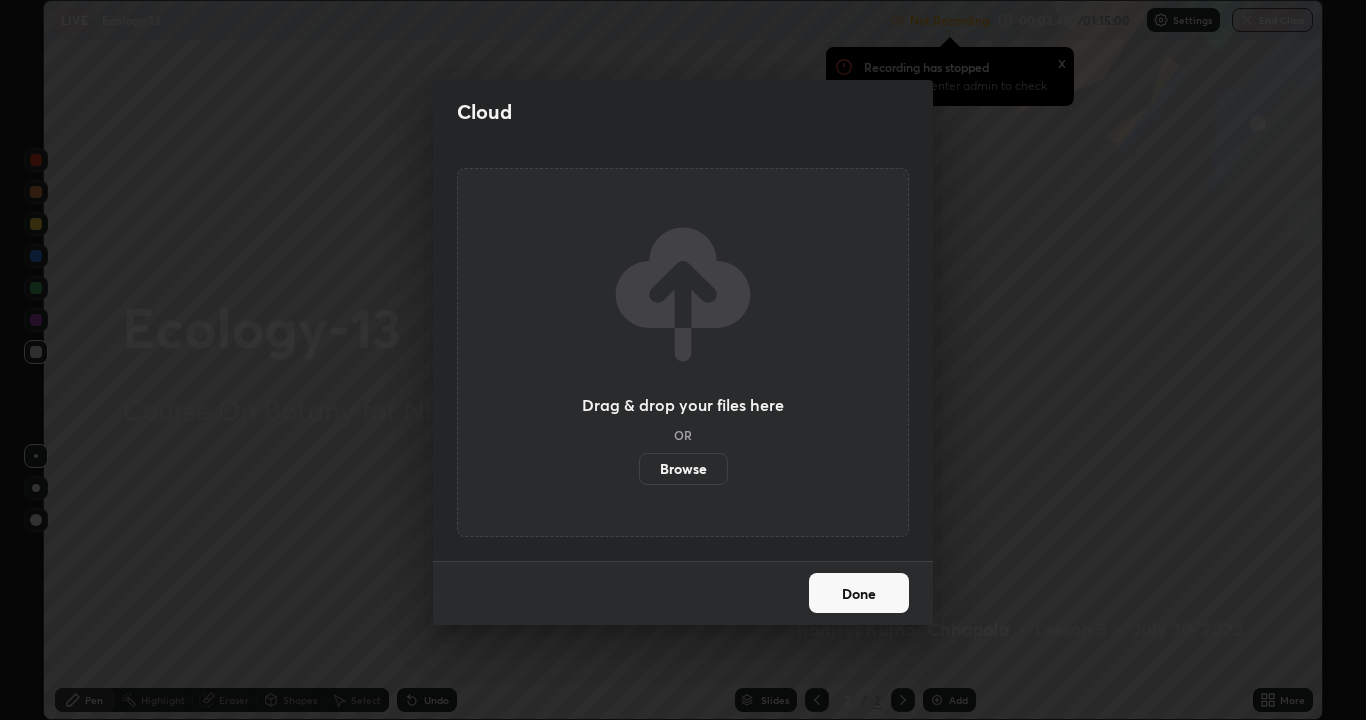 click on "Browse" at bounding box center (683, 469) 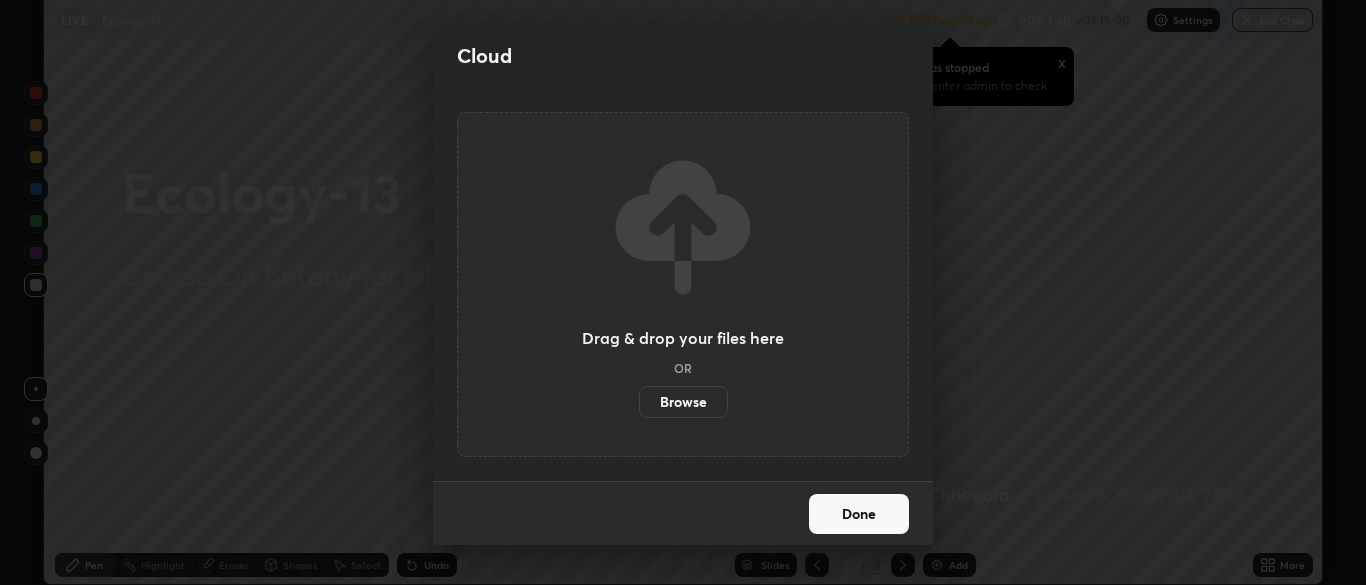 scroll, scrollTop: 585, scrollLeft: 1366, axis: both 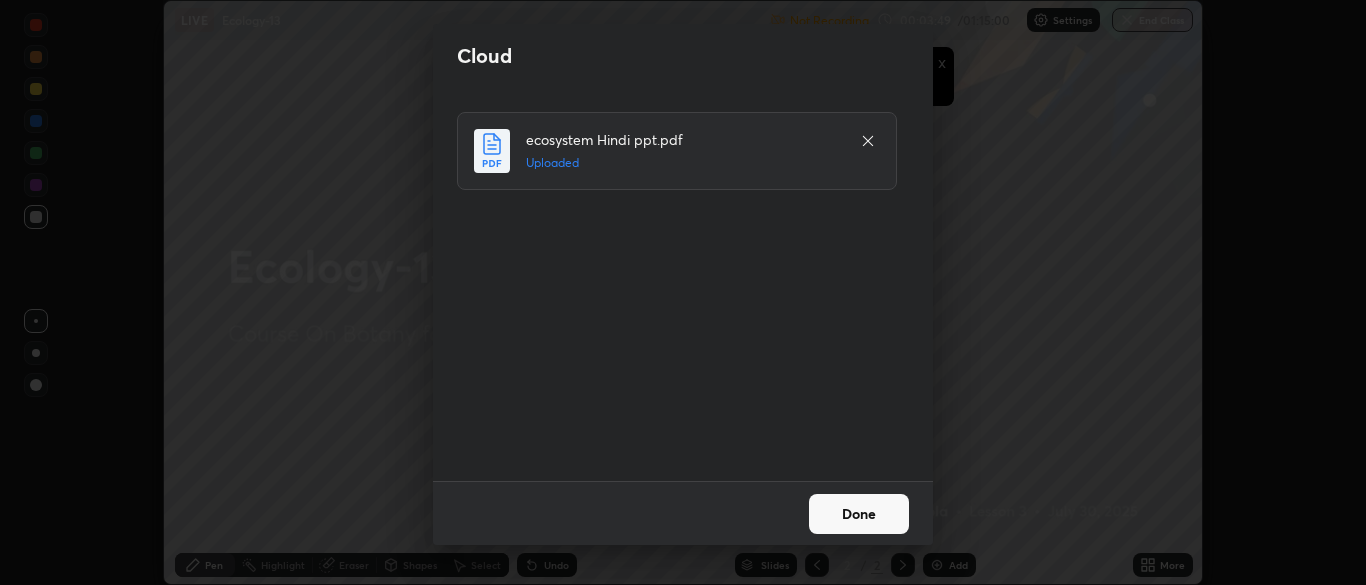 click on "Done" at bounding box center [859, 514] 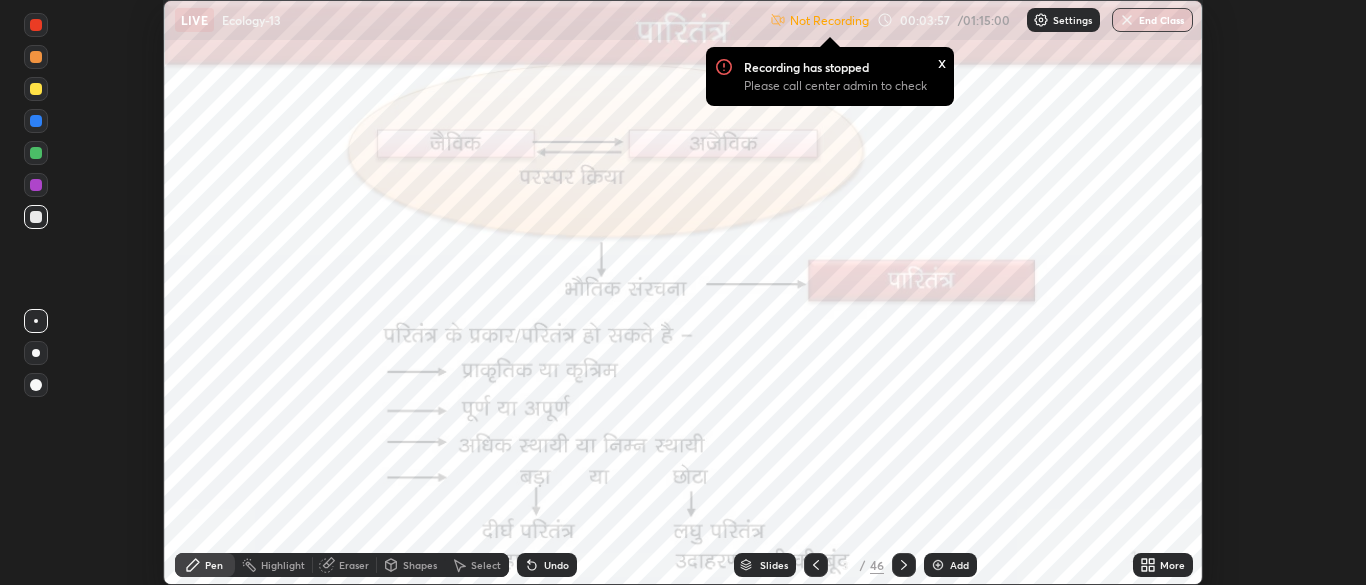 click on "Settings" at bounding box center [1072, 20] 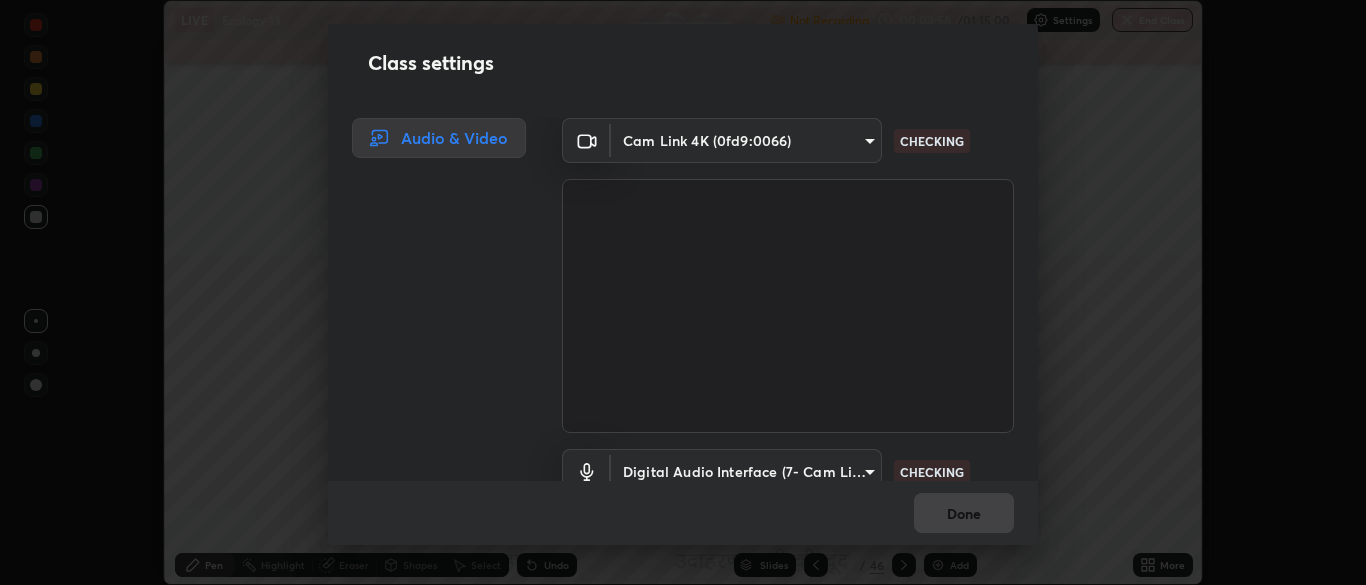 click on "CHECKING" at bounding box center [932, 472] 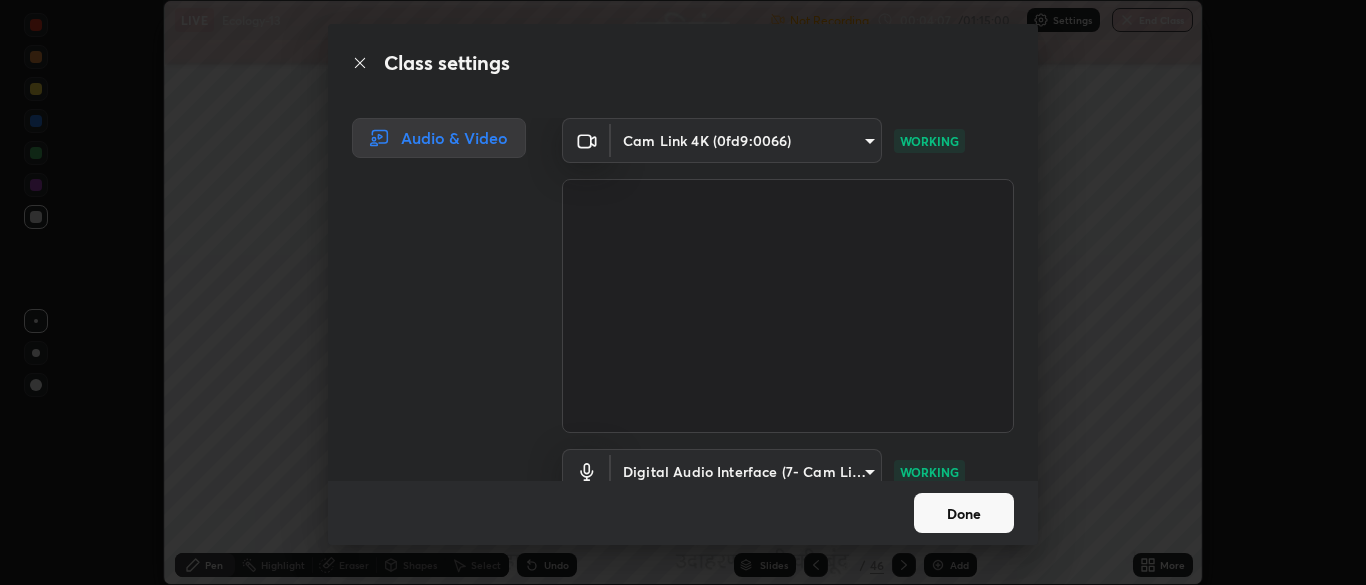 click on "Done" at bounding box center [964, 513] 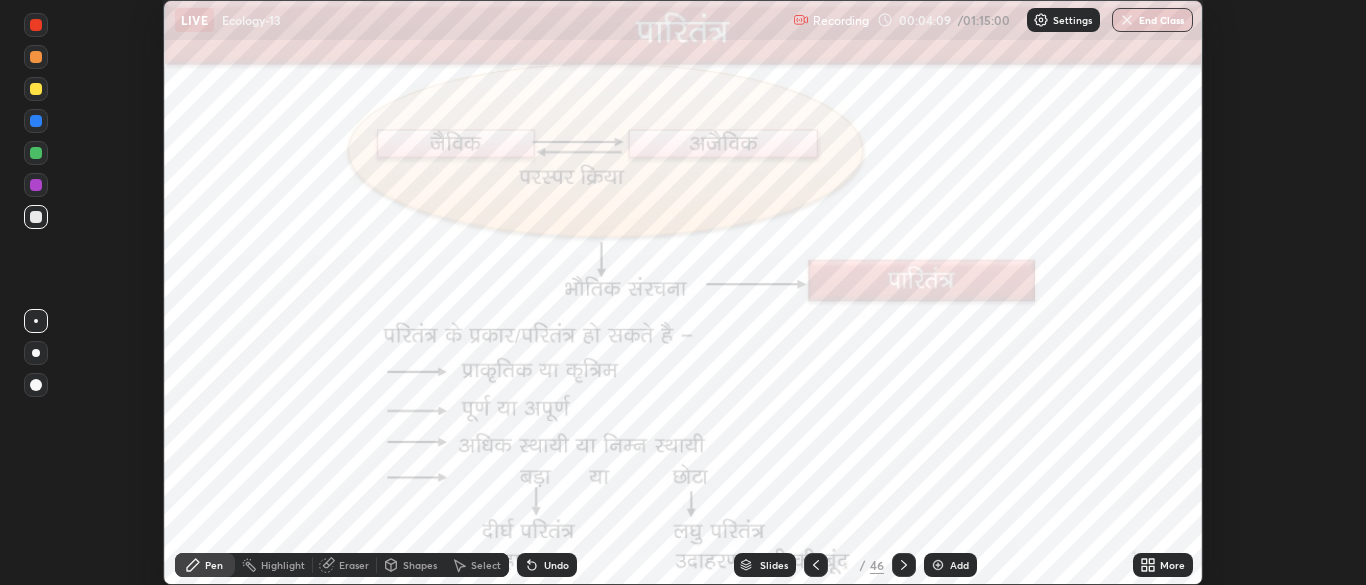 click 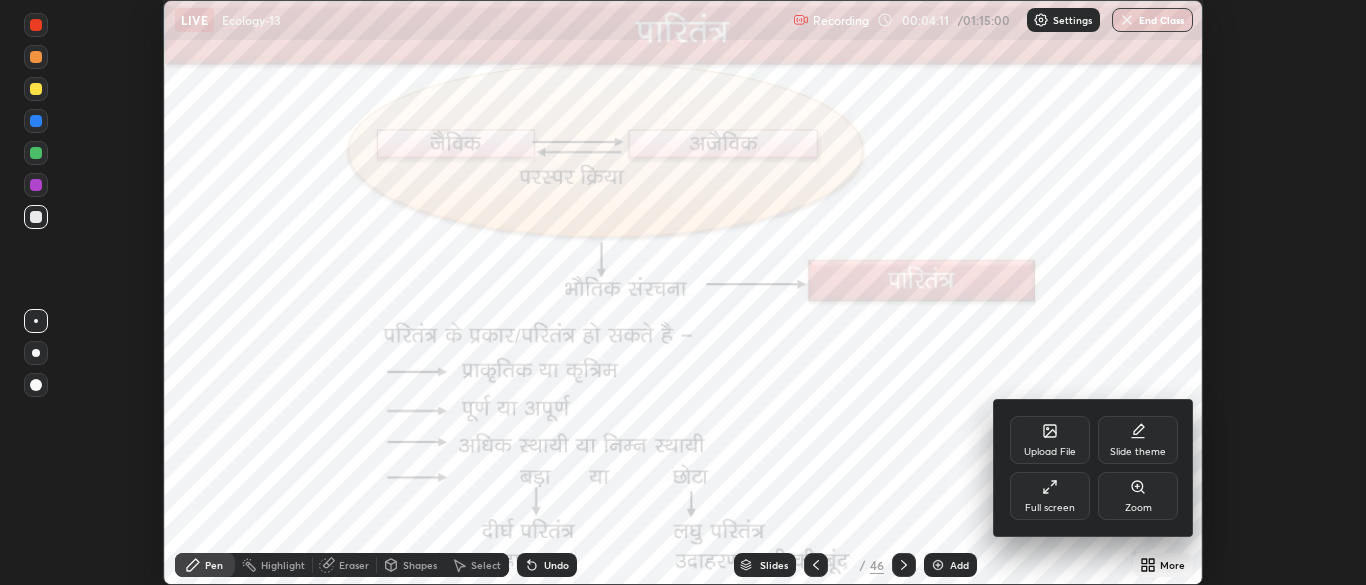 click at bounding box center (683, 292) 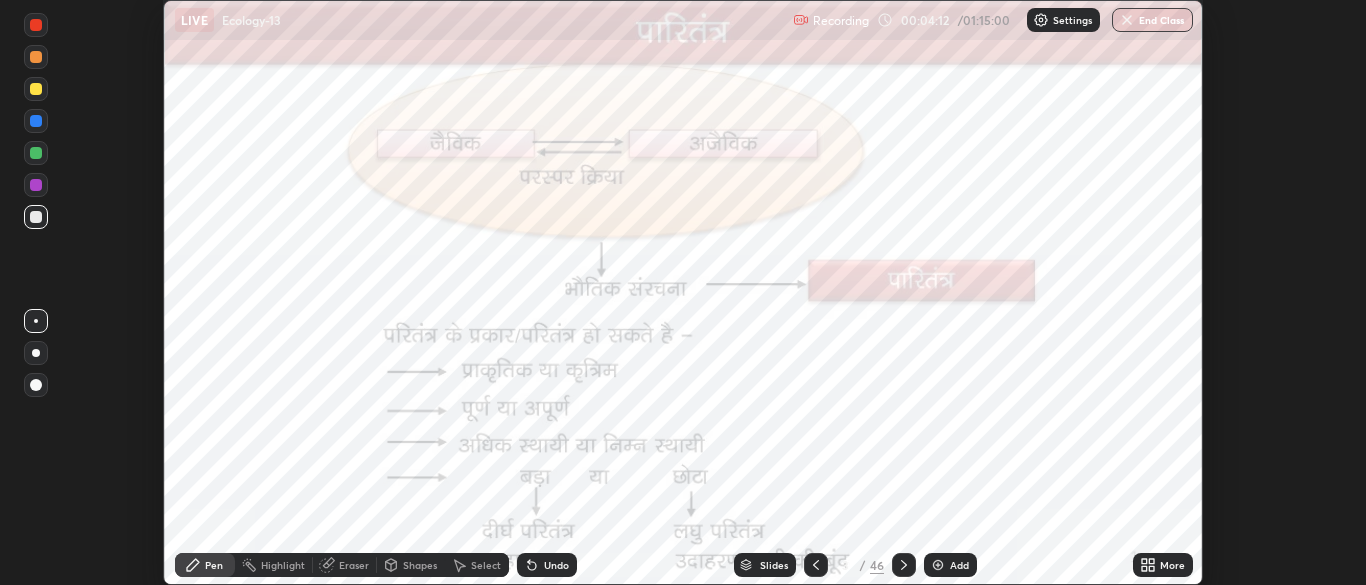 click on "Slides" at bounding box center (774, 565) 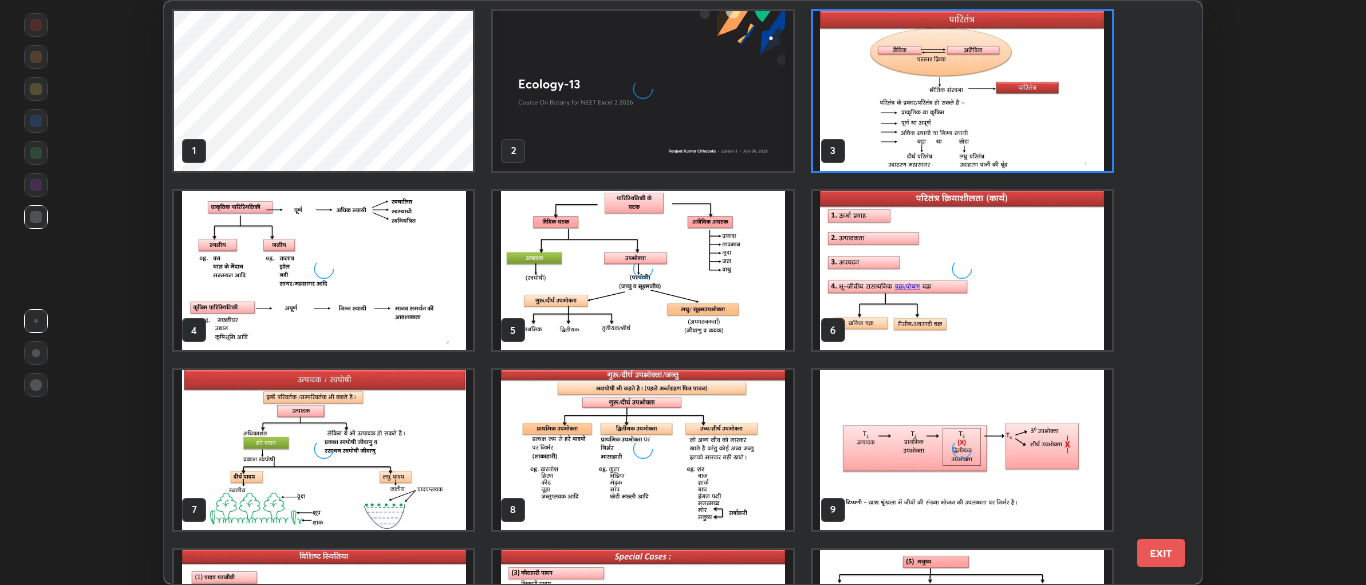 scroll, scrollTop: 7, scrollLeft: 11, axis: both 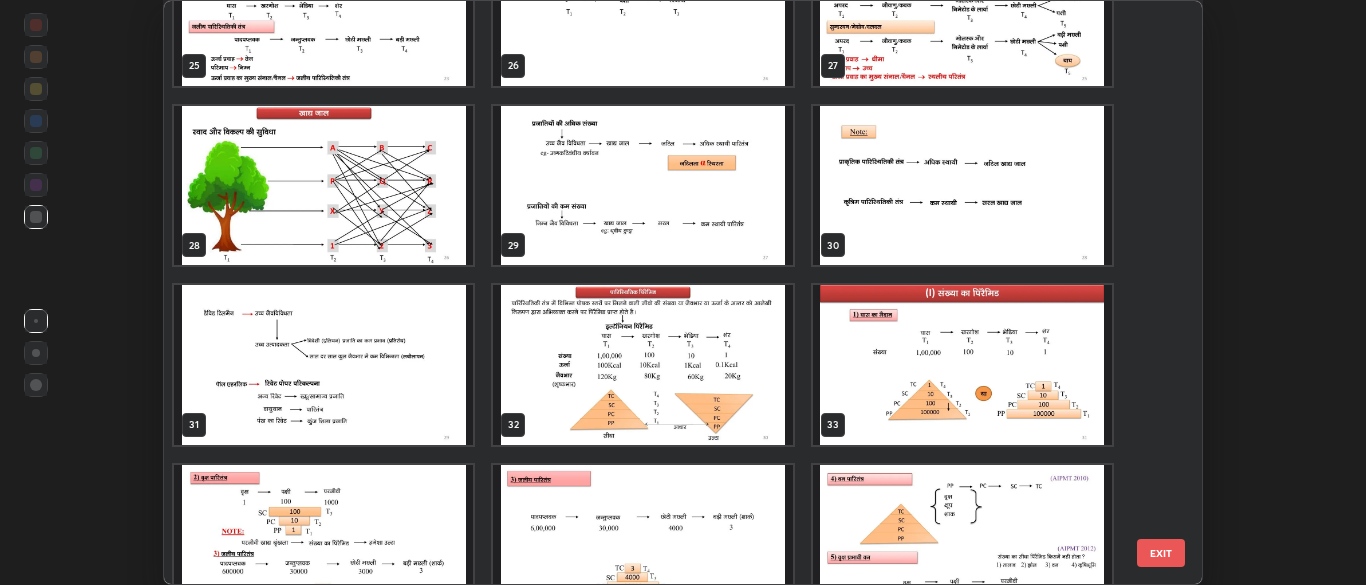 click at bounding box center [642, 365] 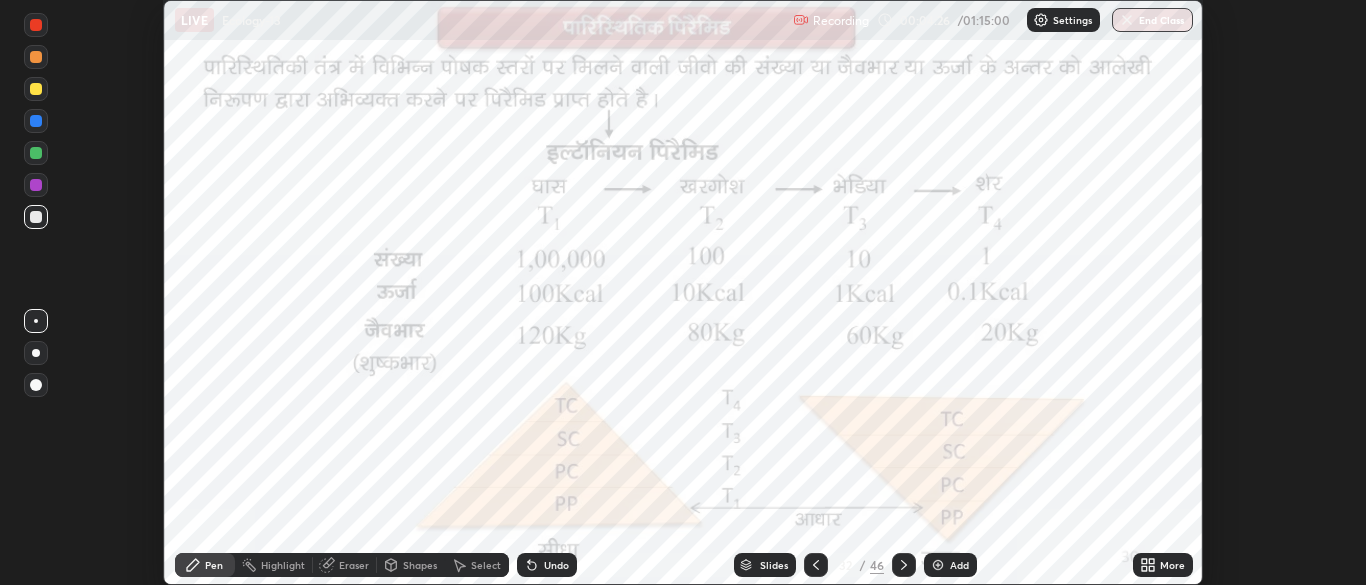 click 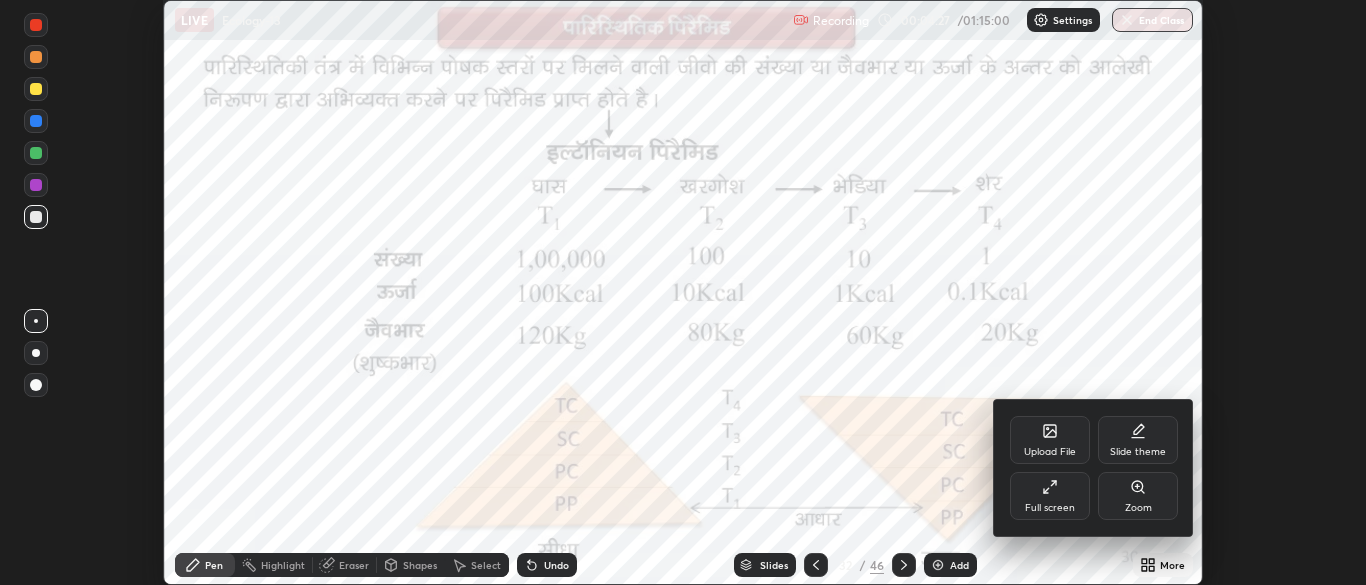 click on "Full screen" at bounding box center [1050, 496] 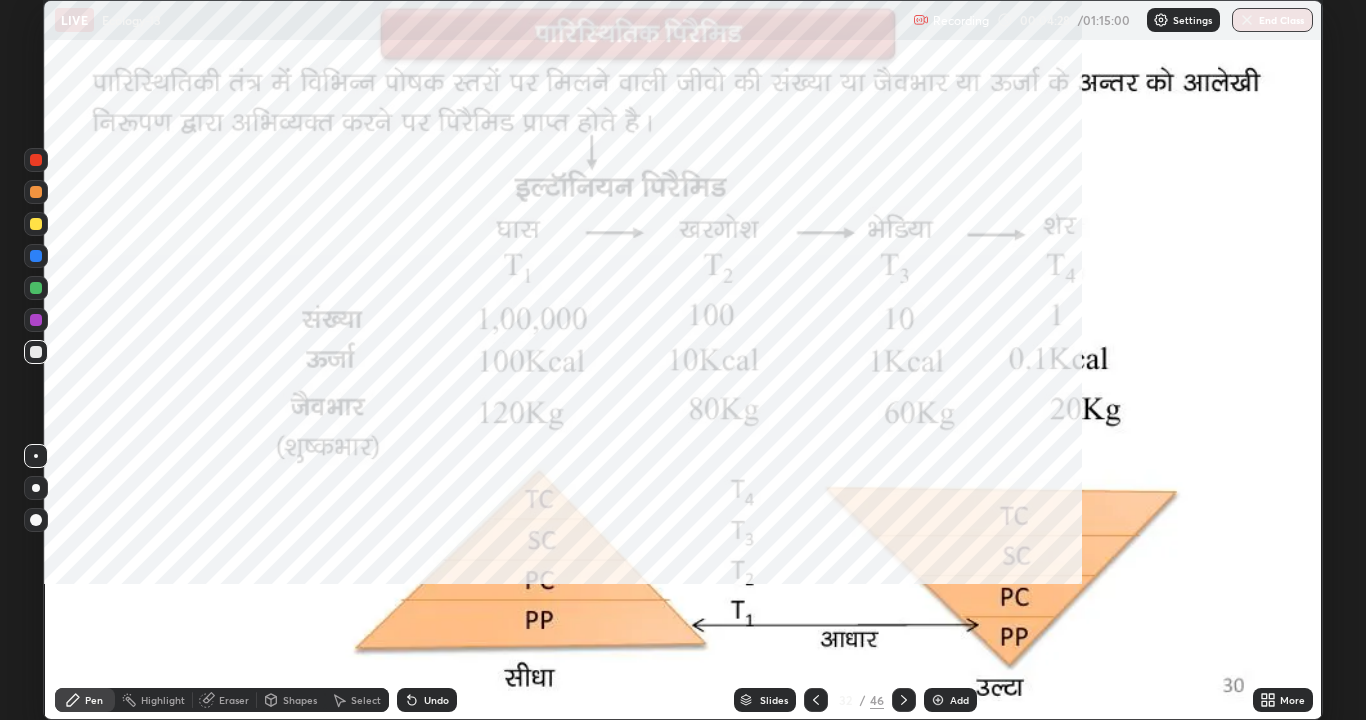 scroll, scrollTop: 99280, scrollLeft: 98634, axis: both 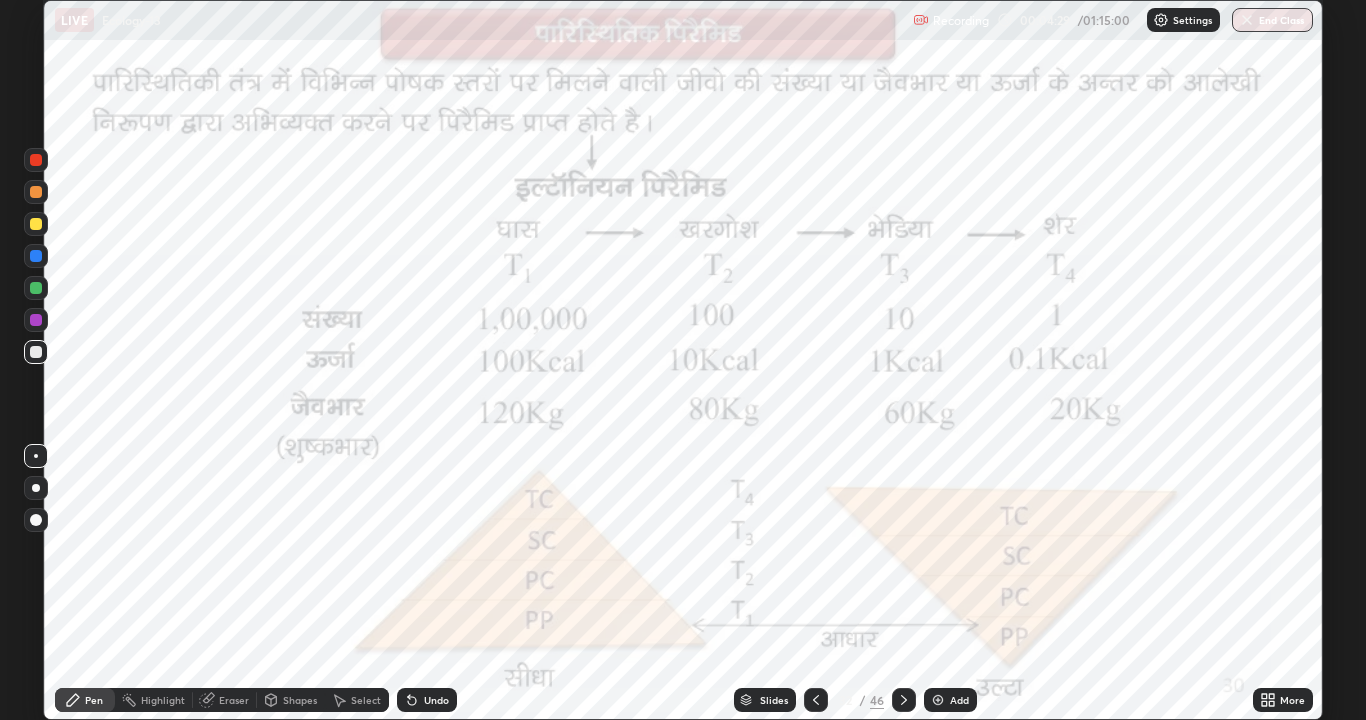 click 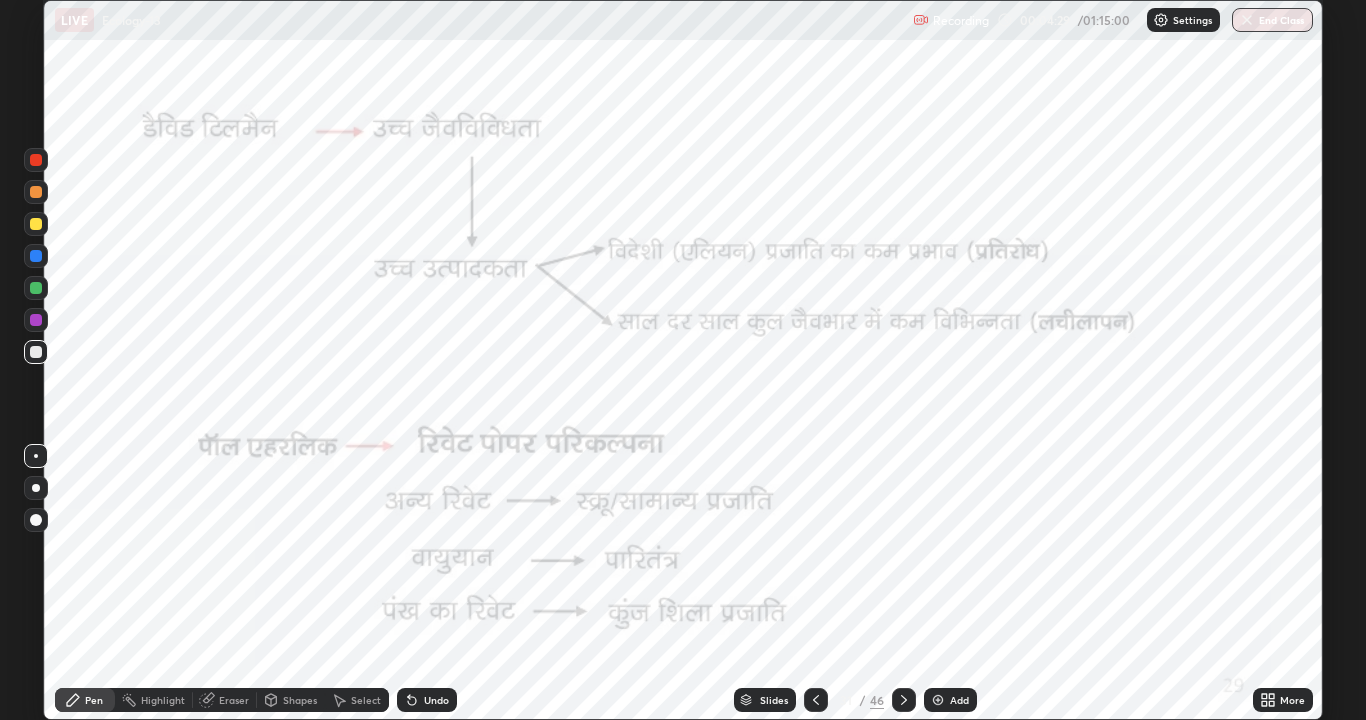 click on "Add" at bounding box center (950, 700) 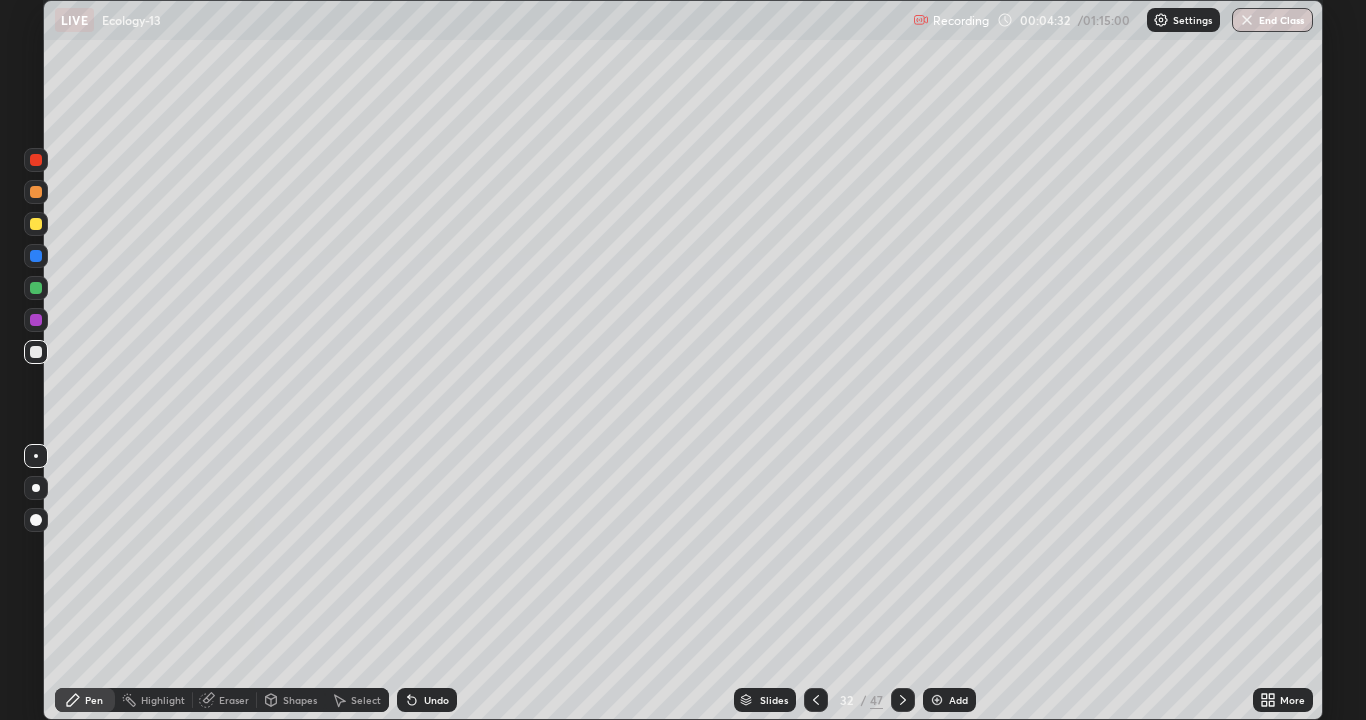 click at bounding box center [36, 224] 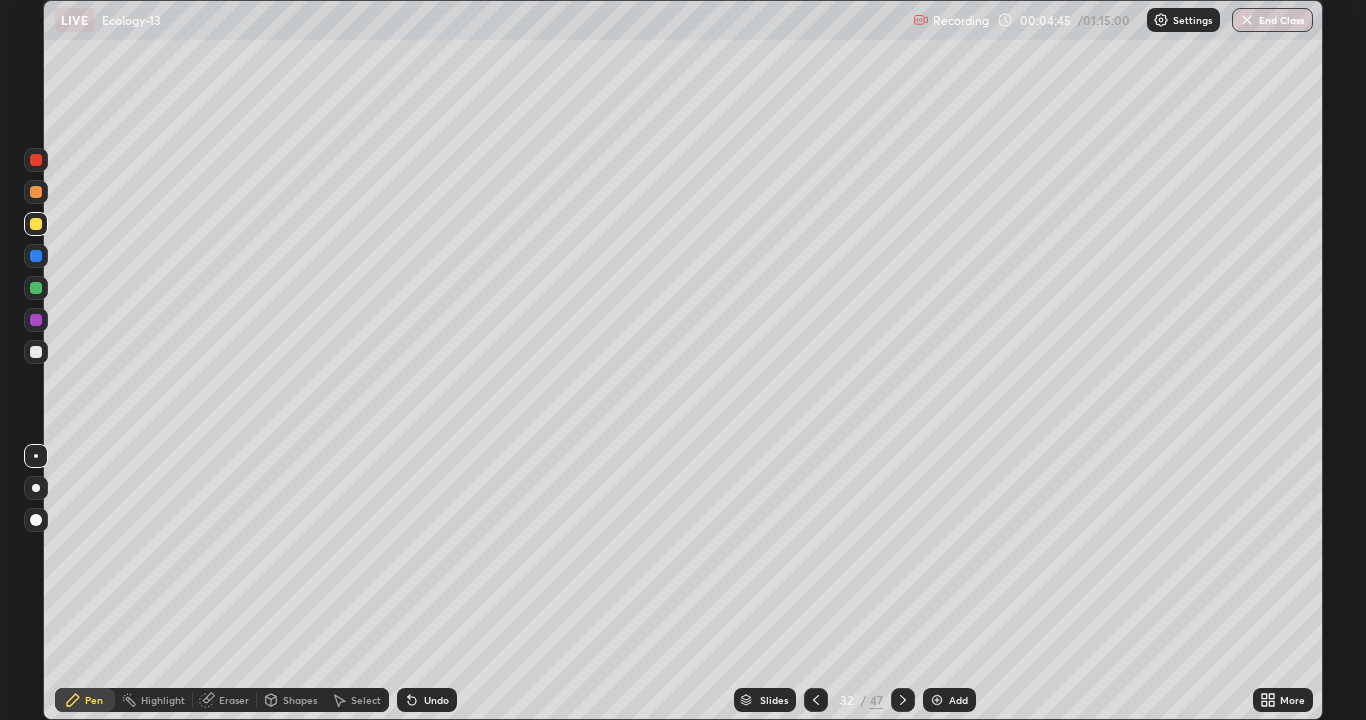 click at bounding box center (36, 488) 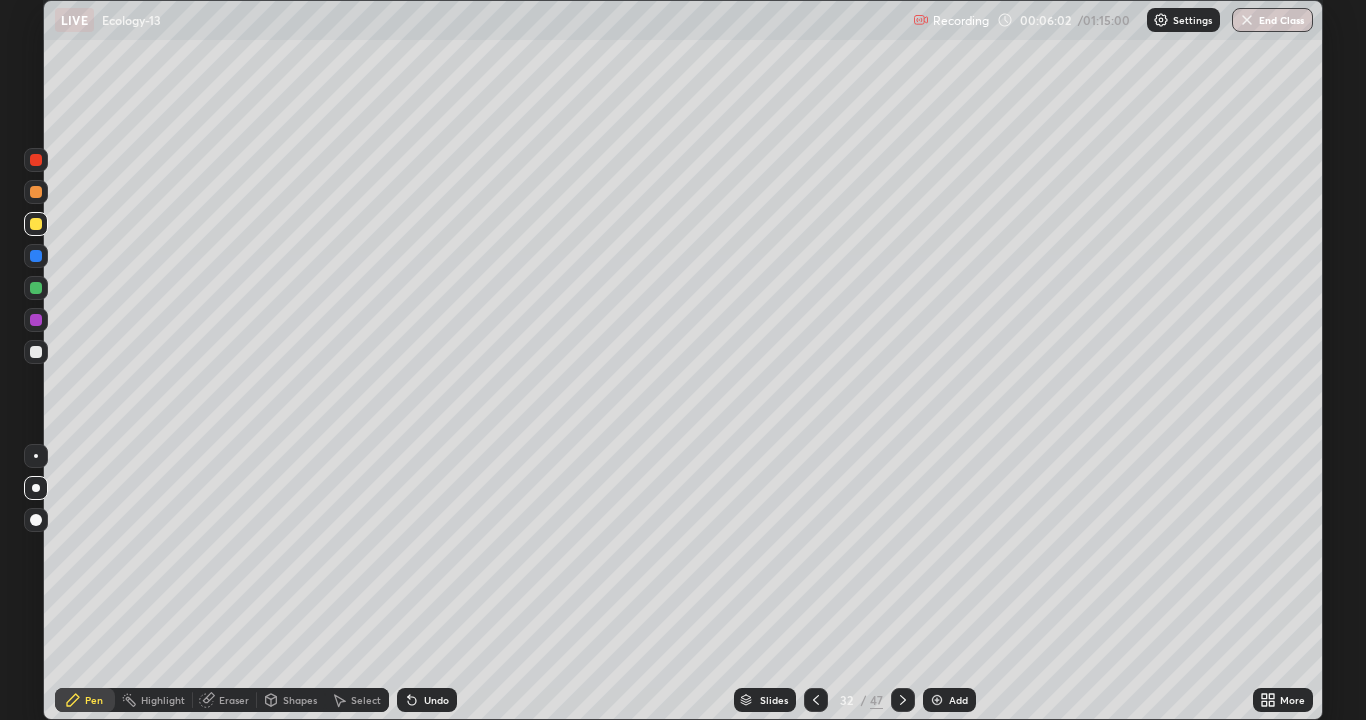 click at bounding box center (36, 192) 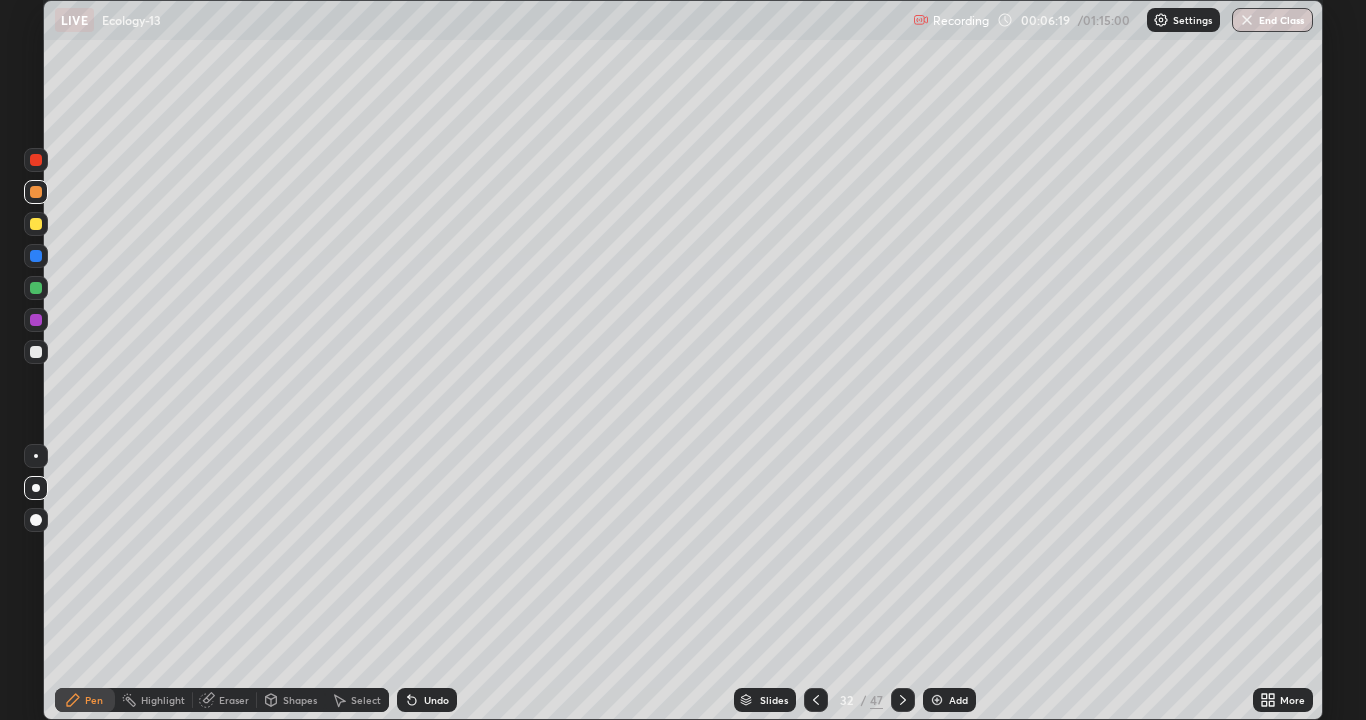 click on "Select" at bounding box center (366, 700) 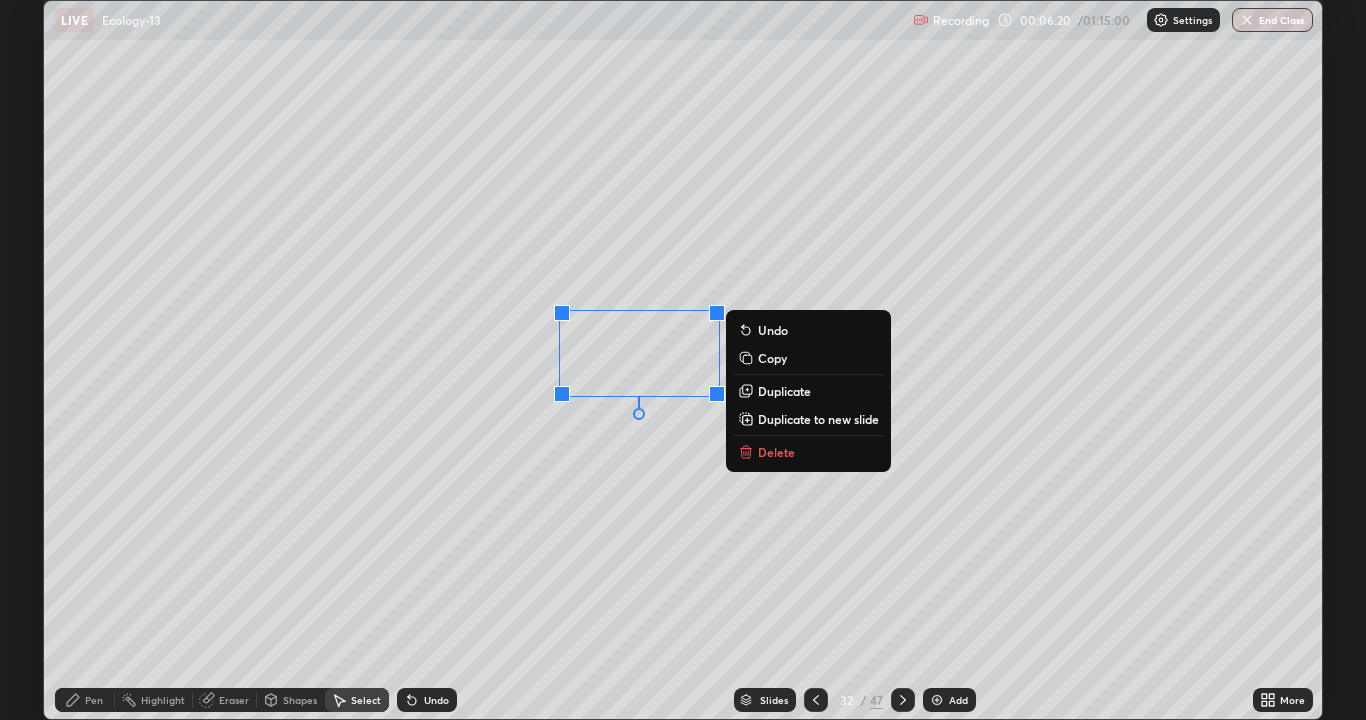 click on "Duplicate" at bounding box center [784, 391] 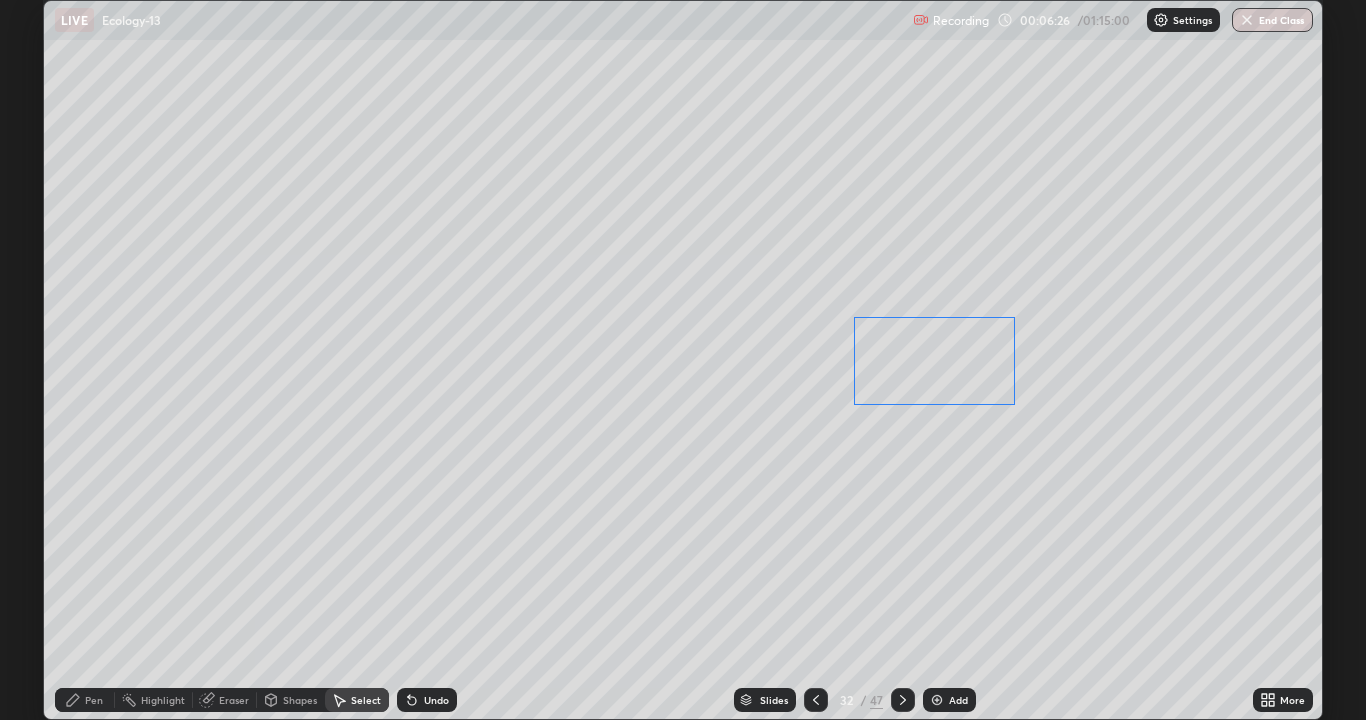 click on "0 ° Undo Copy Duplicate Duplicate to new slide Delete" at bounding box center (683, 360) 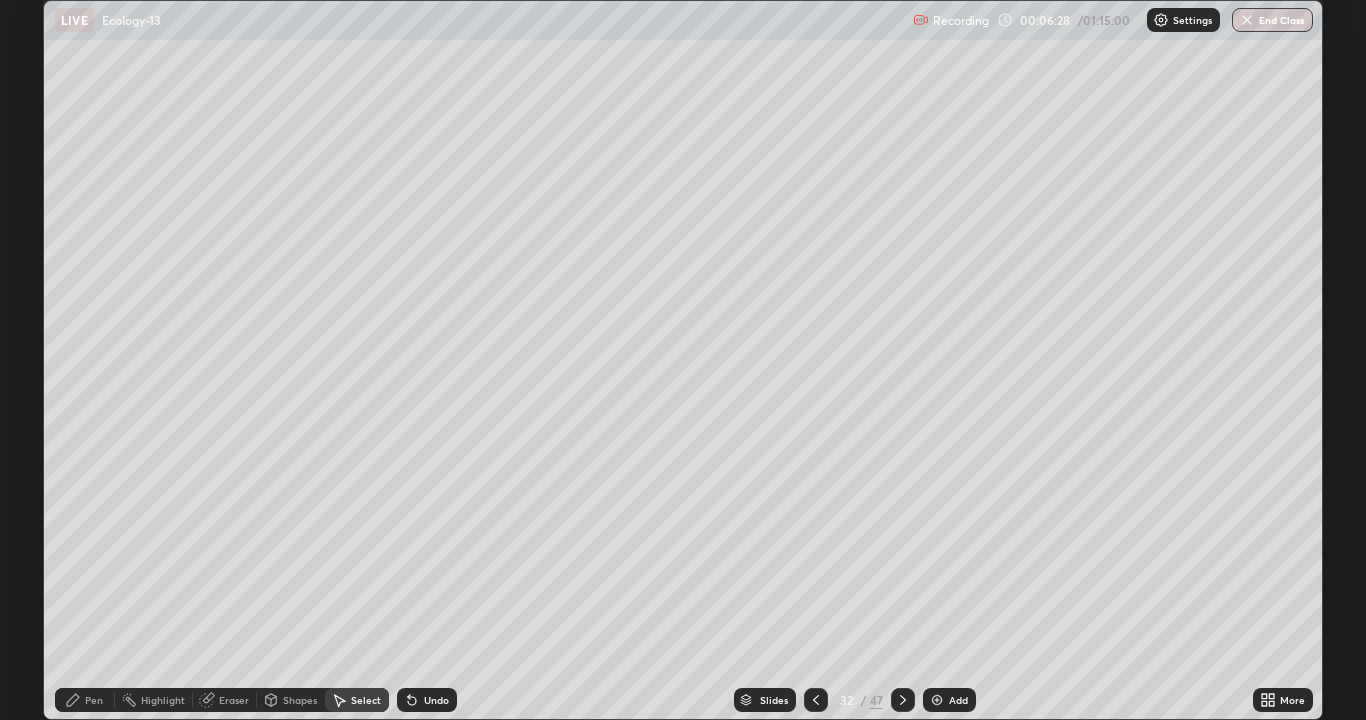 click on "Pen" at bounding box center [94, 700] 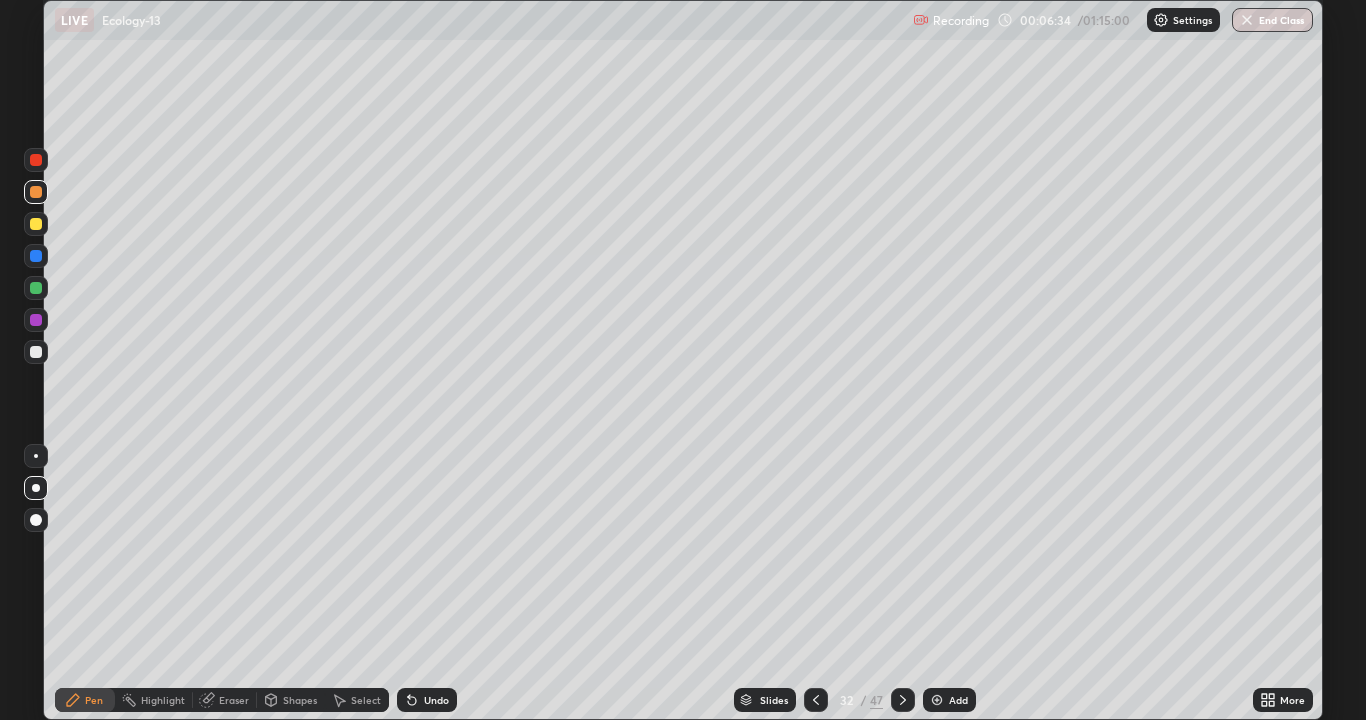 click at bounding box center [36, 320] 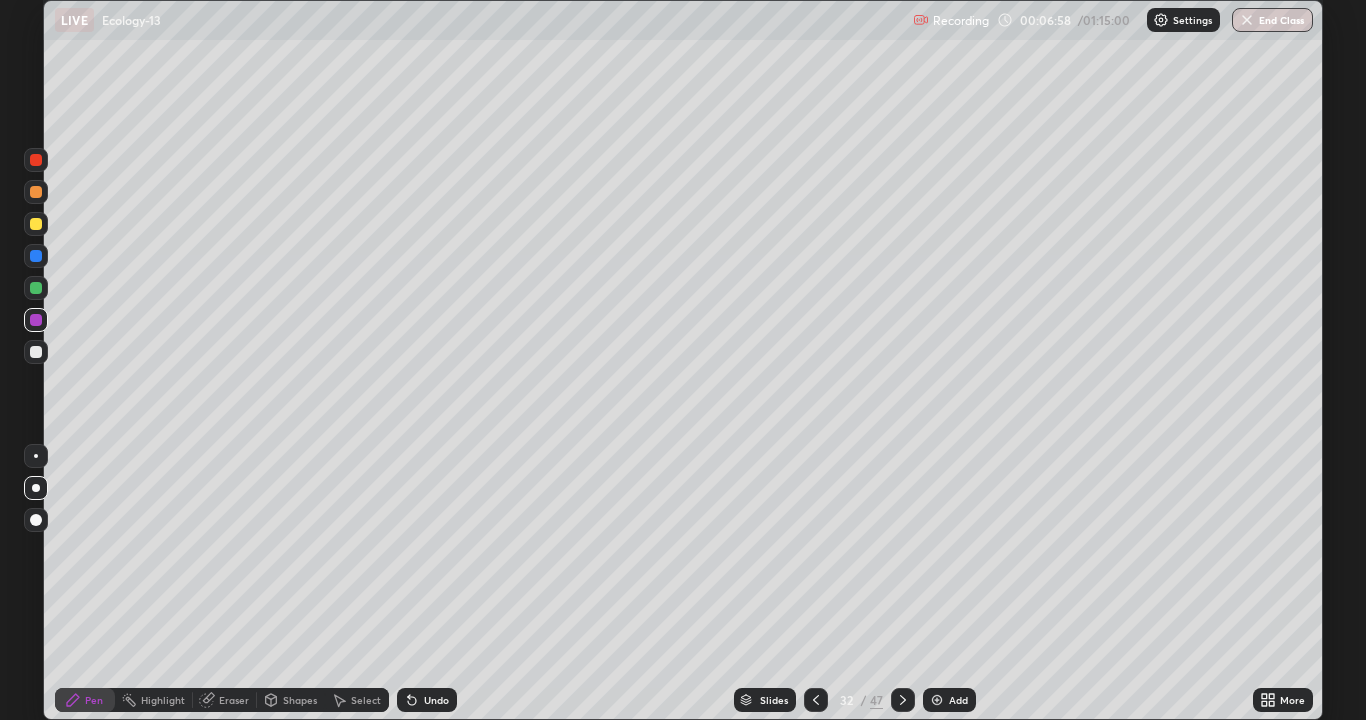 click at bounding box center [36, 288] 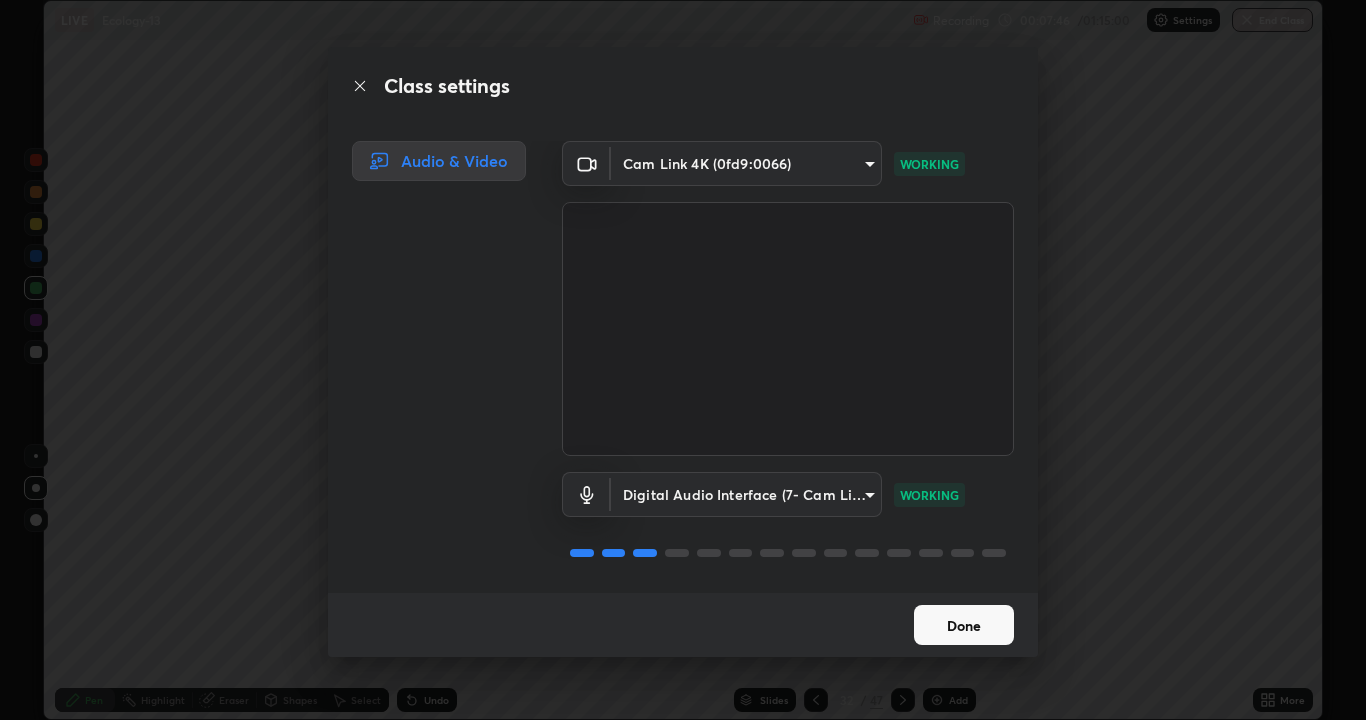 click on "Done" at bounding box center (964, 625) 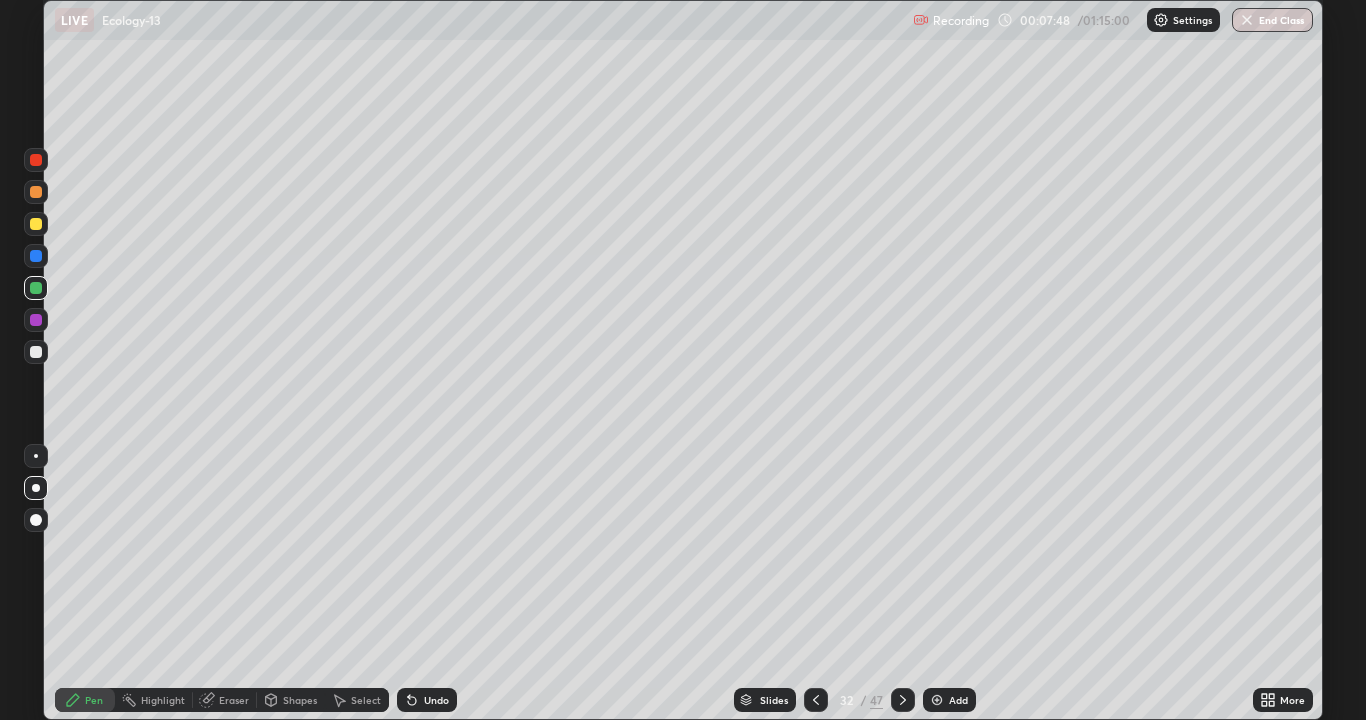 click 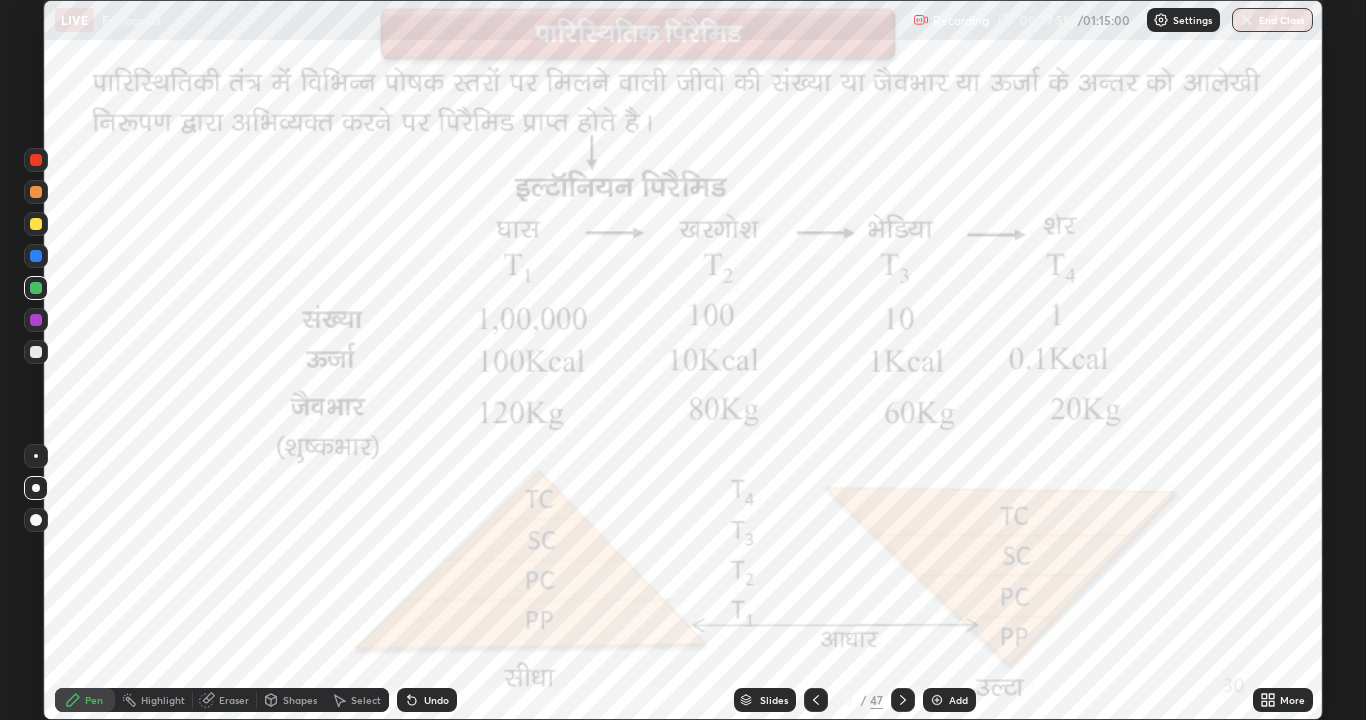 click on "Highlight" at bounding box center (163, 700) 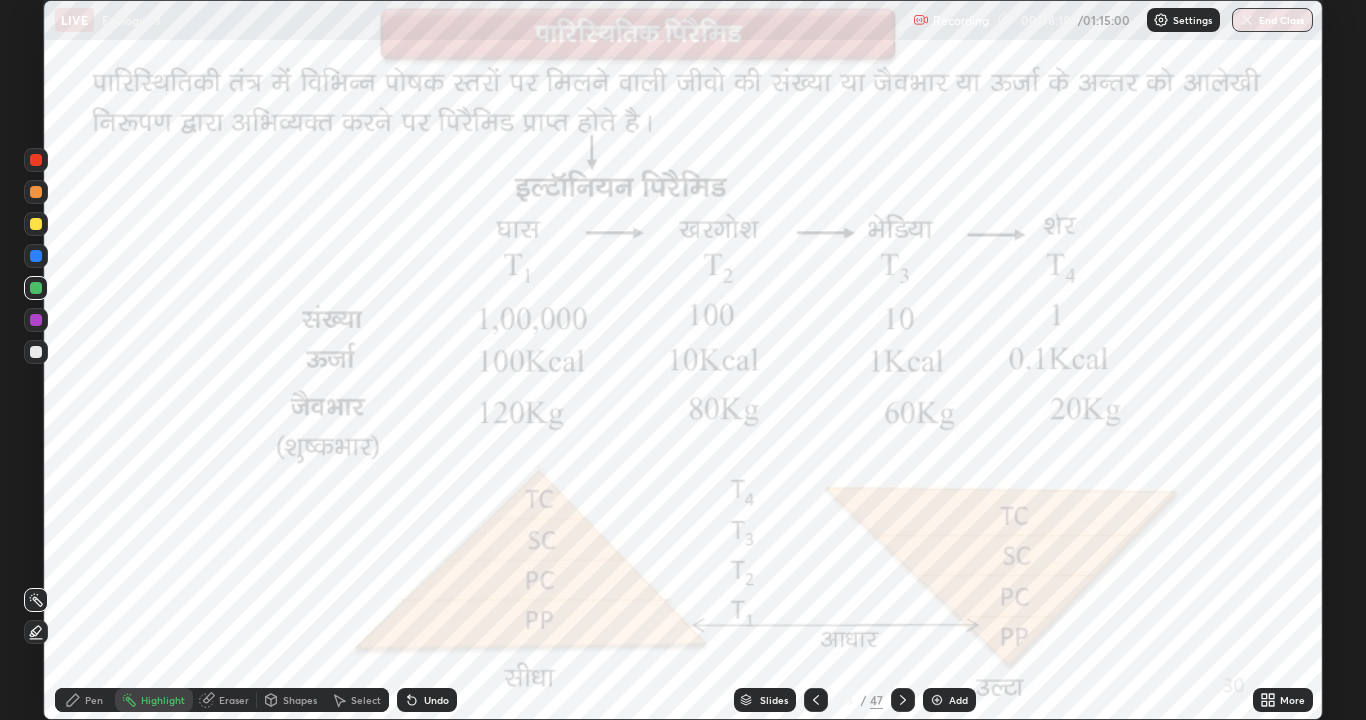 click at bounding box center (36, 192) 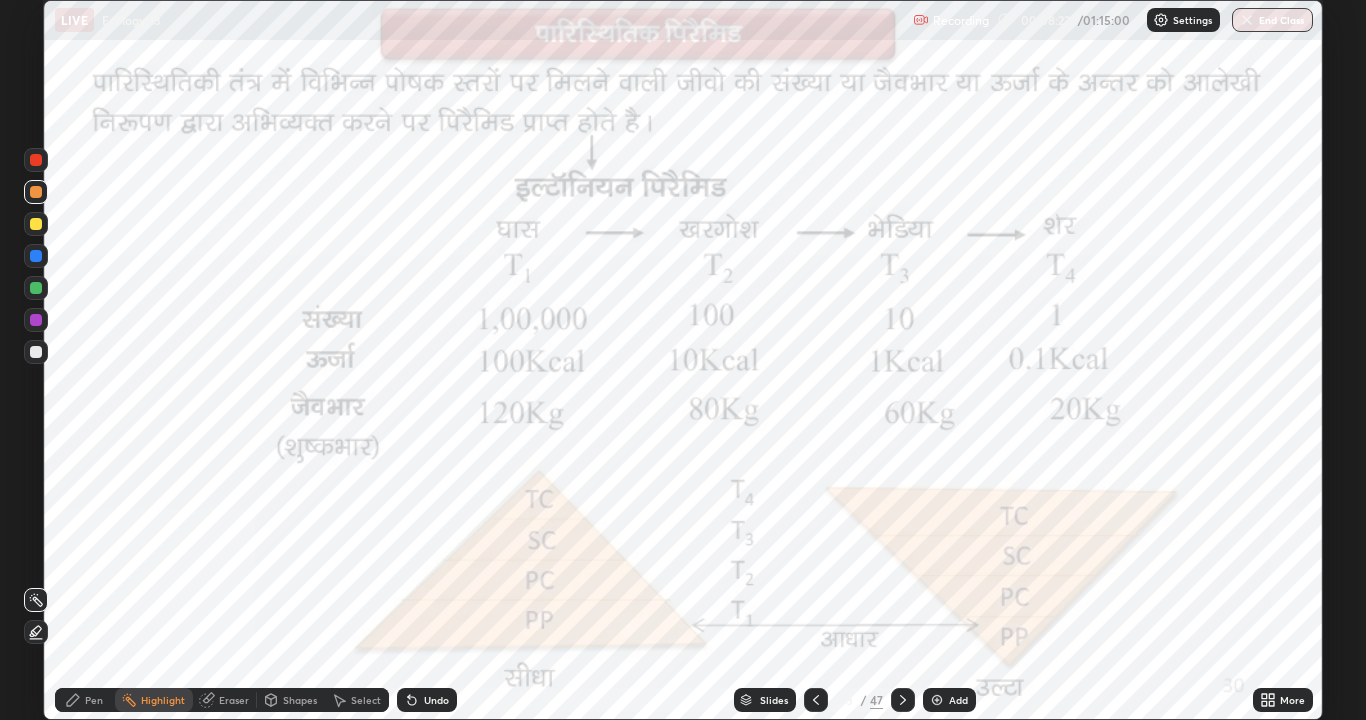 click 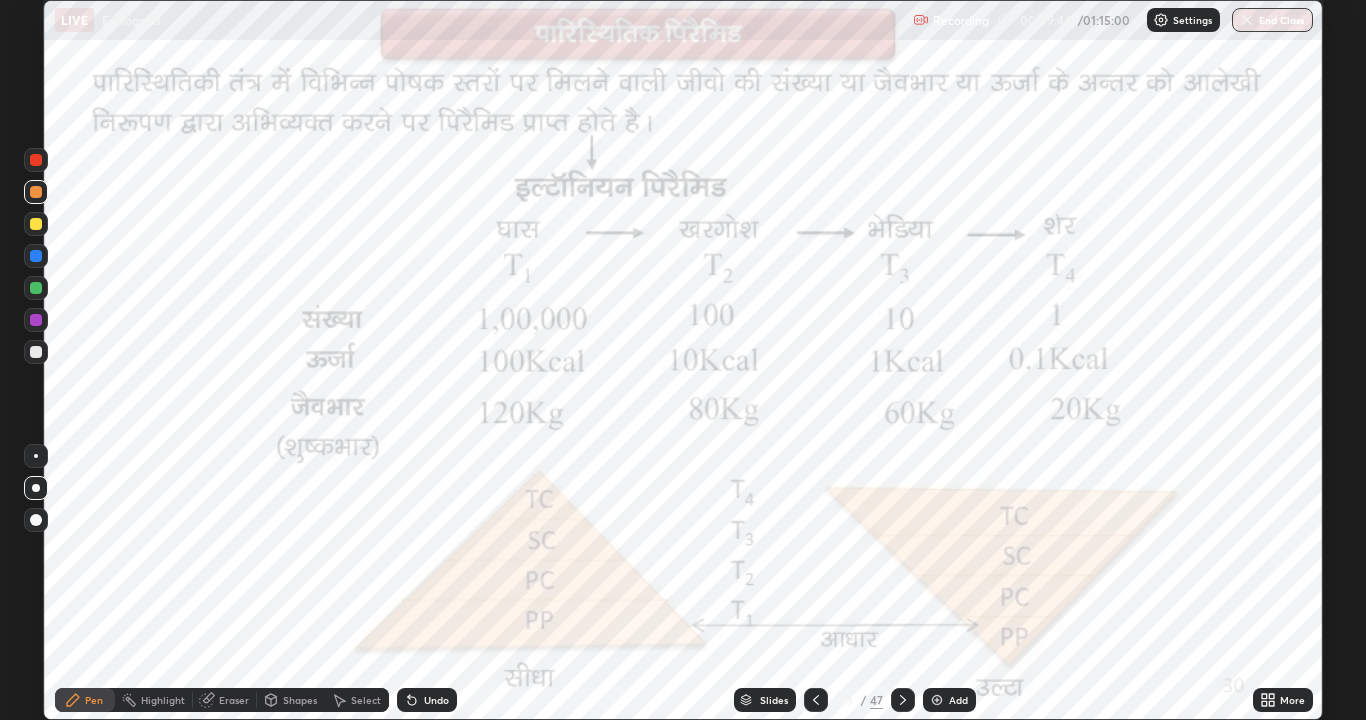click 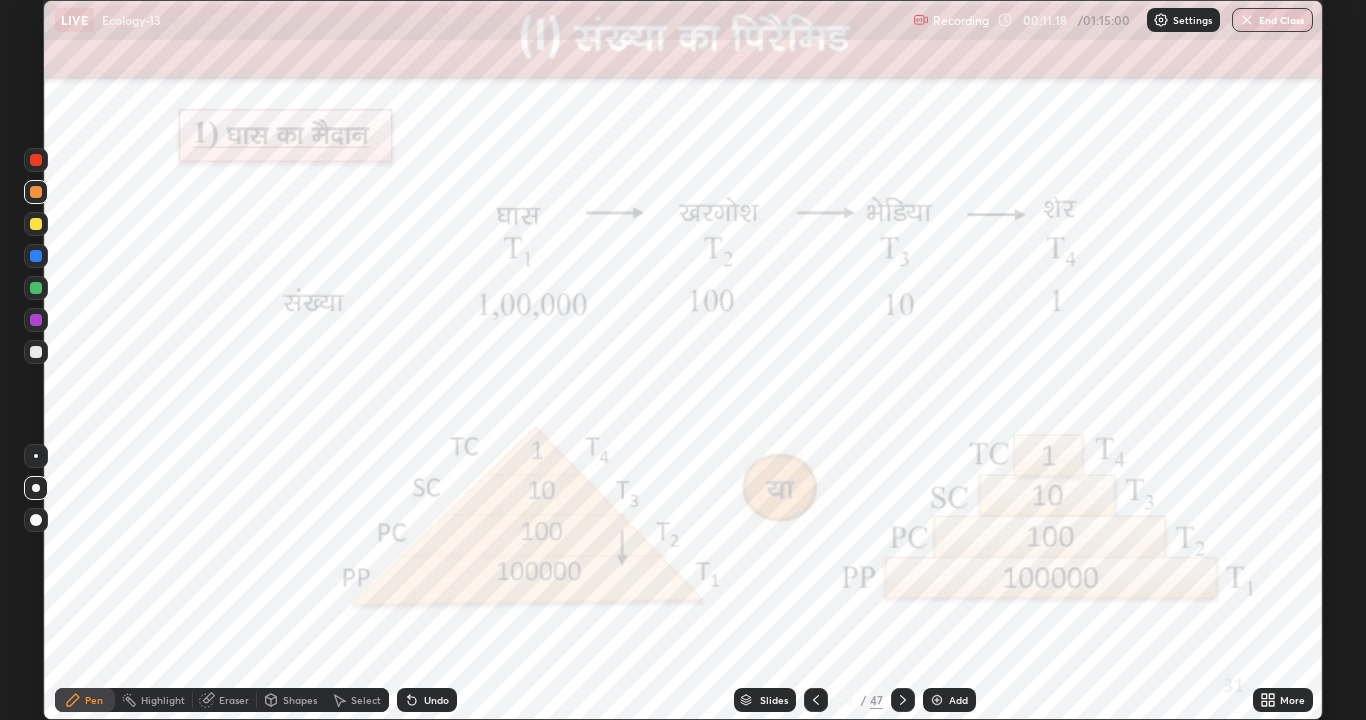 click 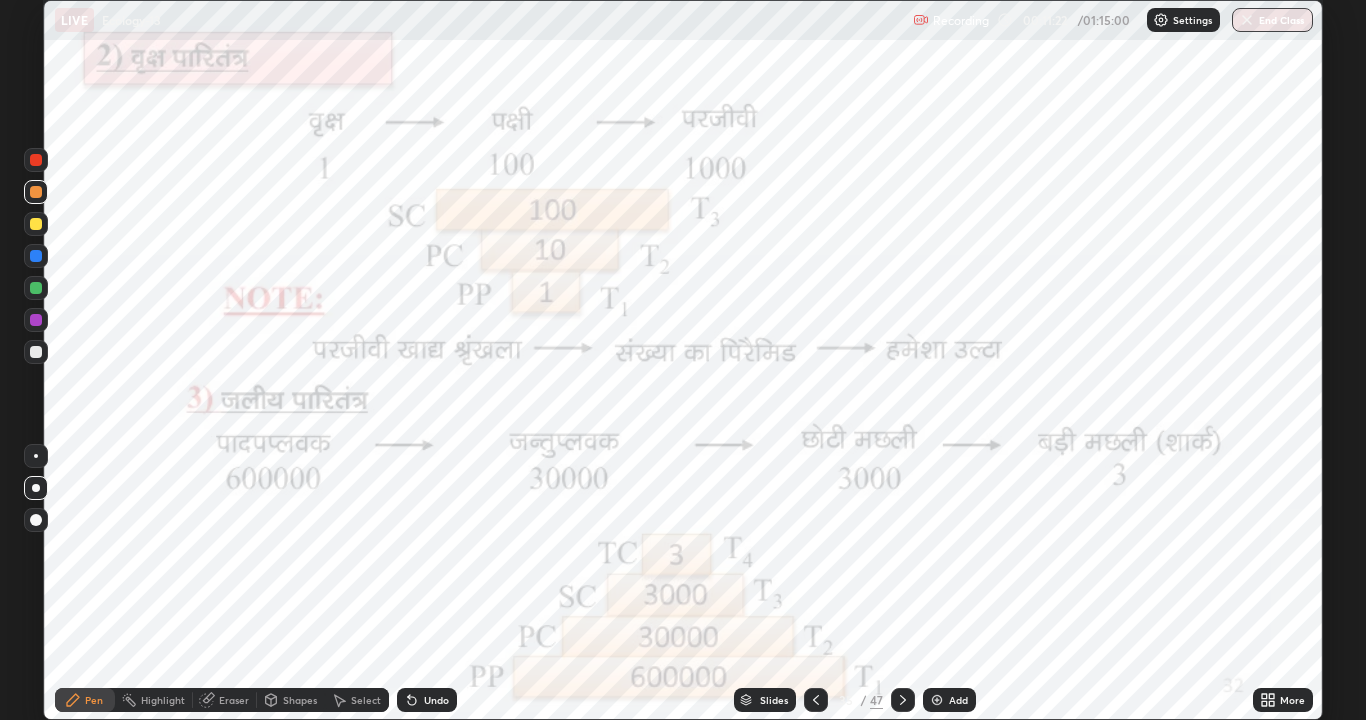 click at bounding box center [816, 700] 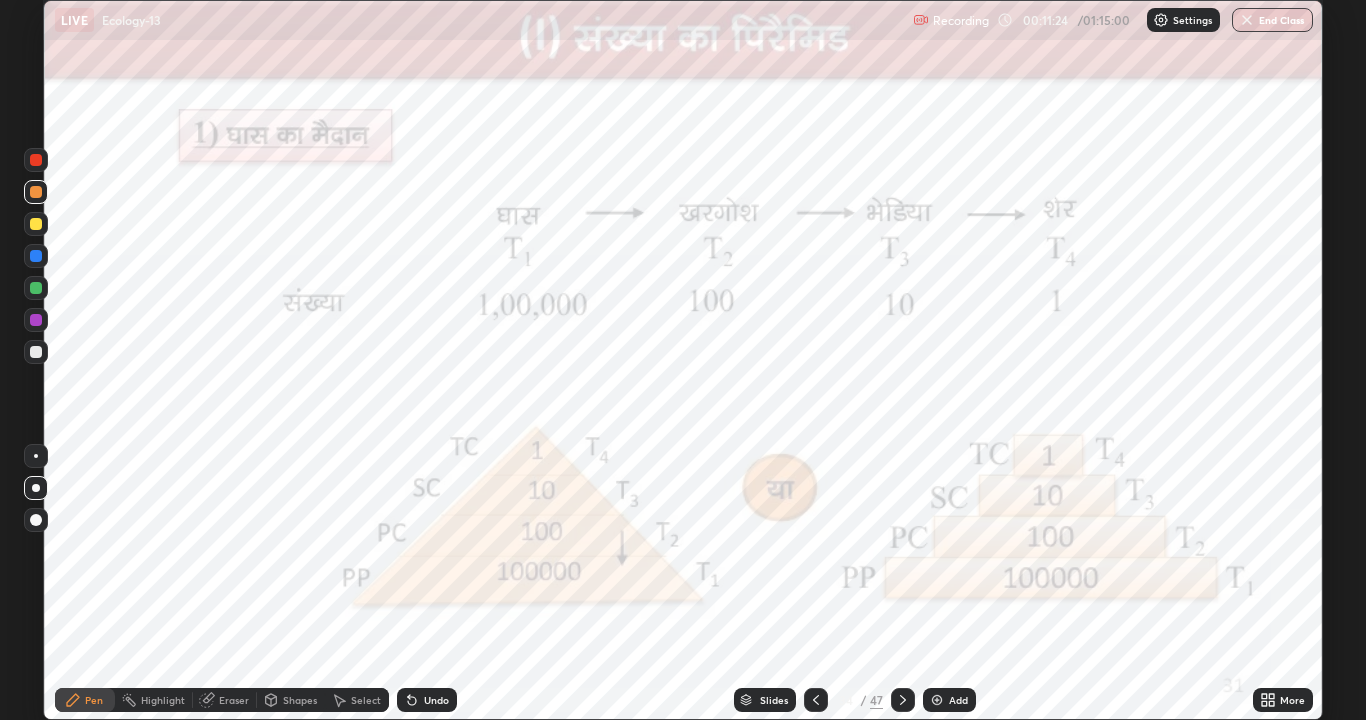 click on "Add" at bounding box center [949, 700] 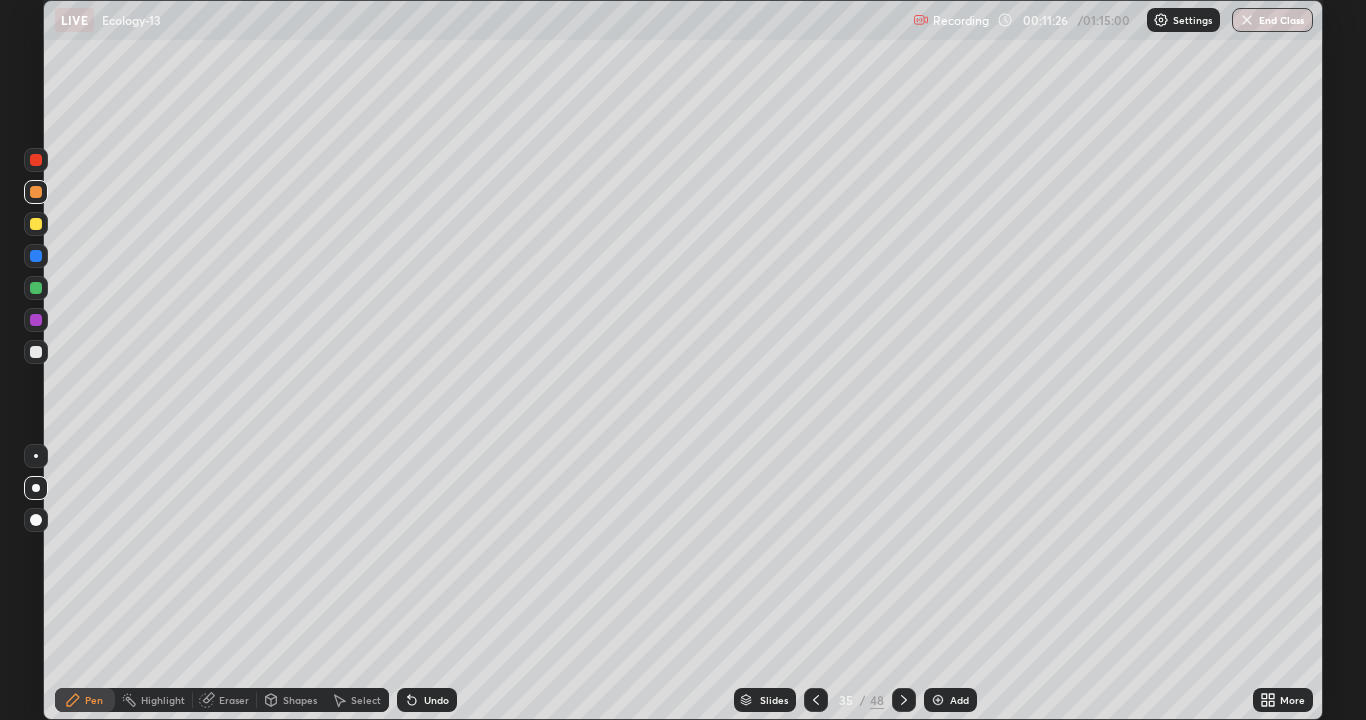 click at bounding box center (816, 700) 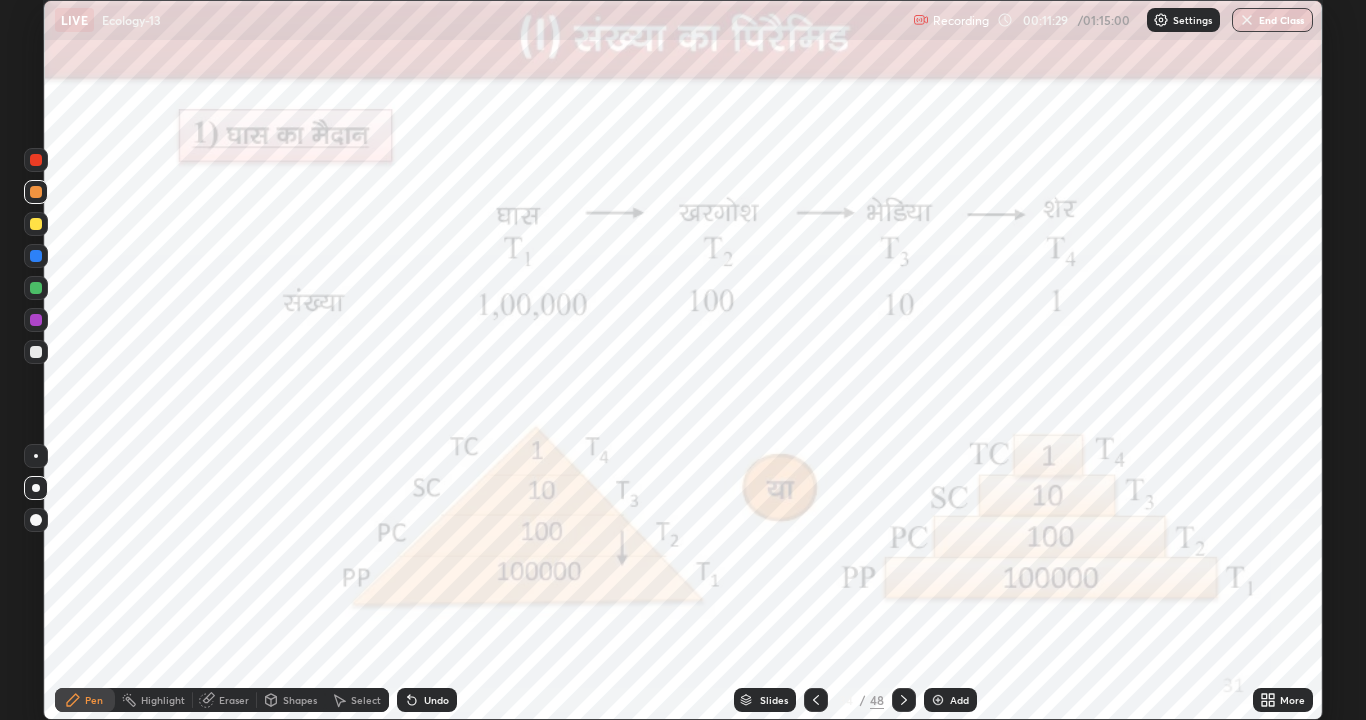 click 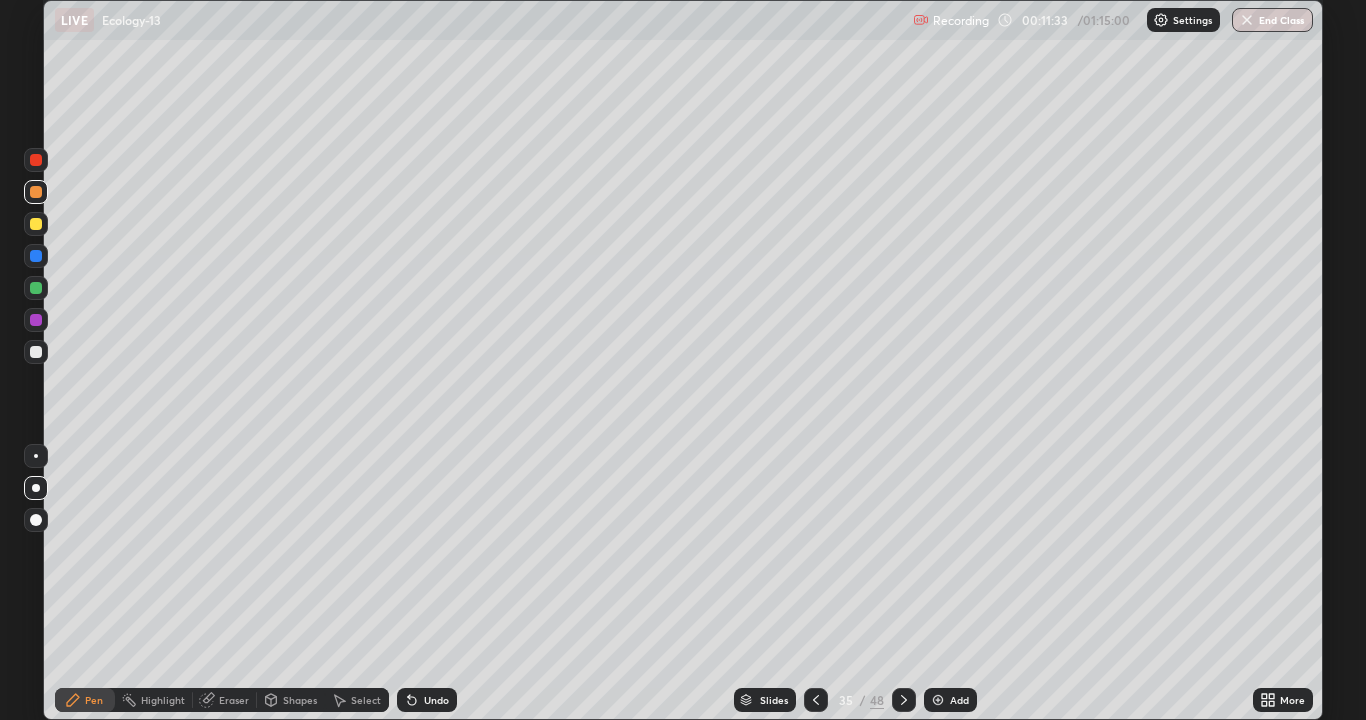 click at bounding box center [36, 352] 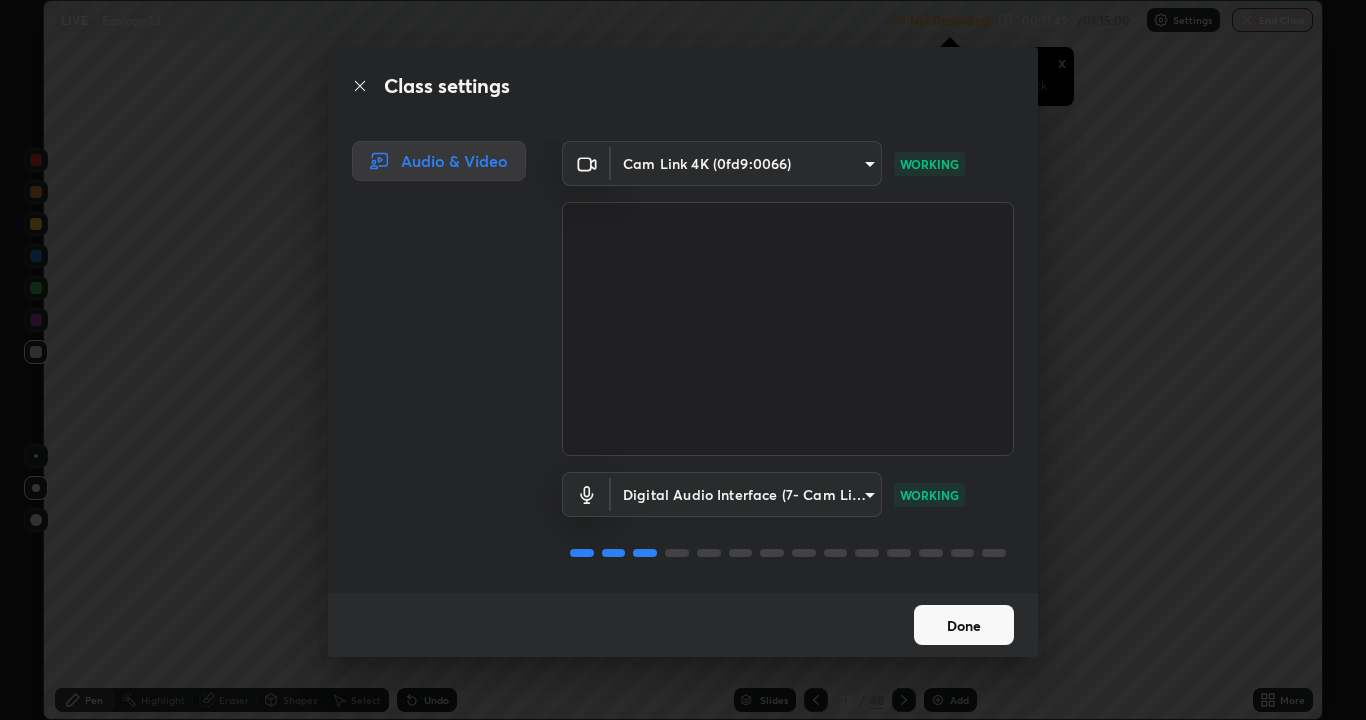 click on "Done" at bounding box center [964, 625] 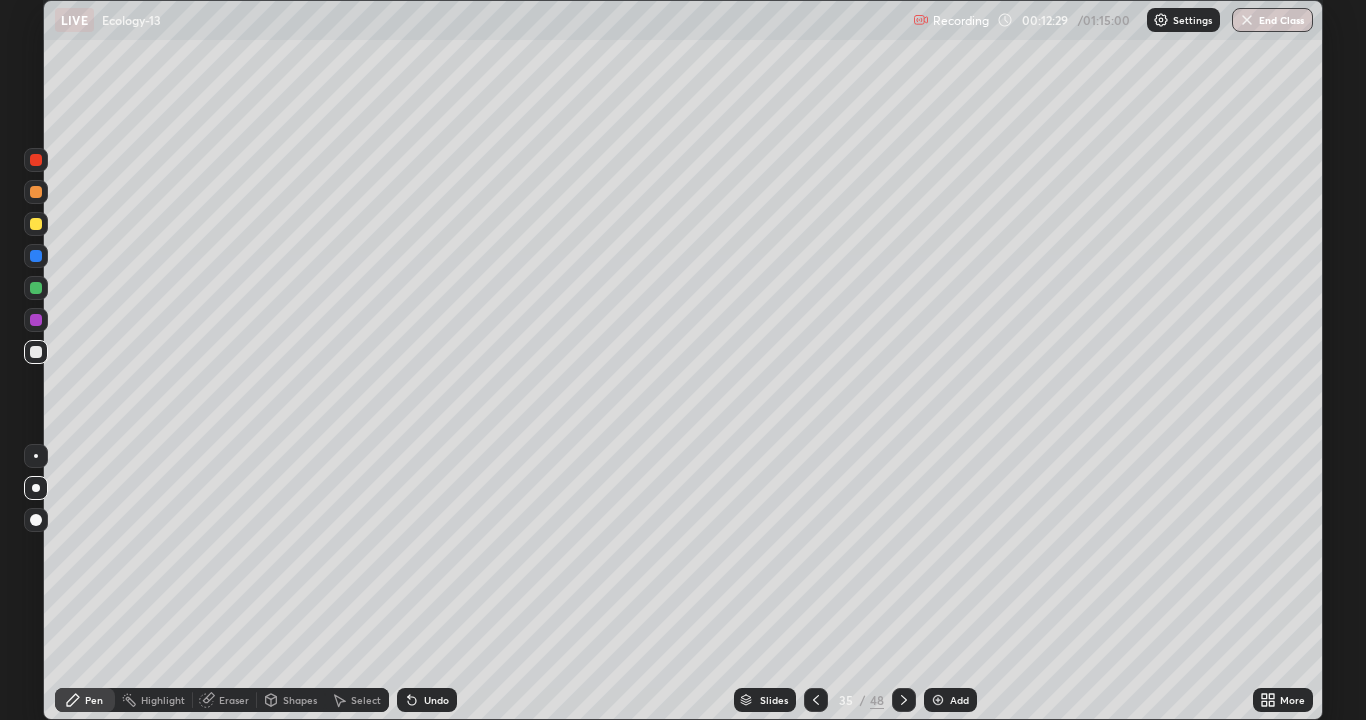 click at bounding box center [36, 320] 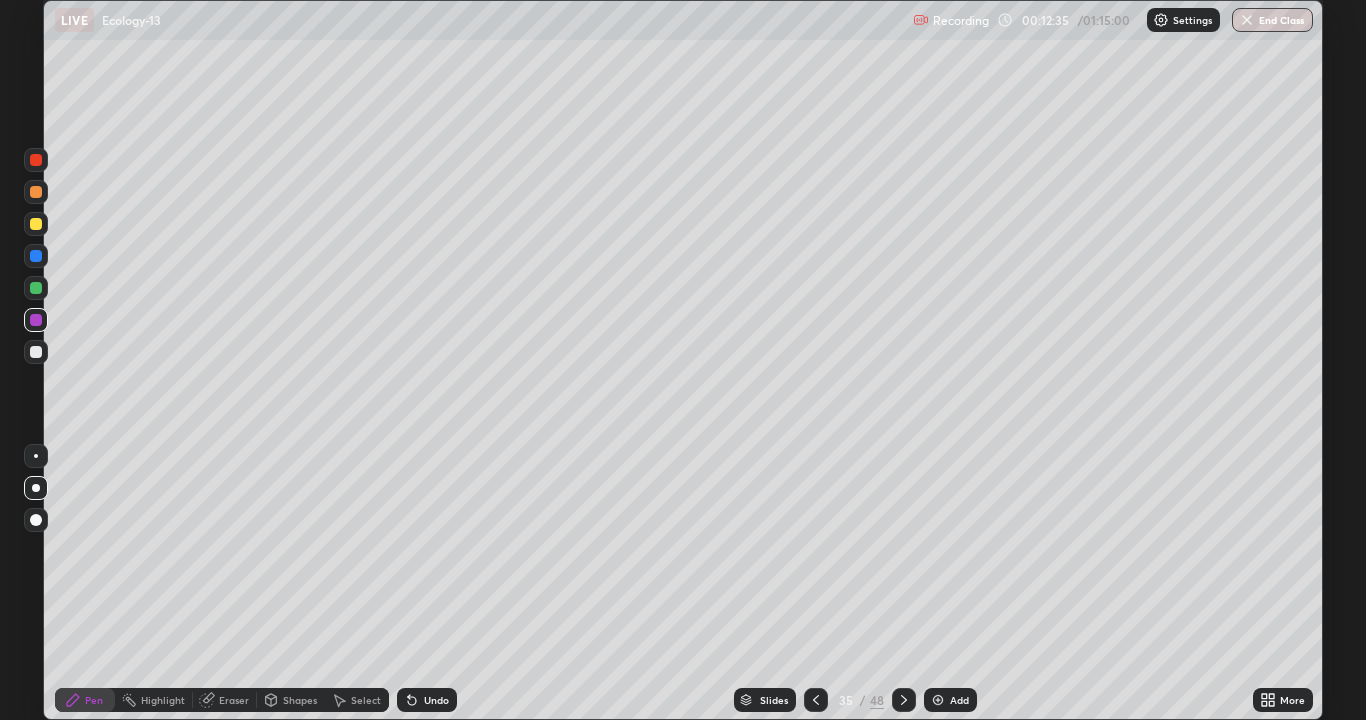 click at bounding box center (36, 224) 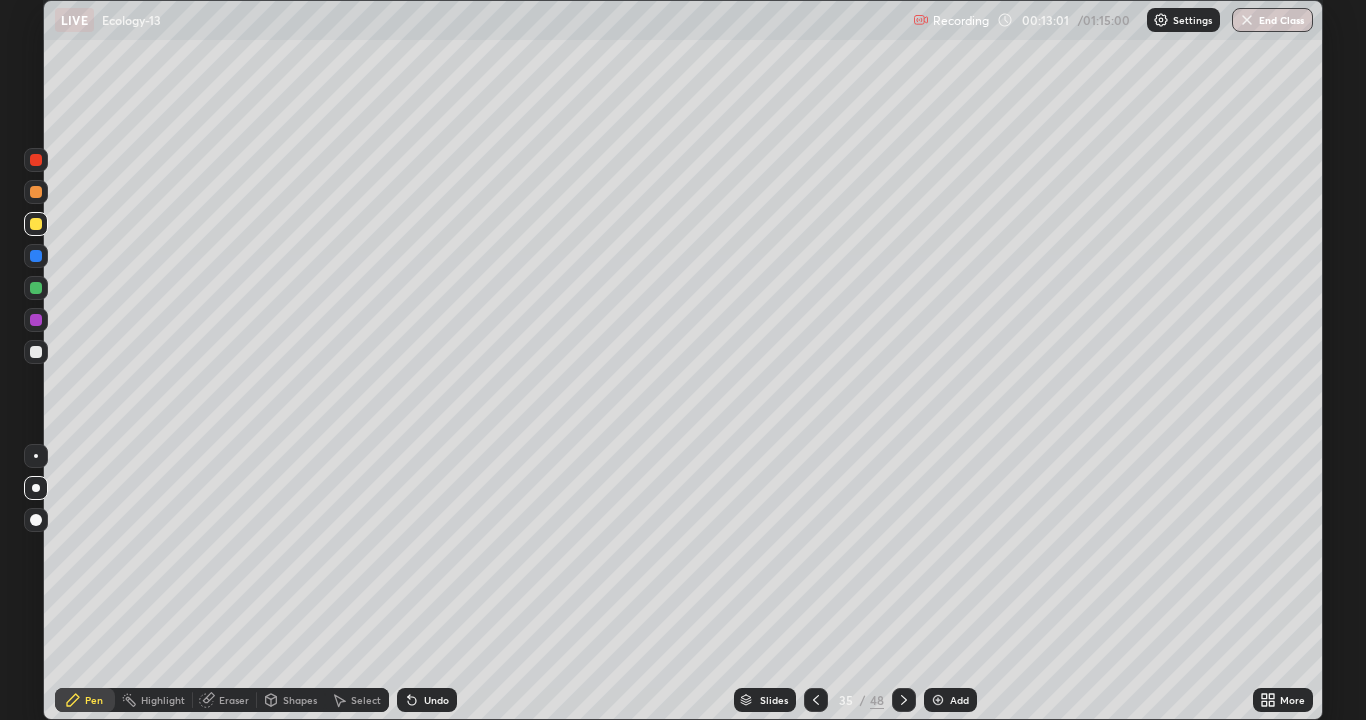 click on "Add" at bounding box center (950, 700) 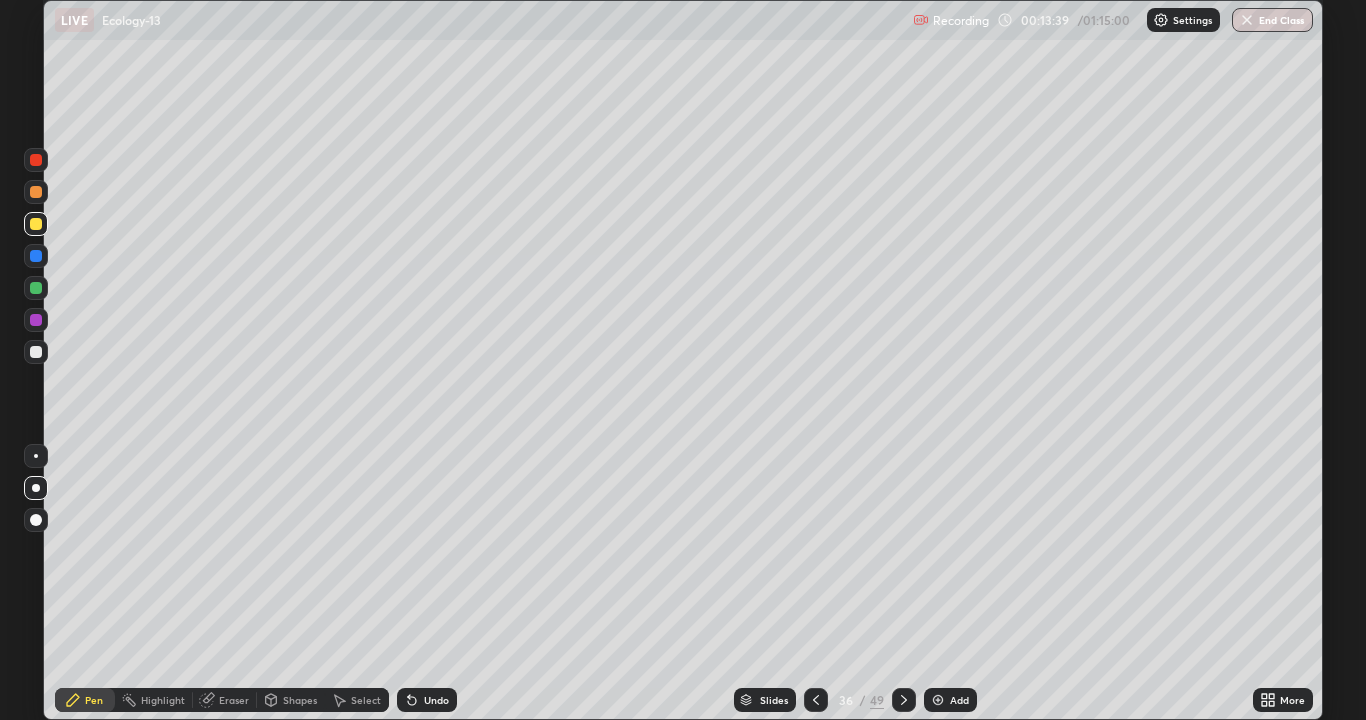 click at bounding box center [36, 160] 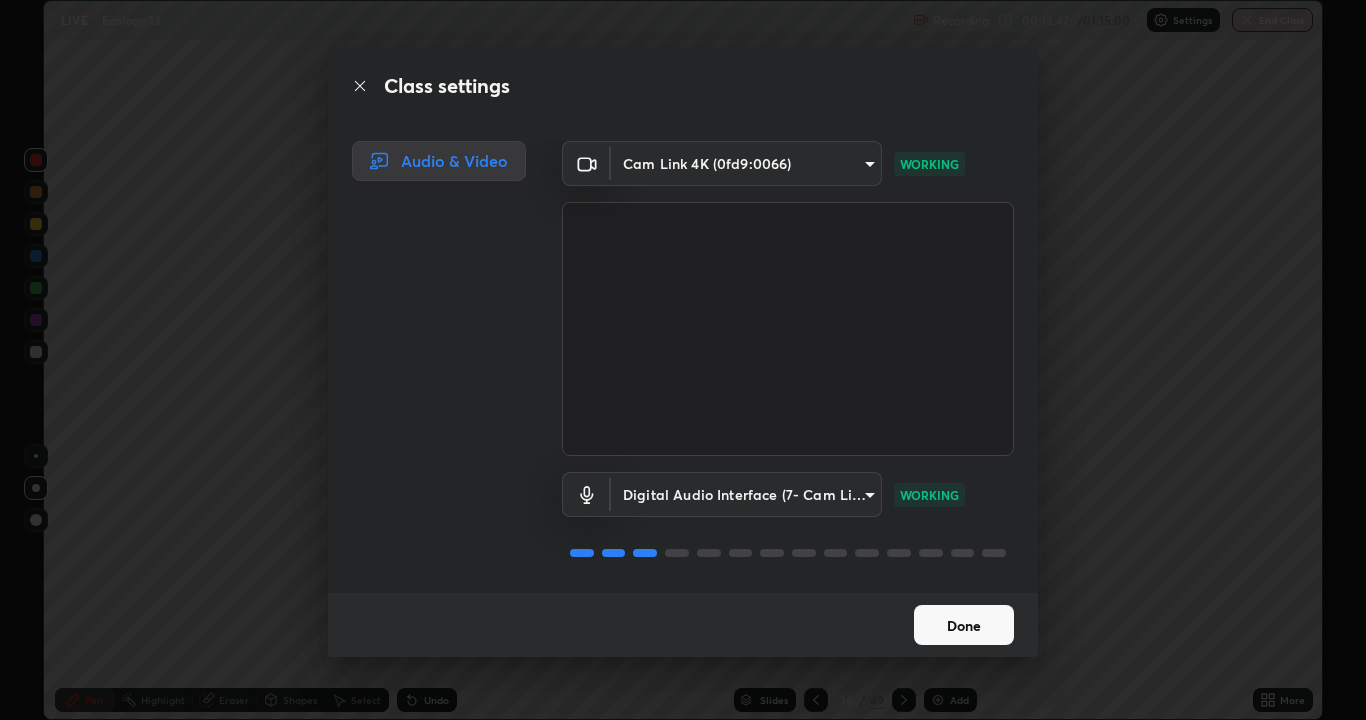 click on "Done" at bounding box center [964, 625] 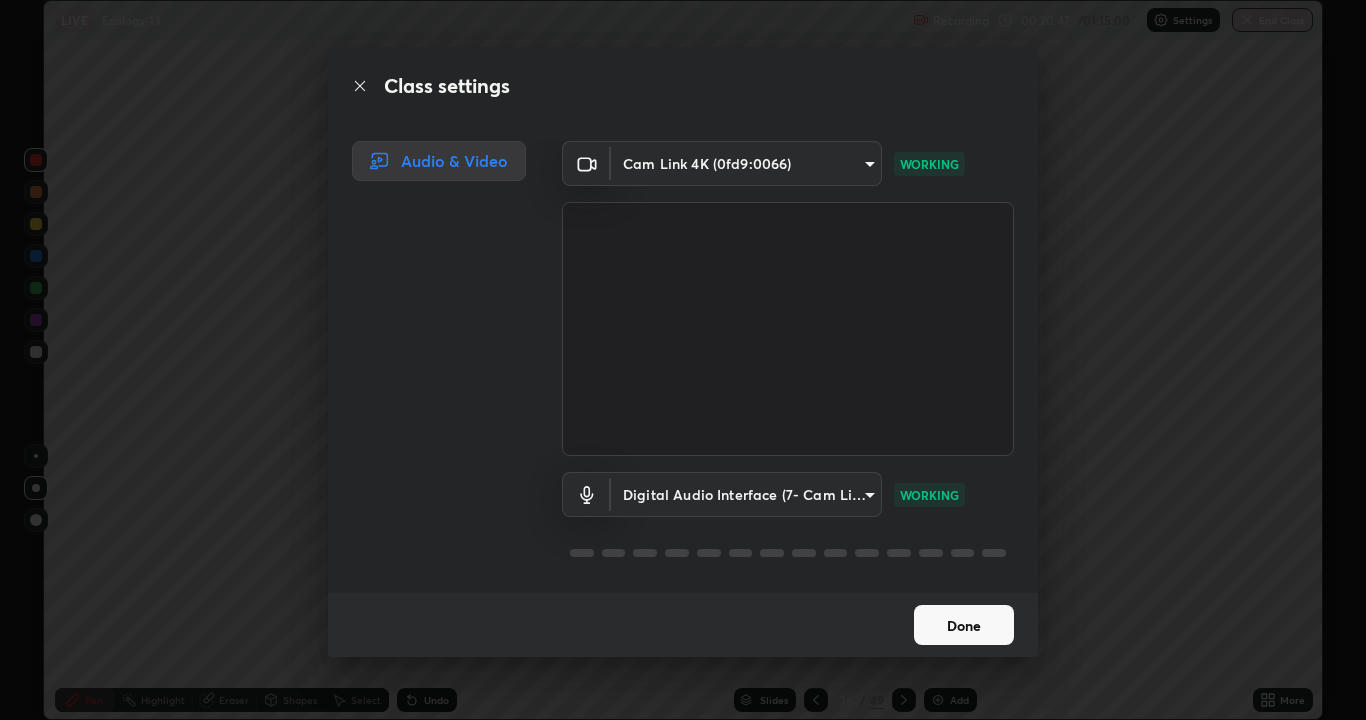 click on "Done" at bounding box center (964, 625) 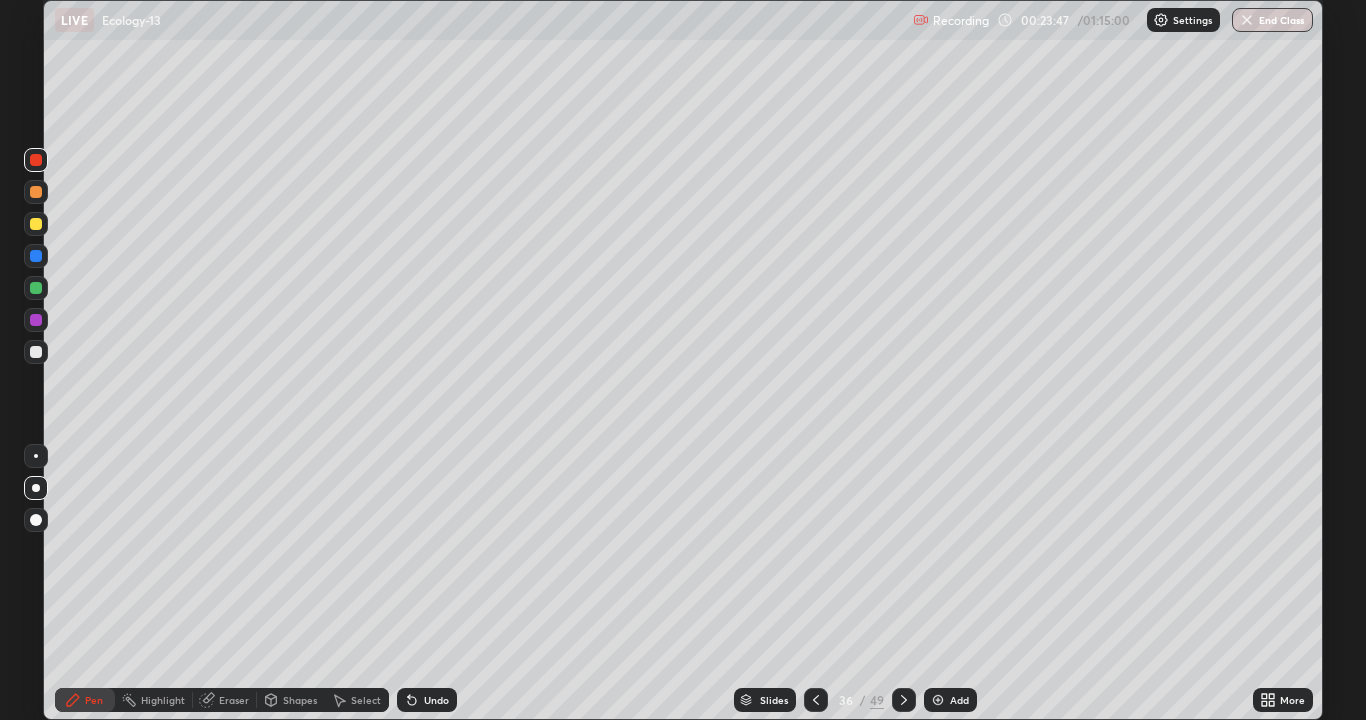 click 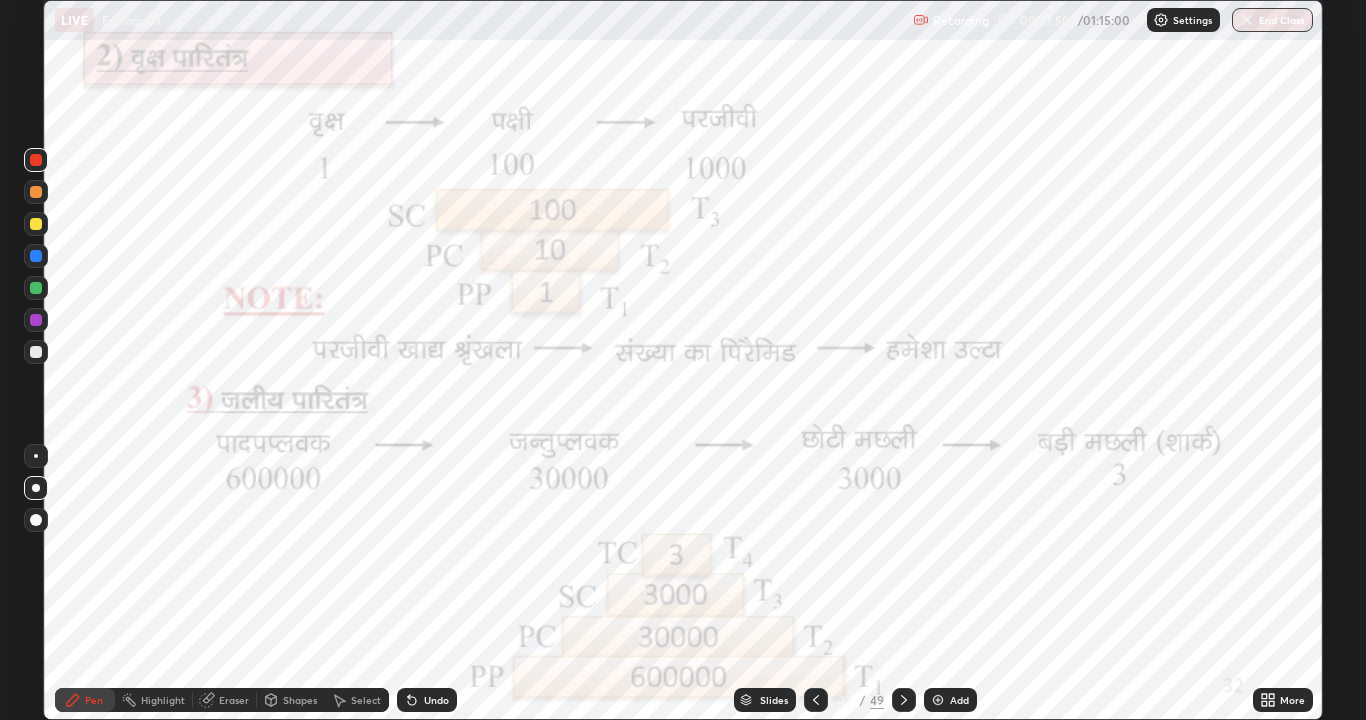 click 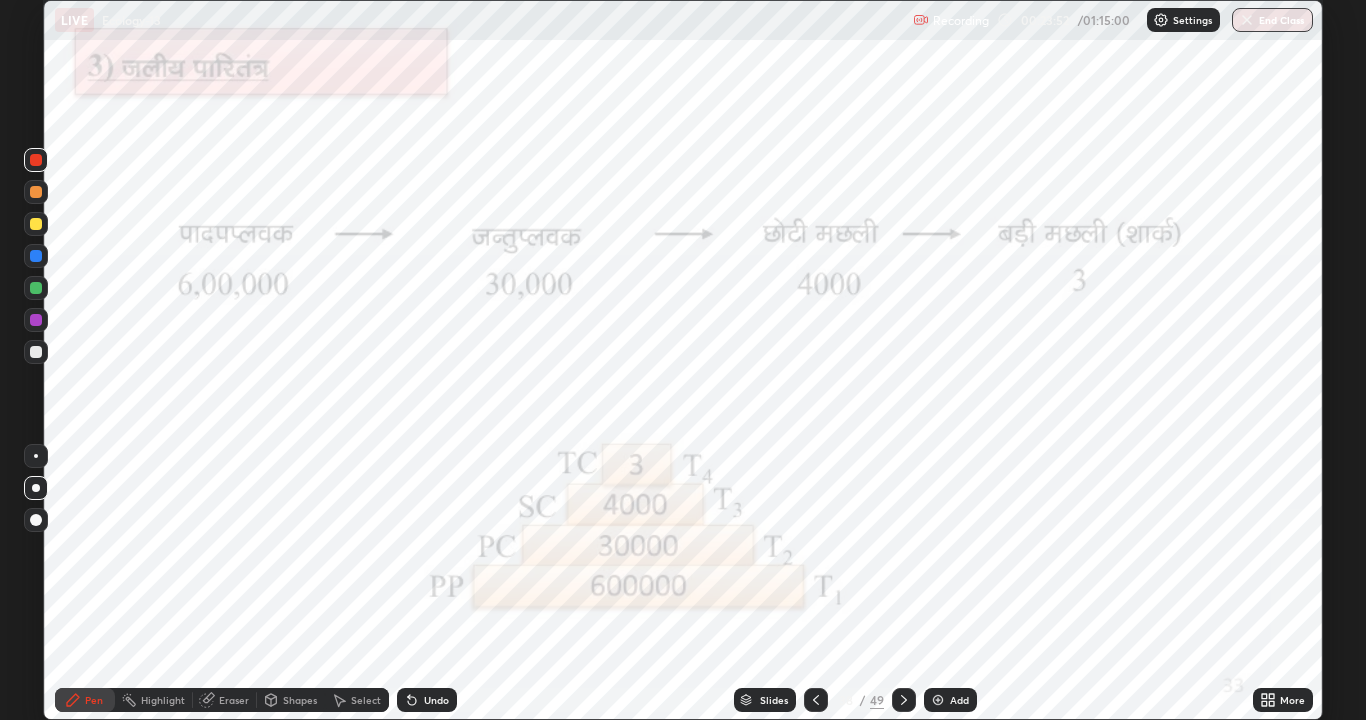click 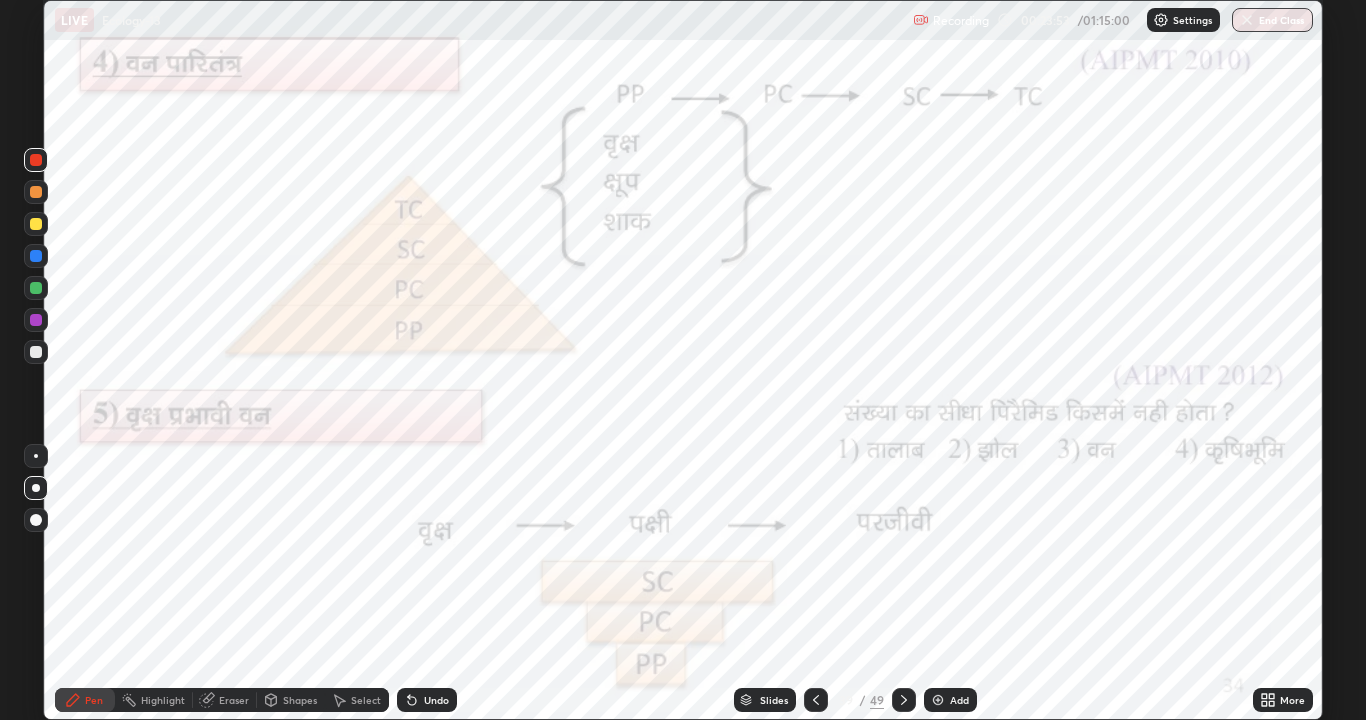 click 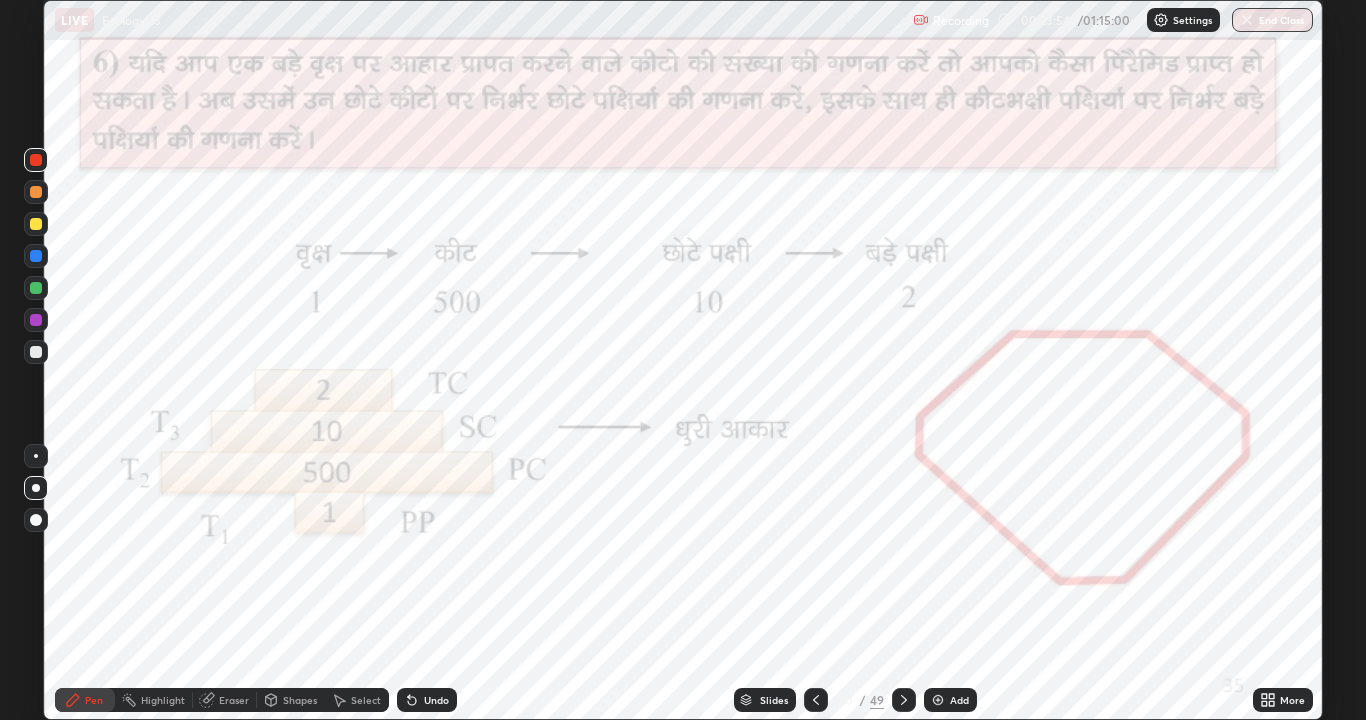 click at bounding box center [904, 700] 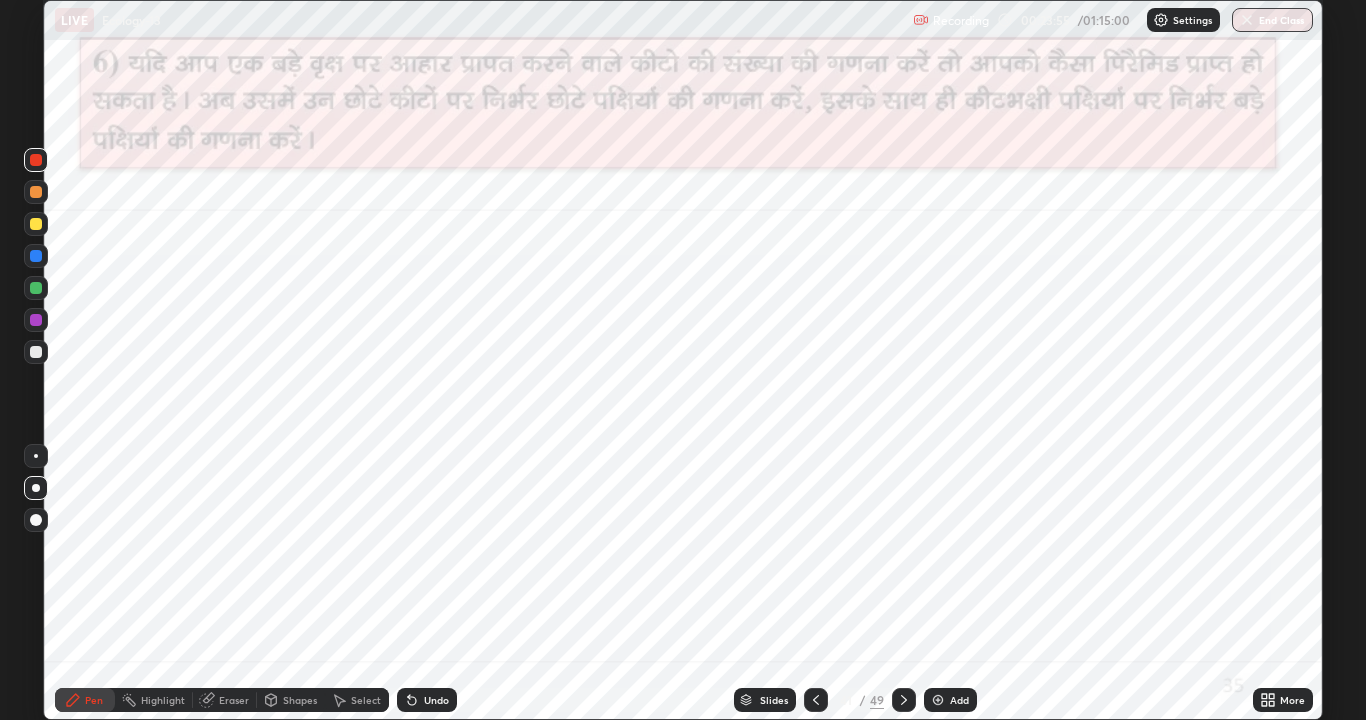 click at bounding box center (904, 700) 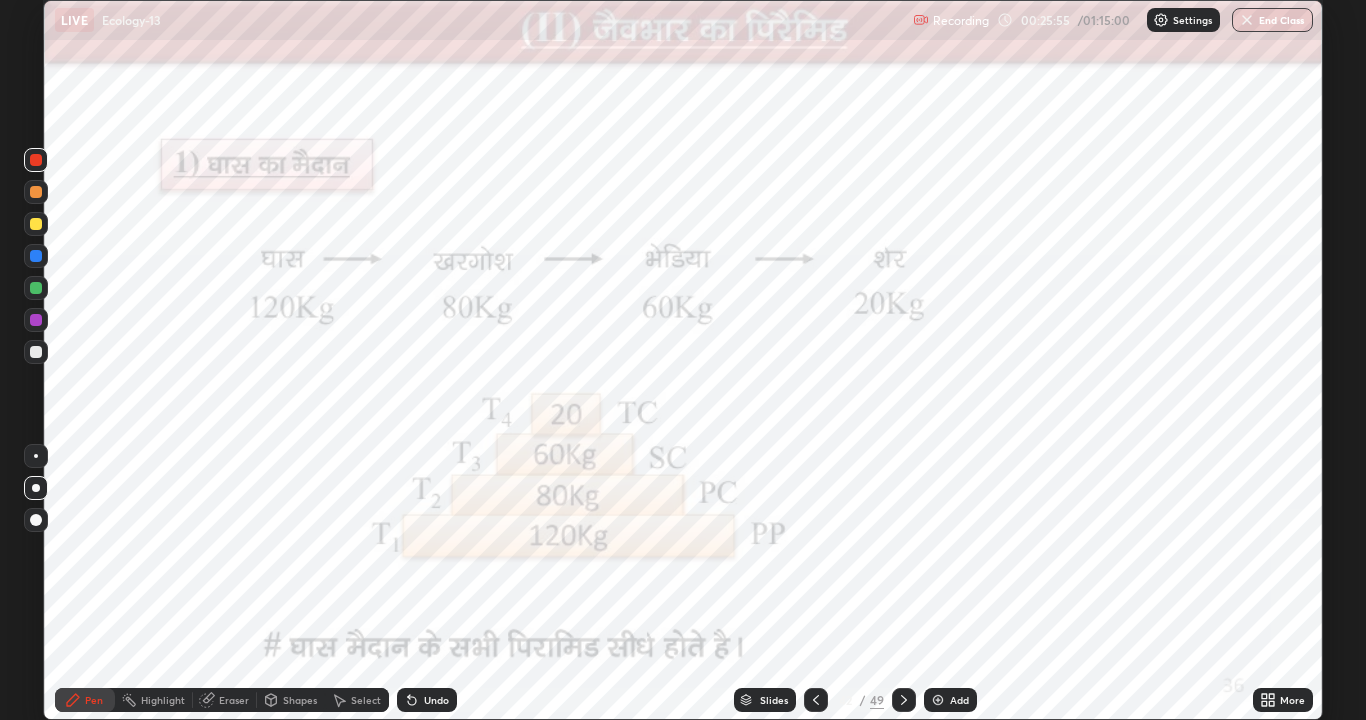click 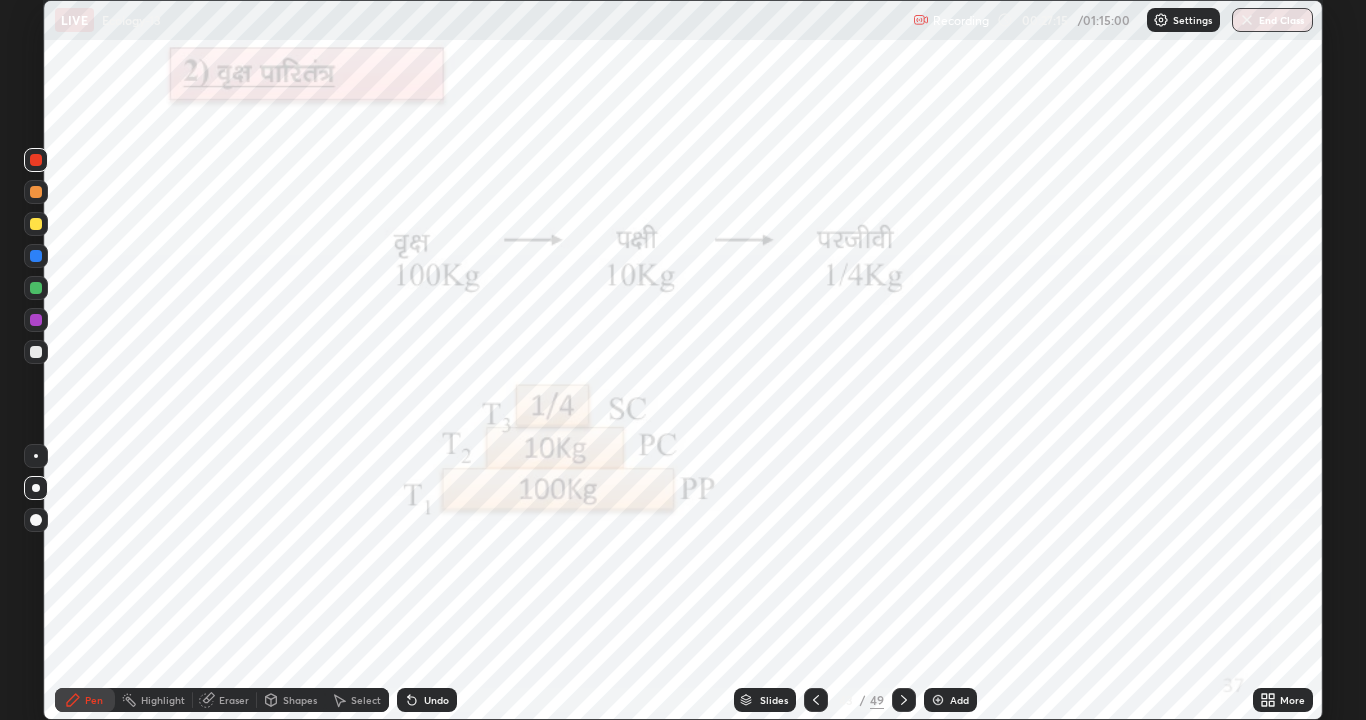 click 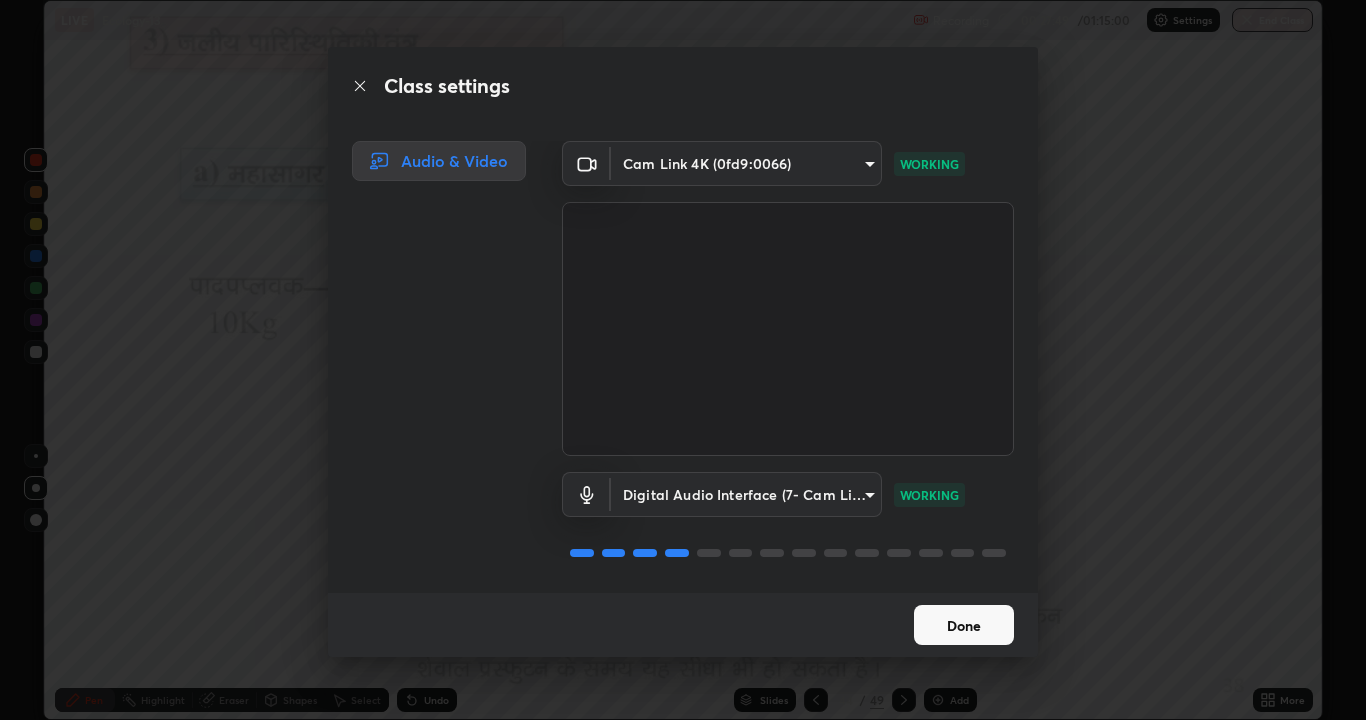 click on "Done" at bounding box center [964, 625] 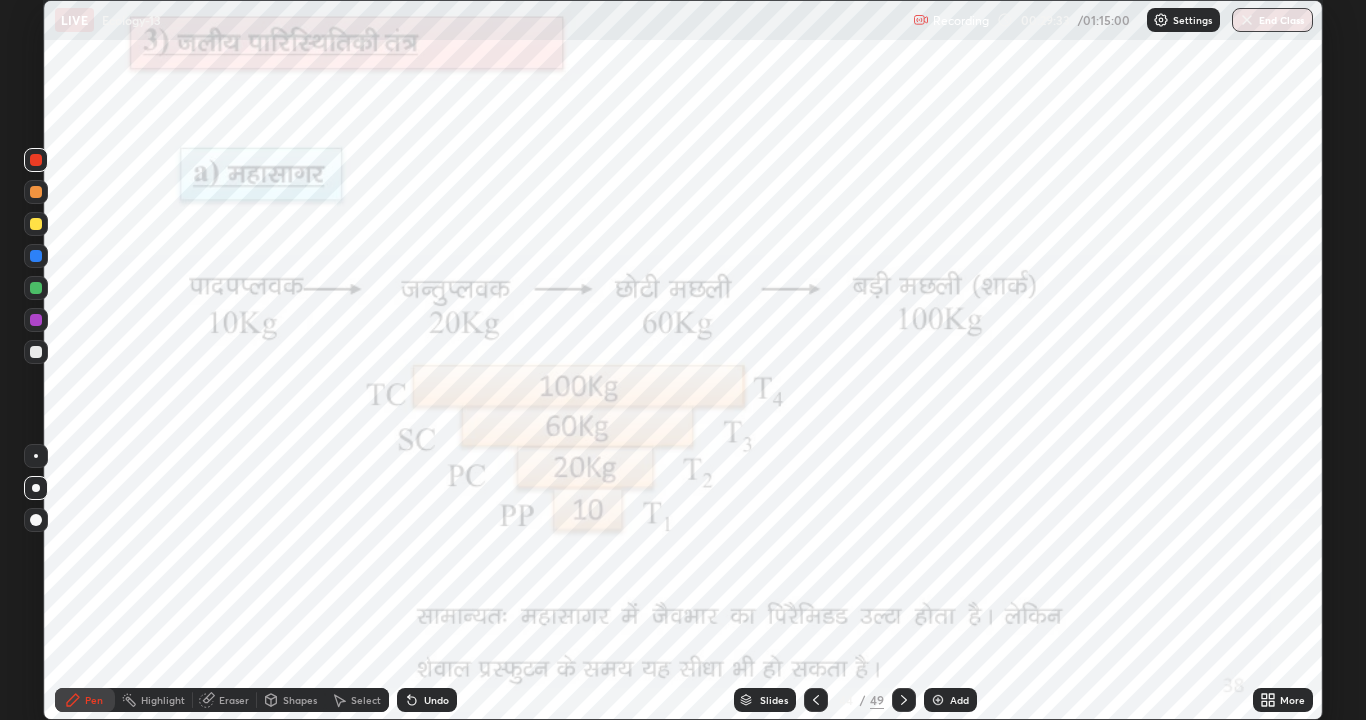 click 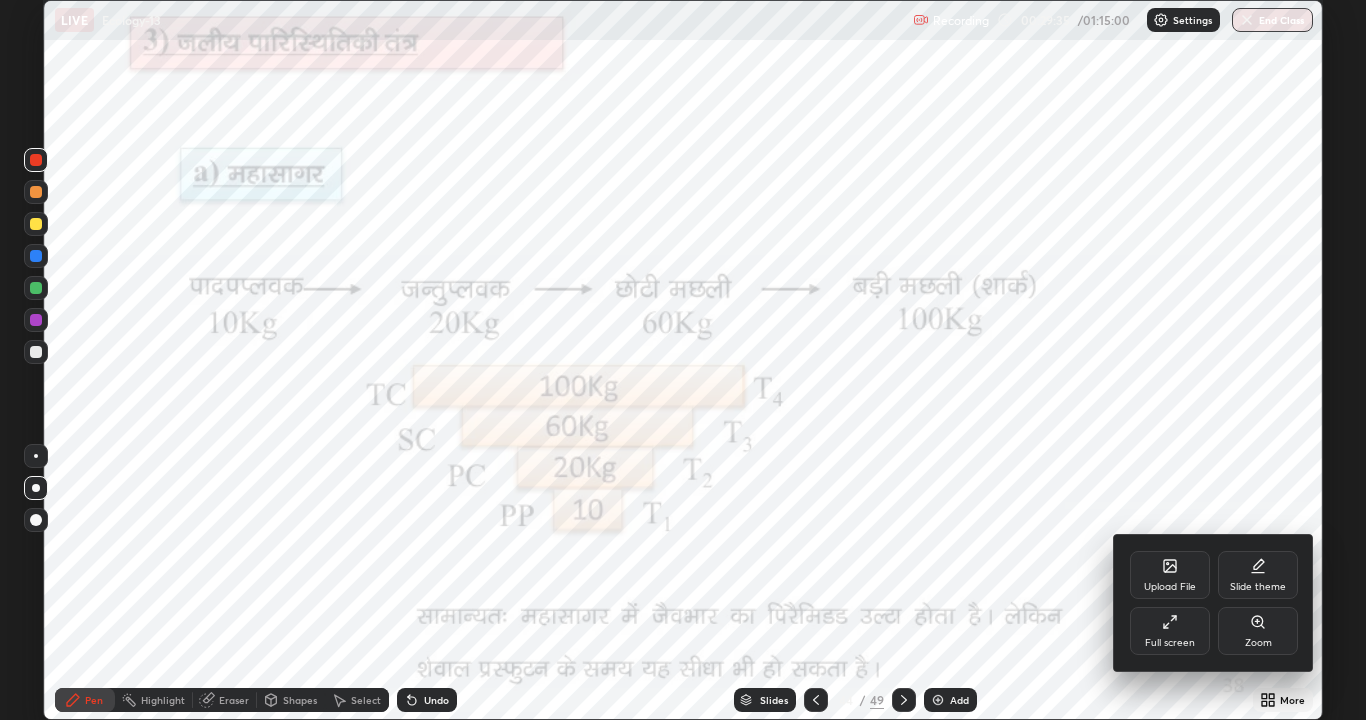 click on "Full screen" at bounding box center [1170, 631] 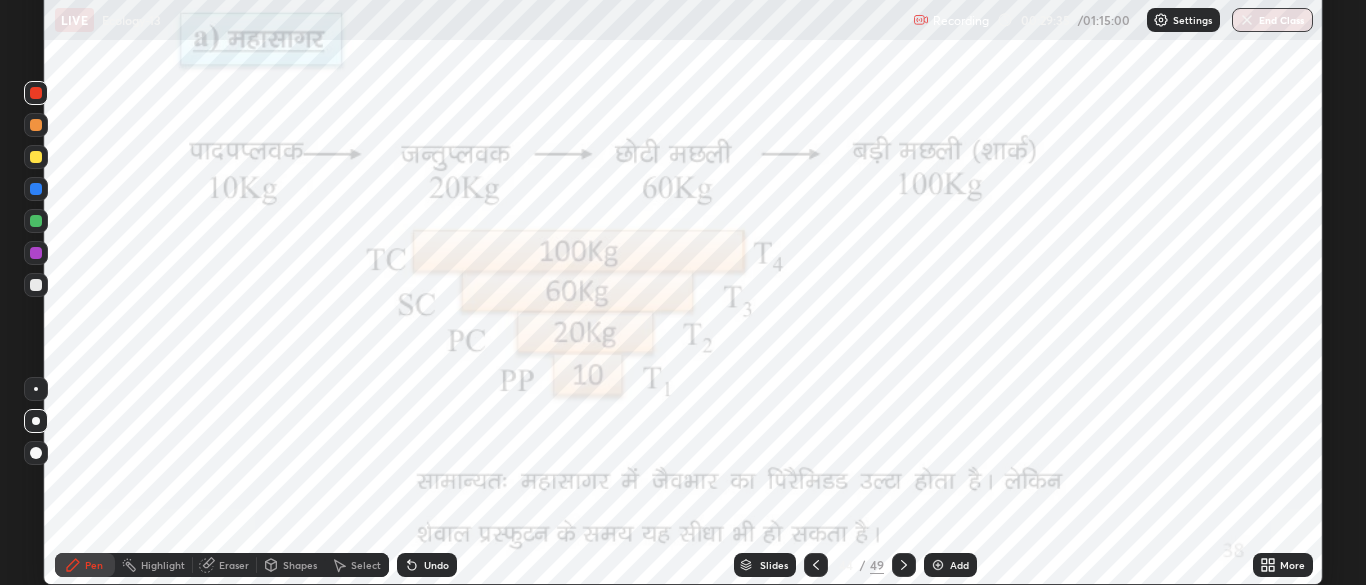 scroll, scrollTop: 585, scrollLeft: 1366, axis: both 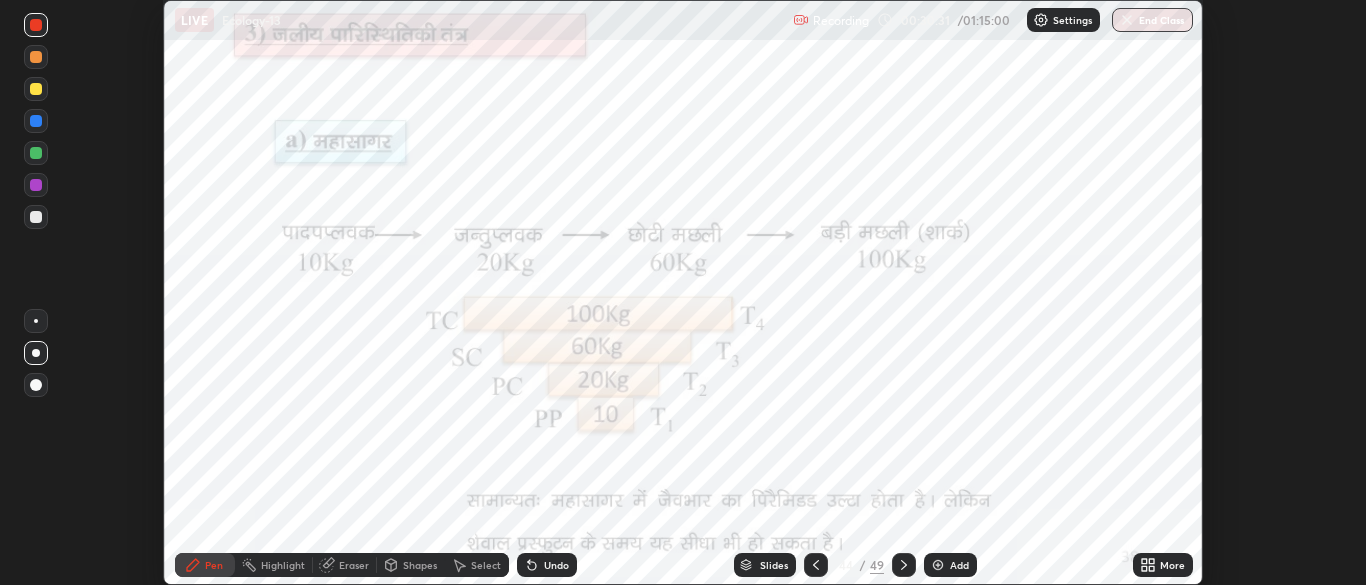 click 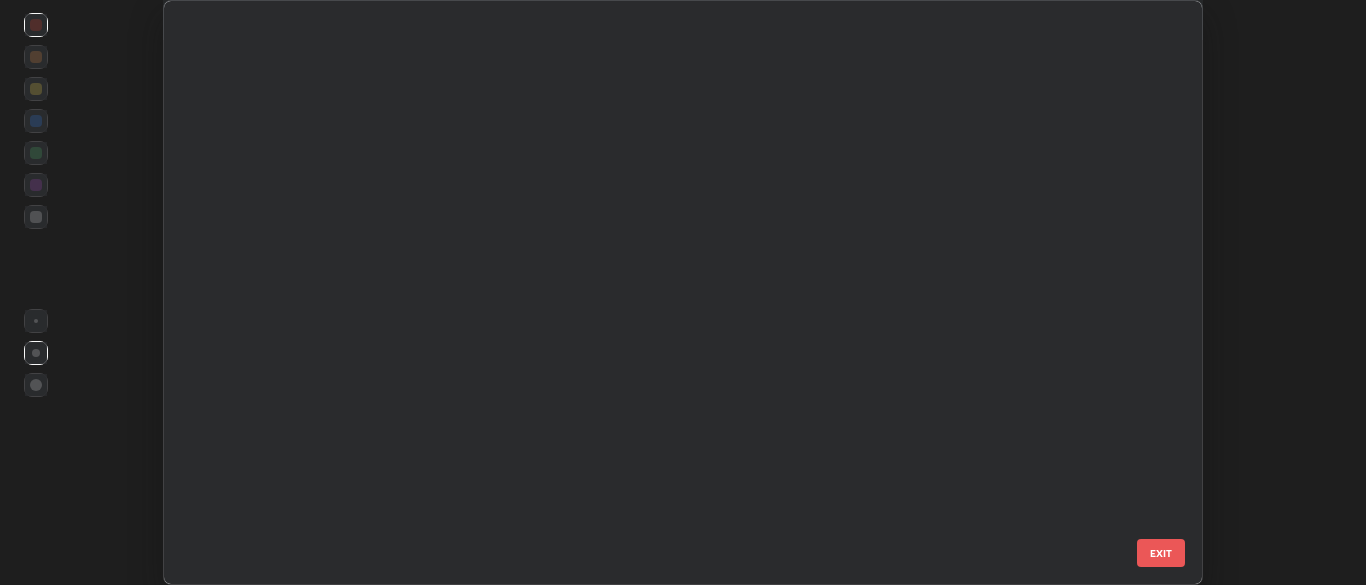 scroll, scrollTop: 2111, scrollLeft: 0, axis: vertical 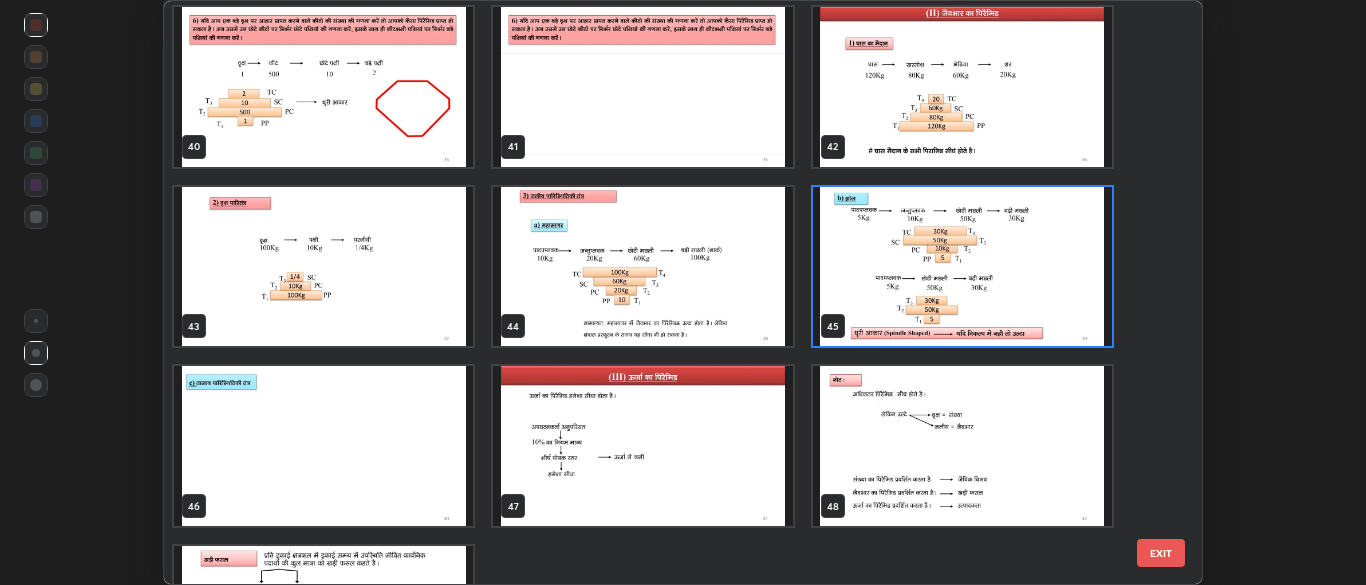 click at bounding box center (962, 267) 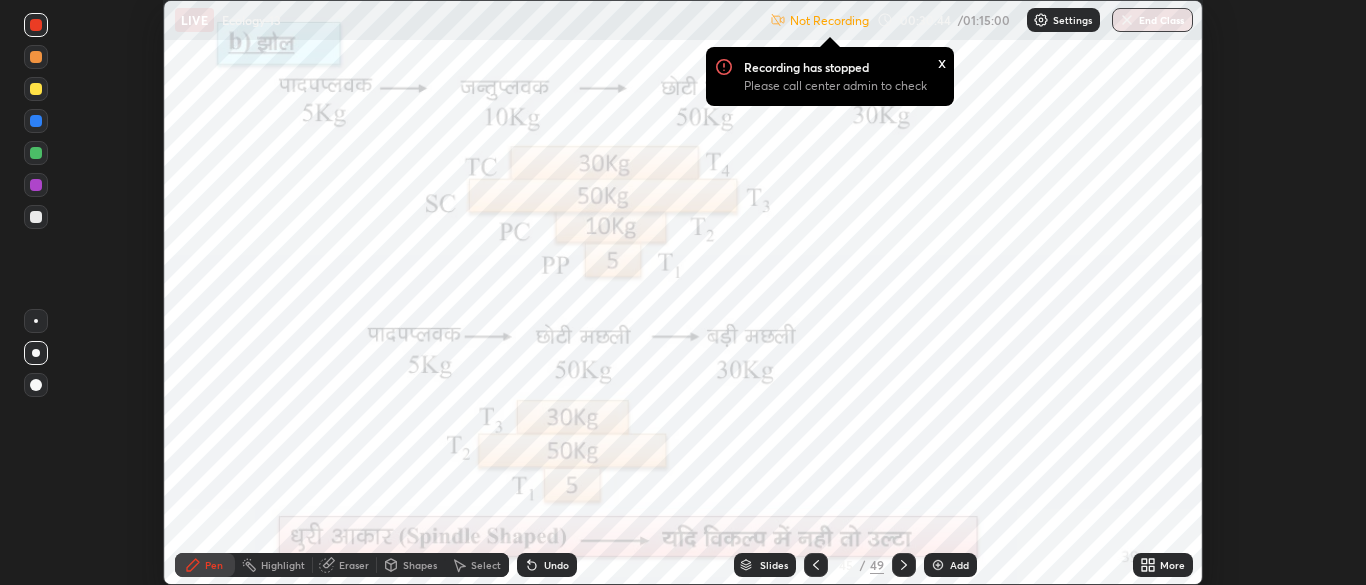 click on "Settings" at bounding box center (1072, 20) 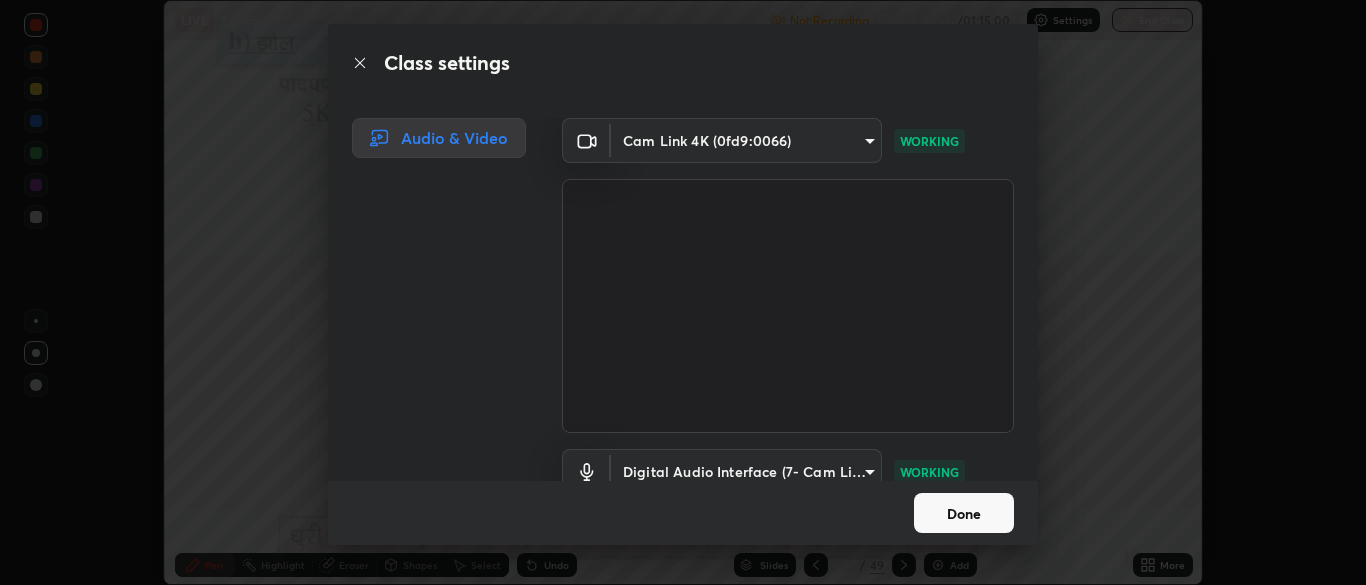 click on "Done" at bounding box center (964, 513) 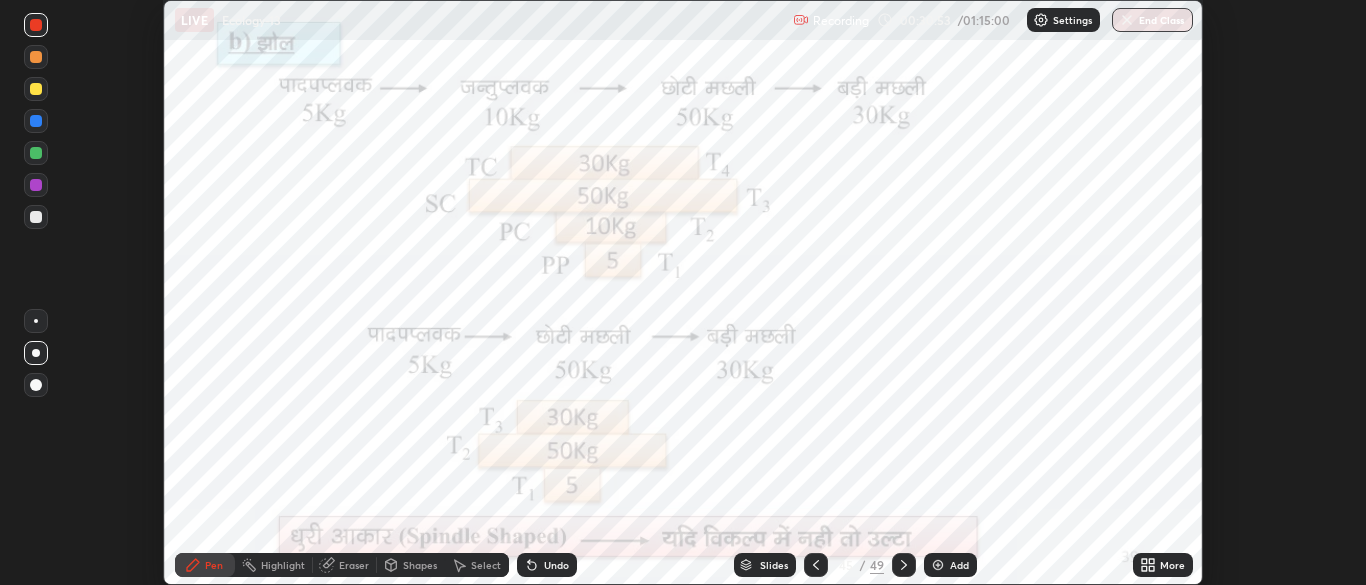 click 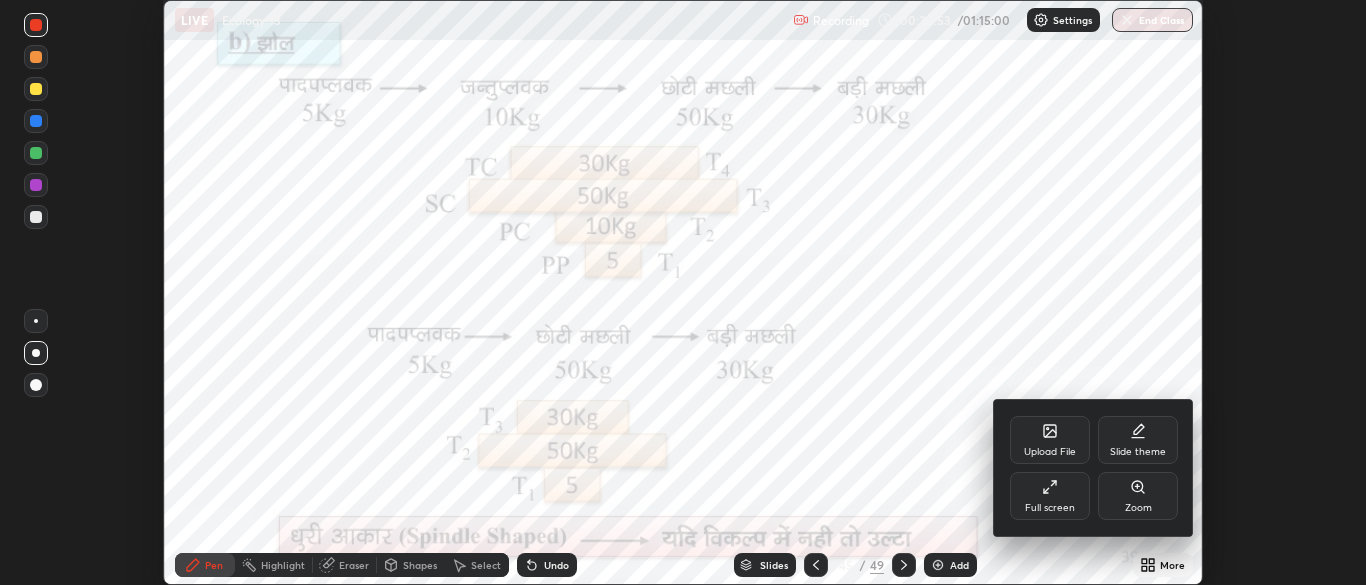 click at bounding box center (683, 292) 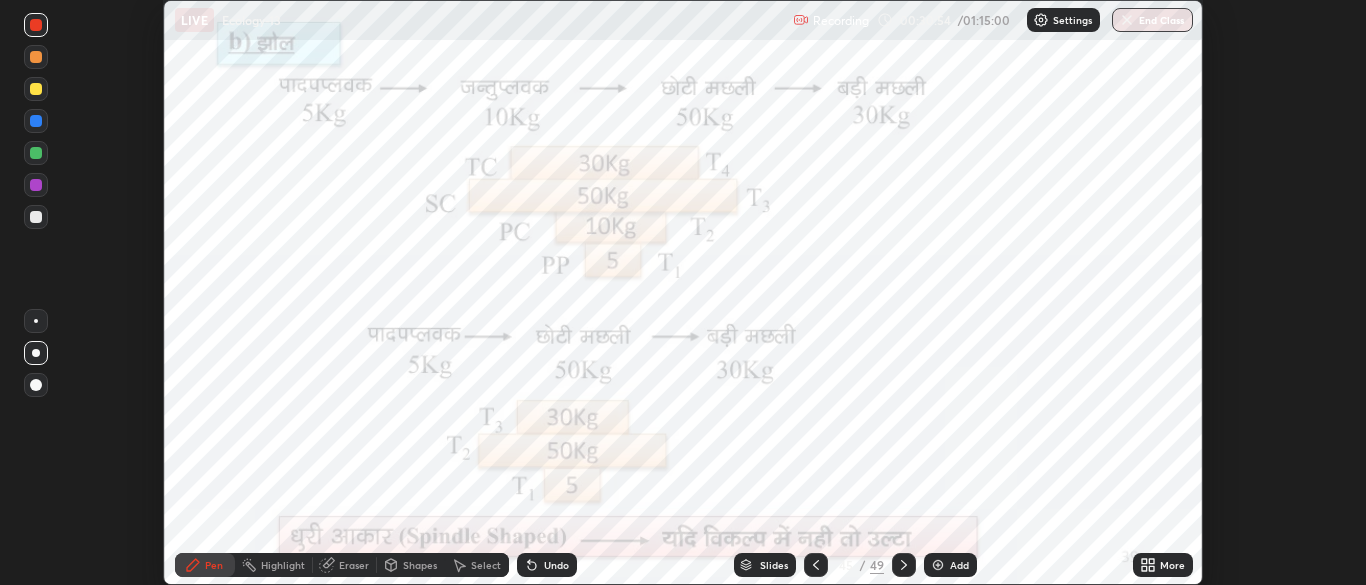 click 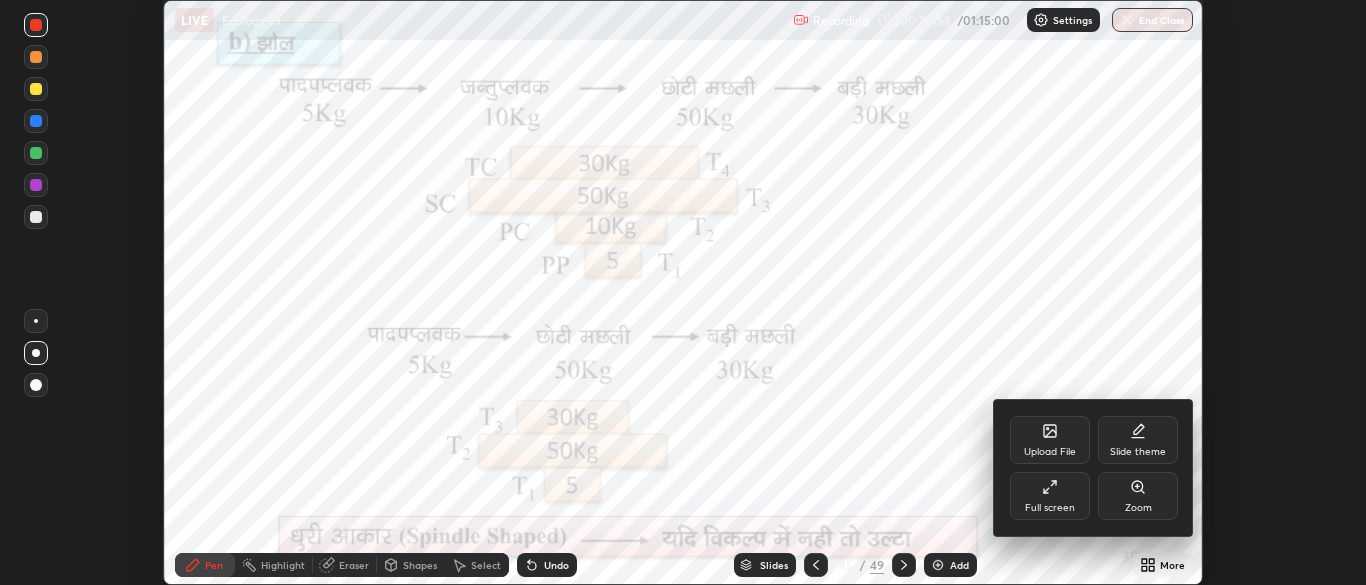 click on "Full screen" at bounding box center (1050, 496) 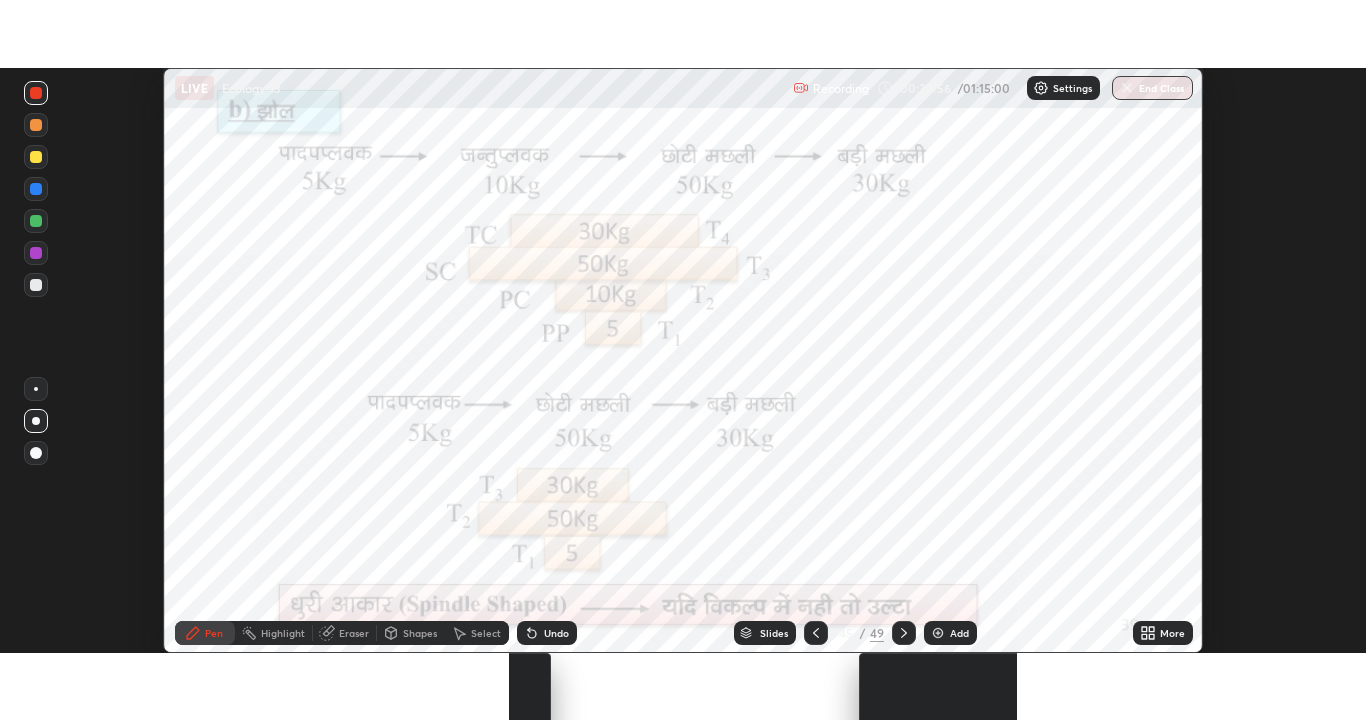 scroll, scrollTop: 99280, scrollLeft: 98634, axis: both 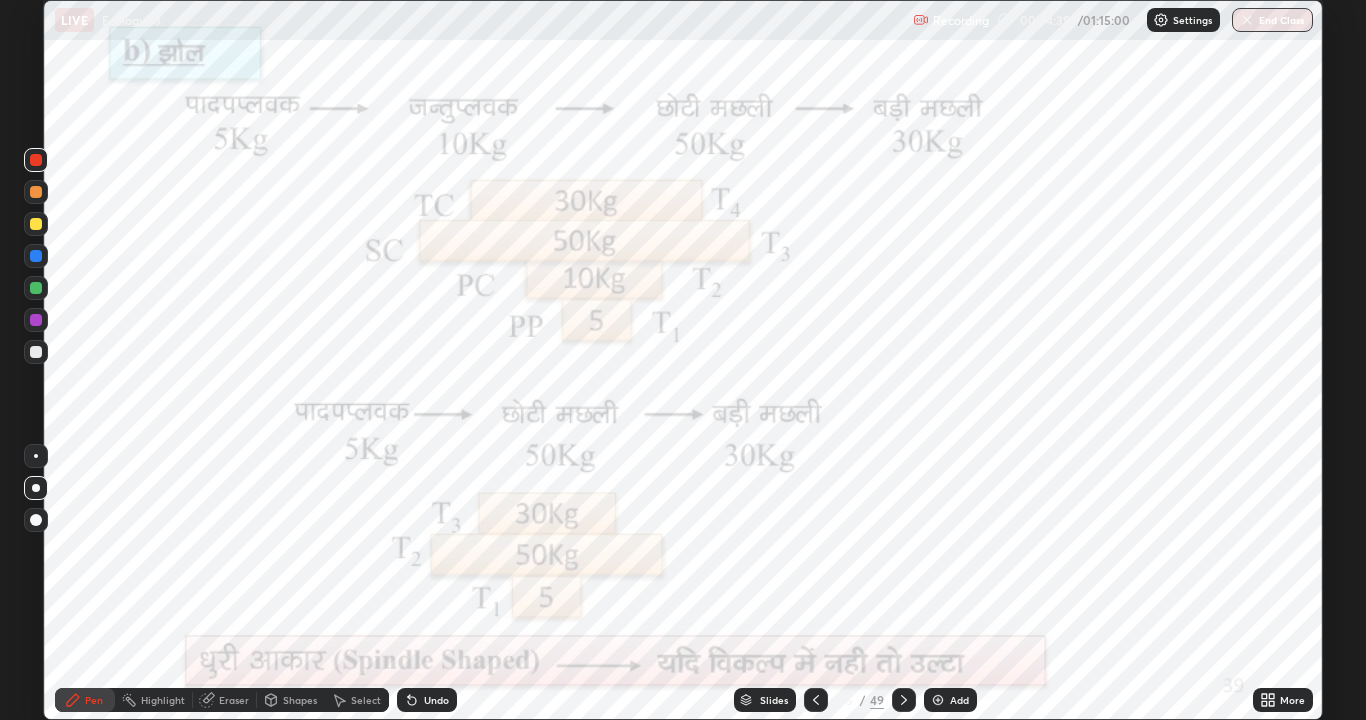 click 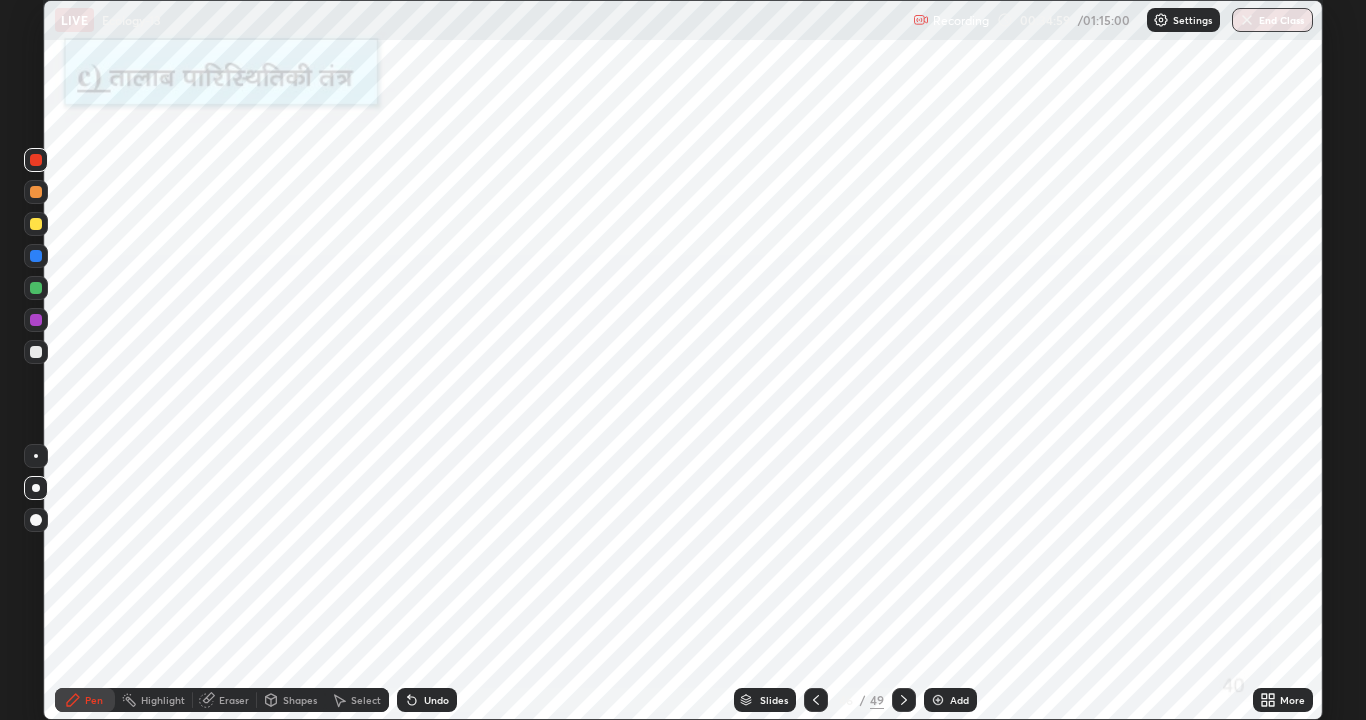 click 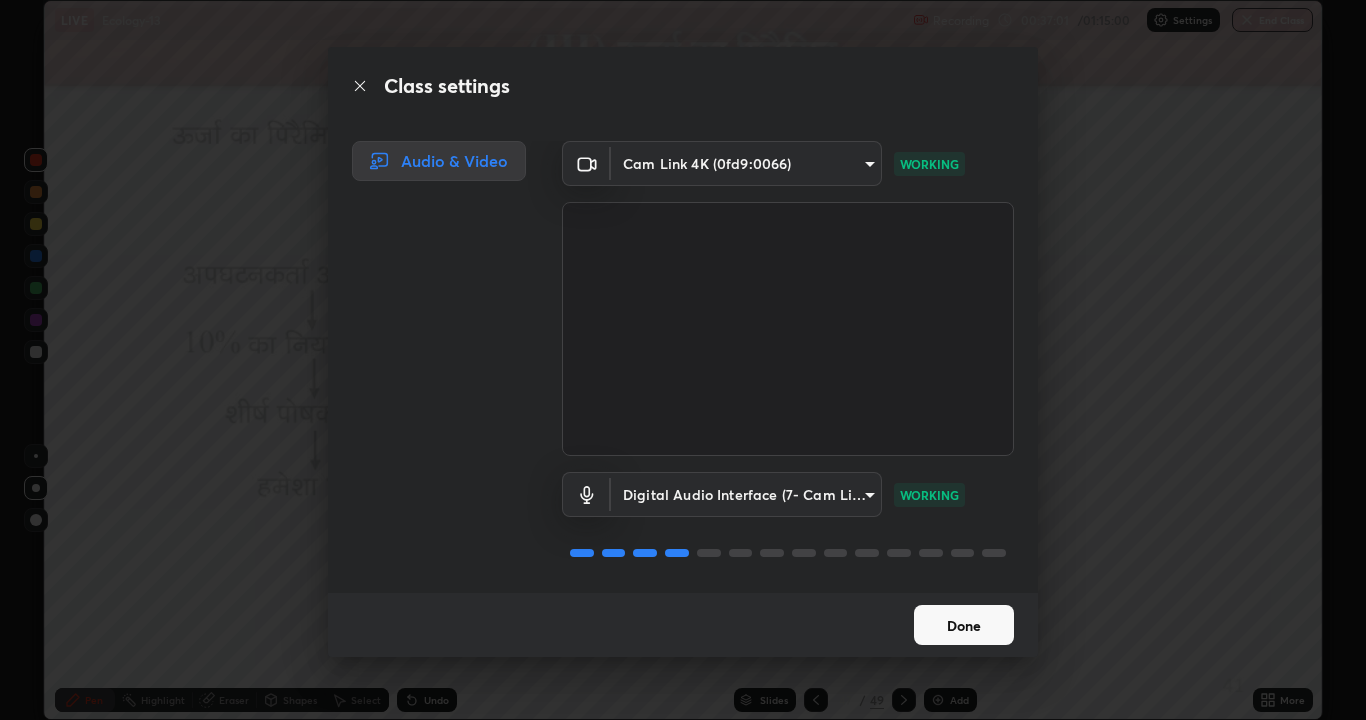 click on "Done" at bounding box center [964, 625] 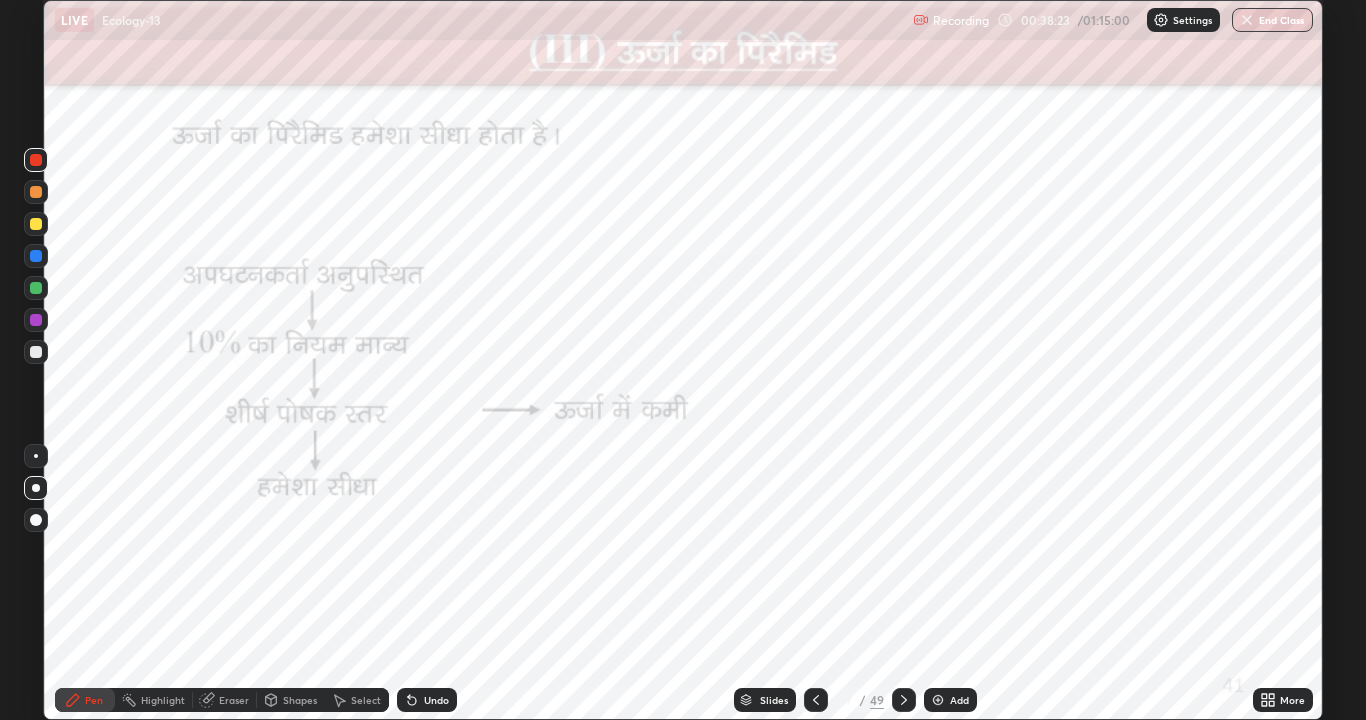 click 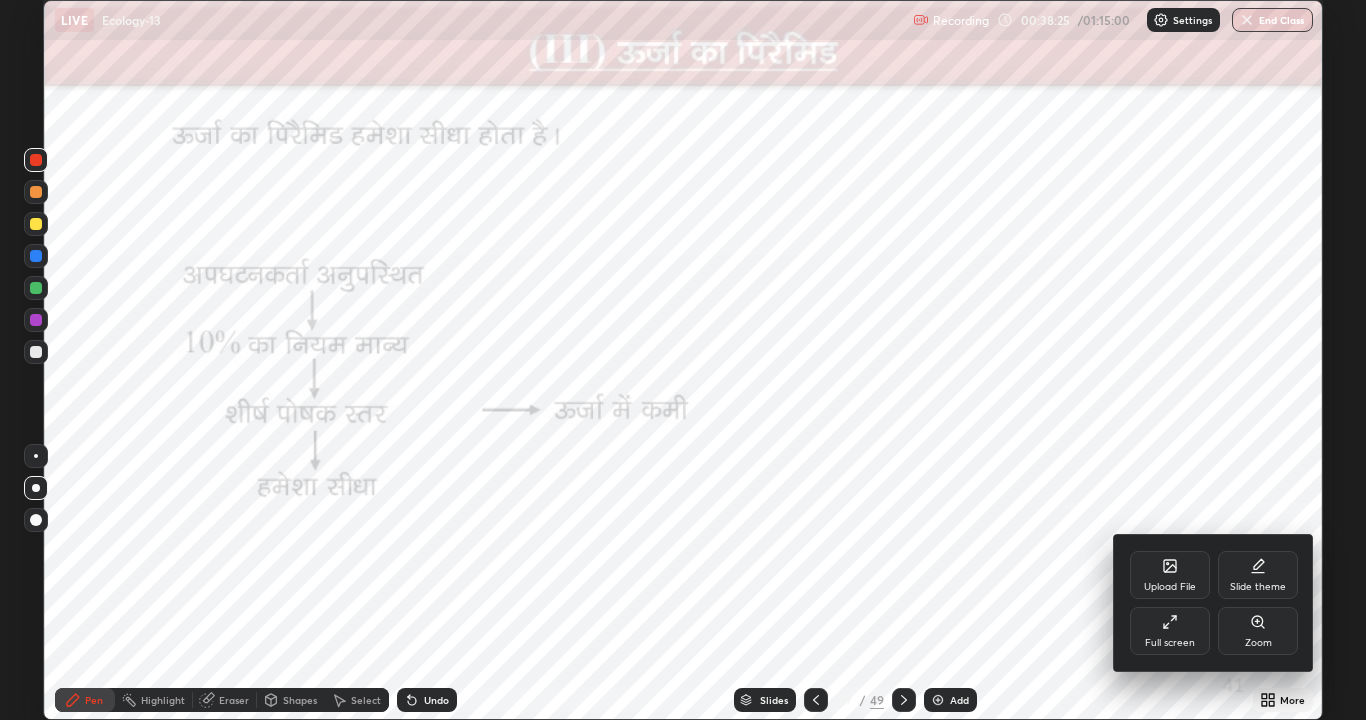 click at bounding box center [683, 360] 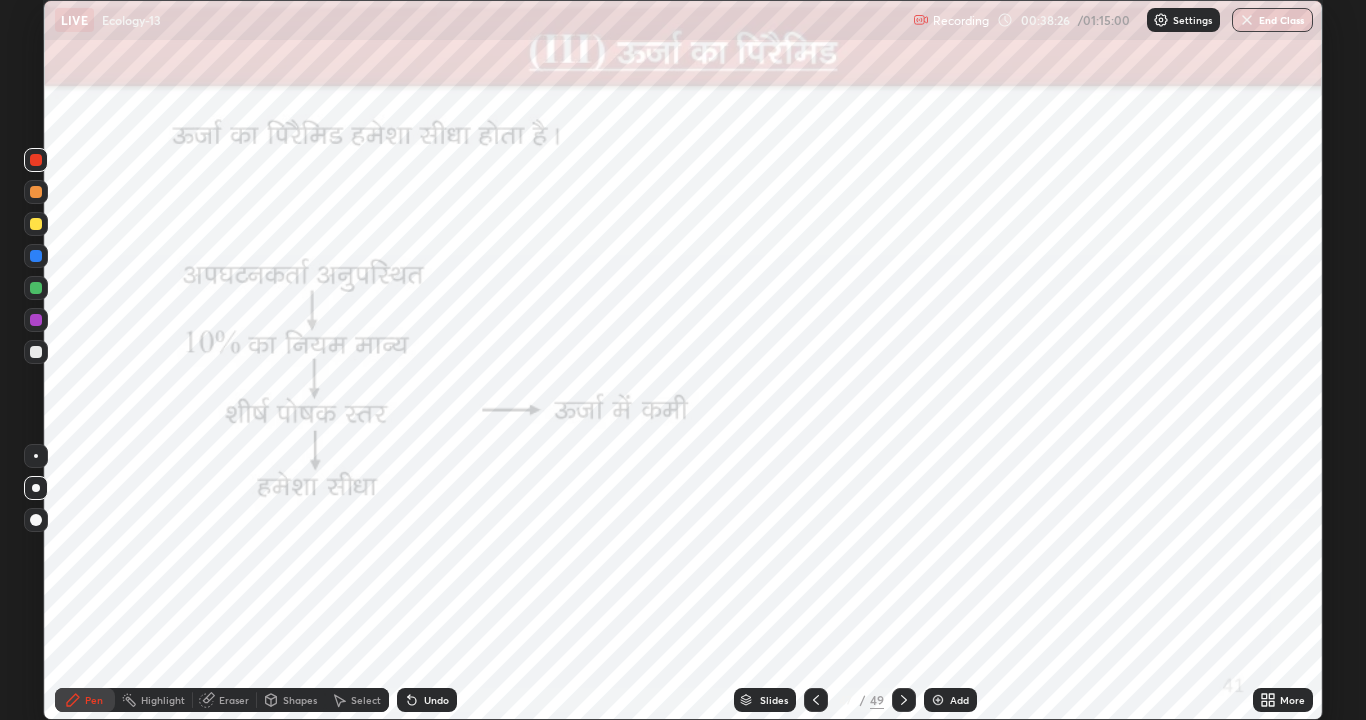 click at bounding box center [904, 700] 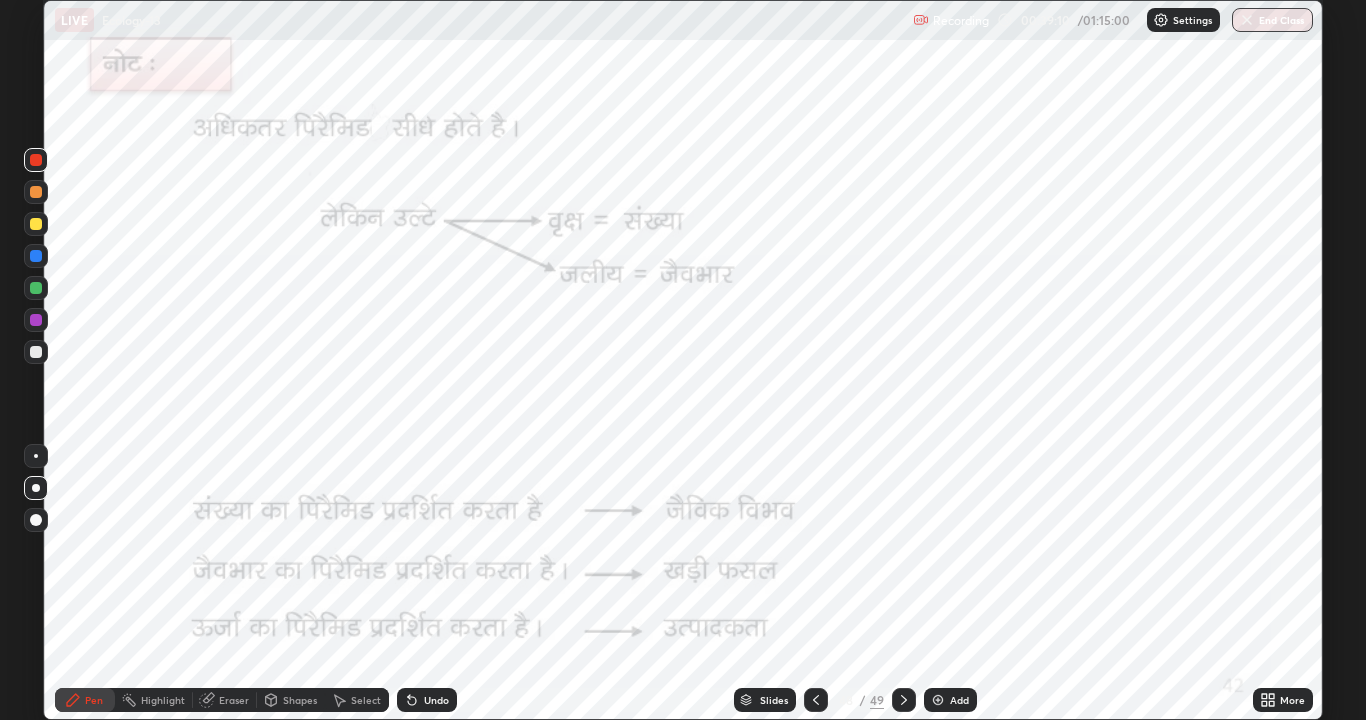 click 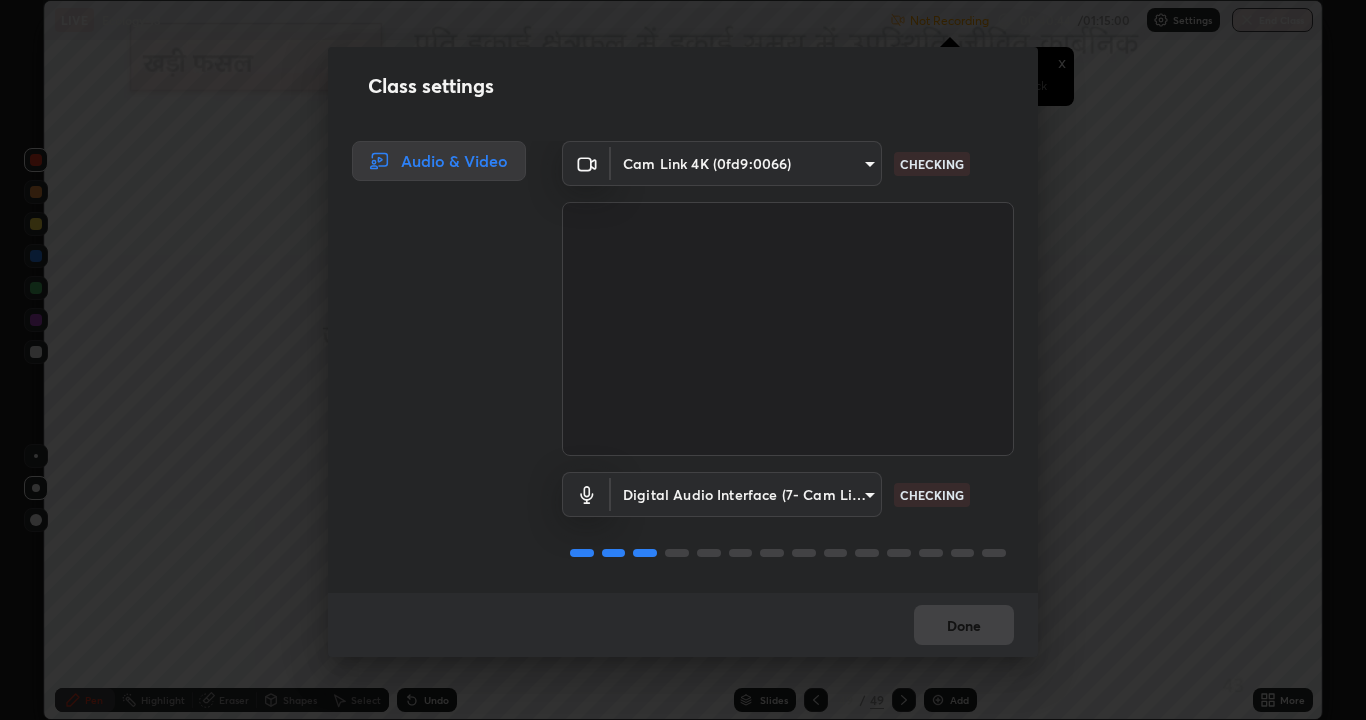 click on "Done" at bounding box center (683, 625) 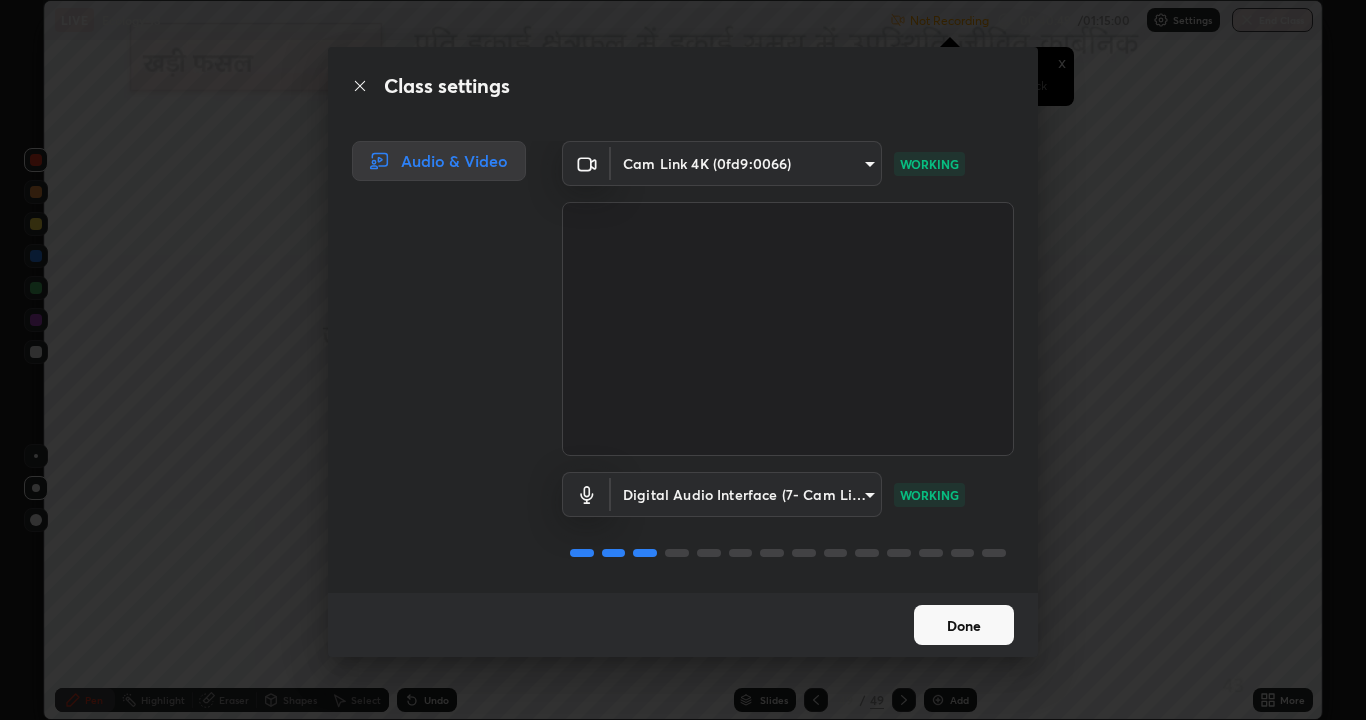 click on "Done" at bounding box center (964, 625) 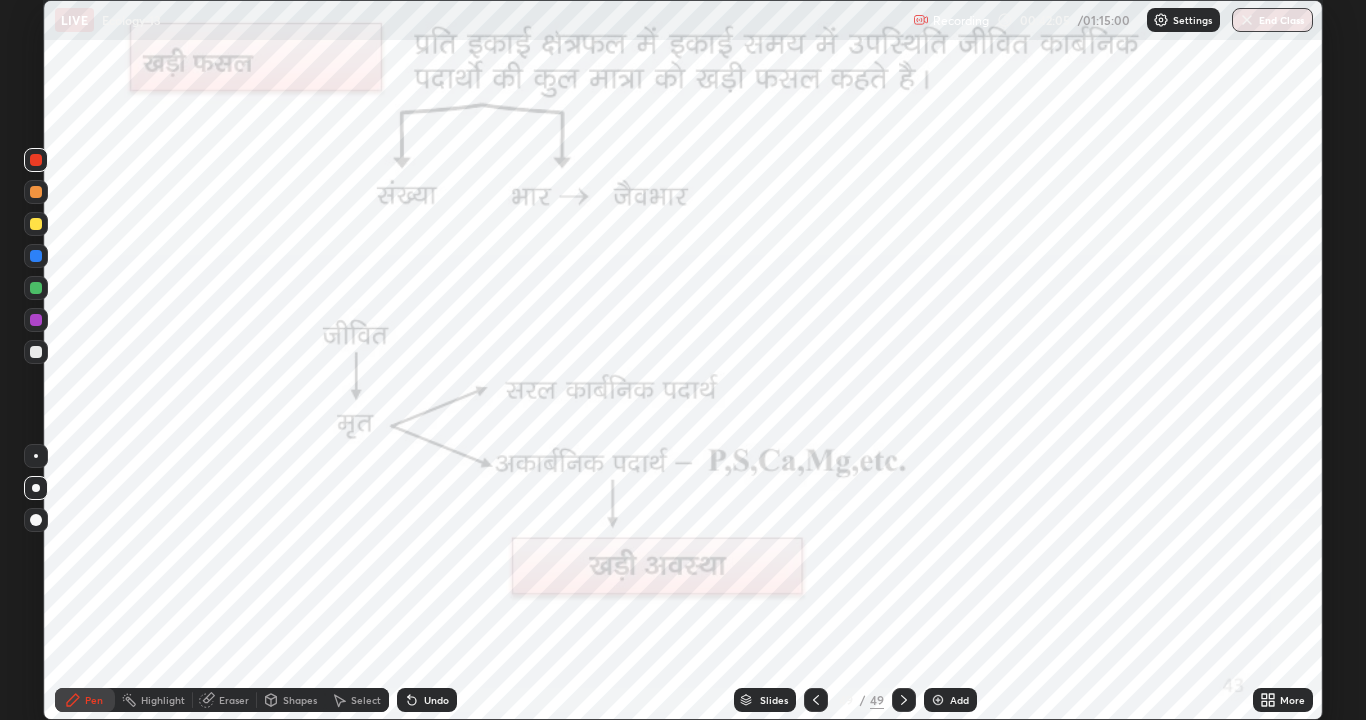 click 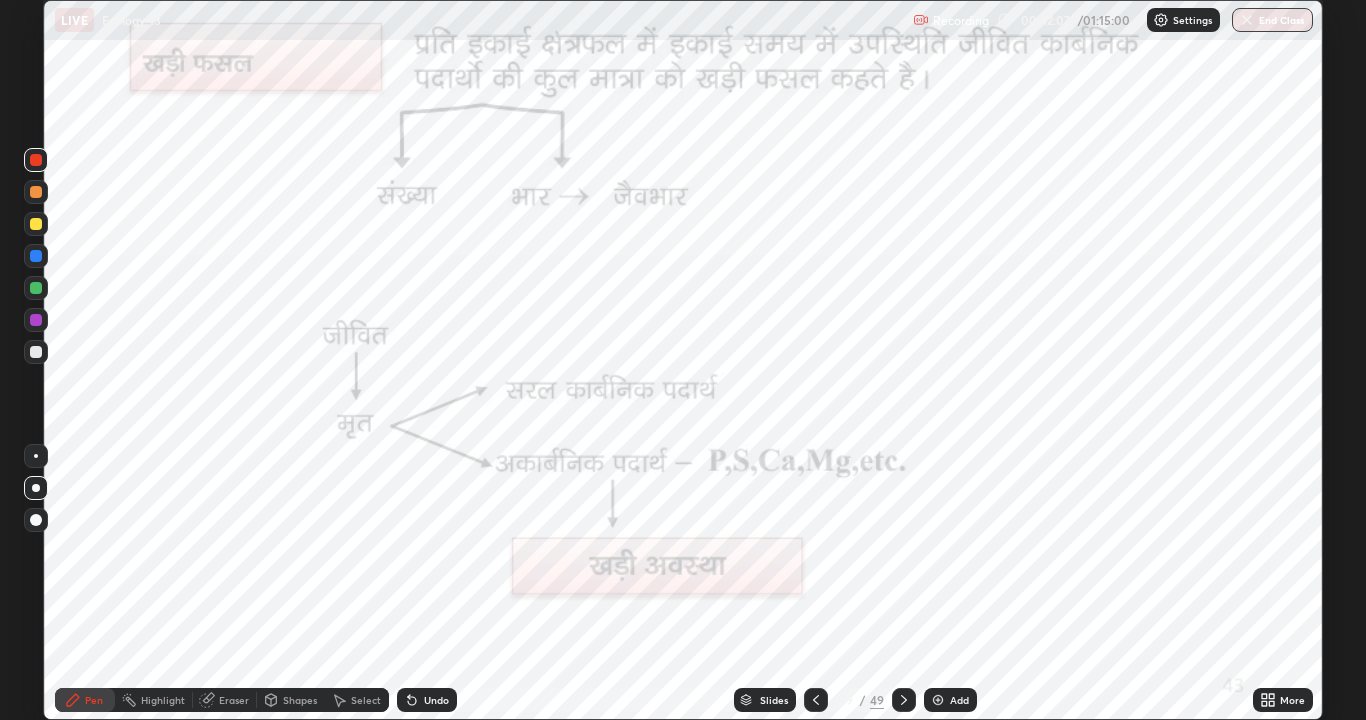 click 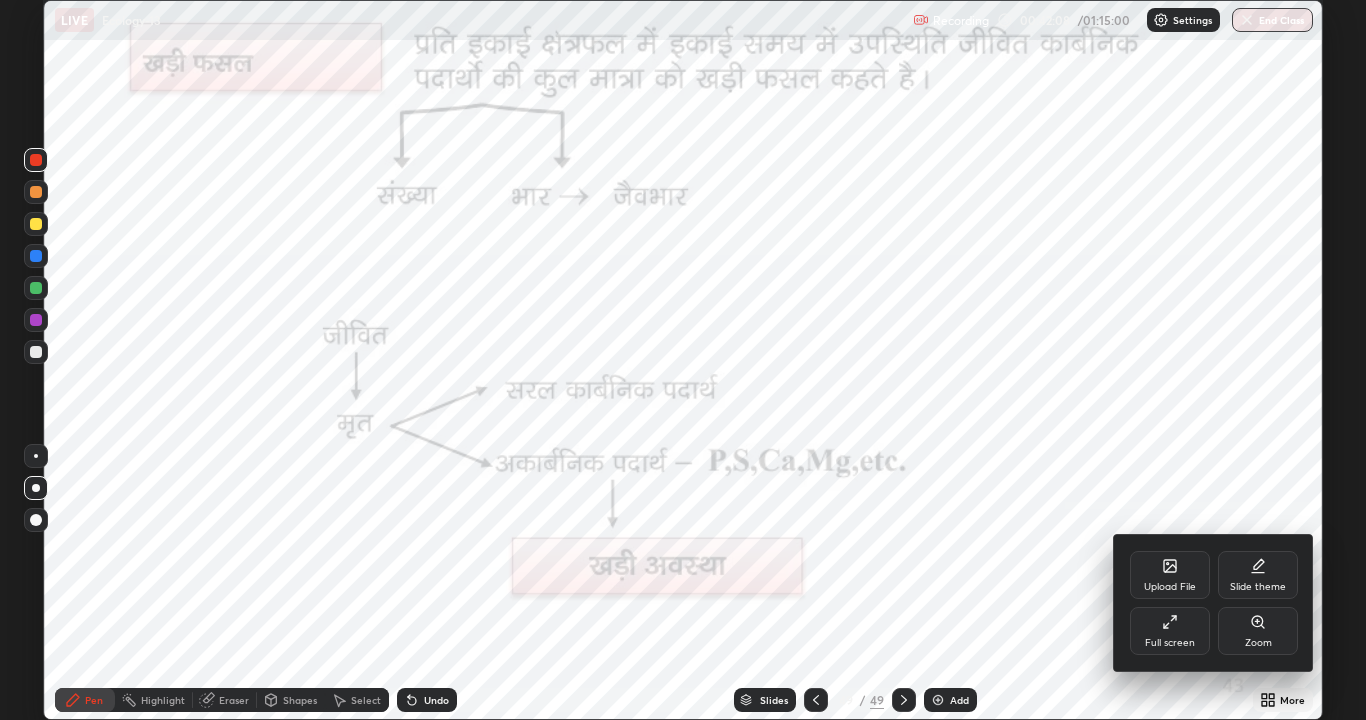 click 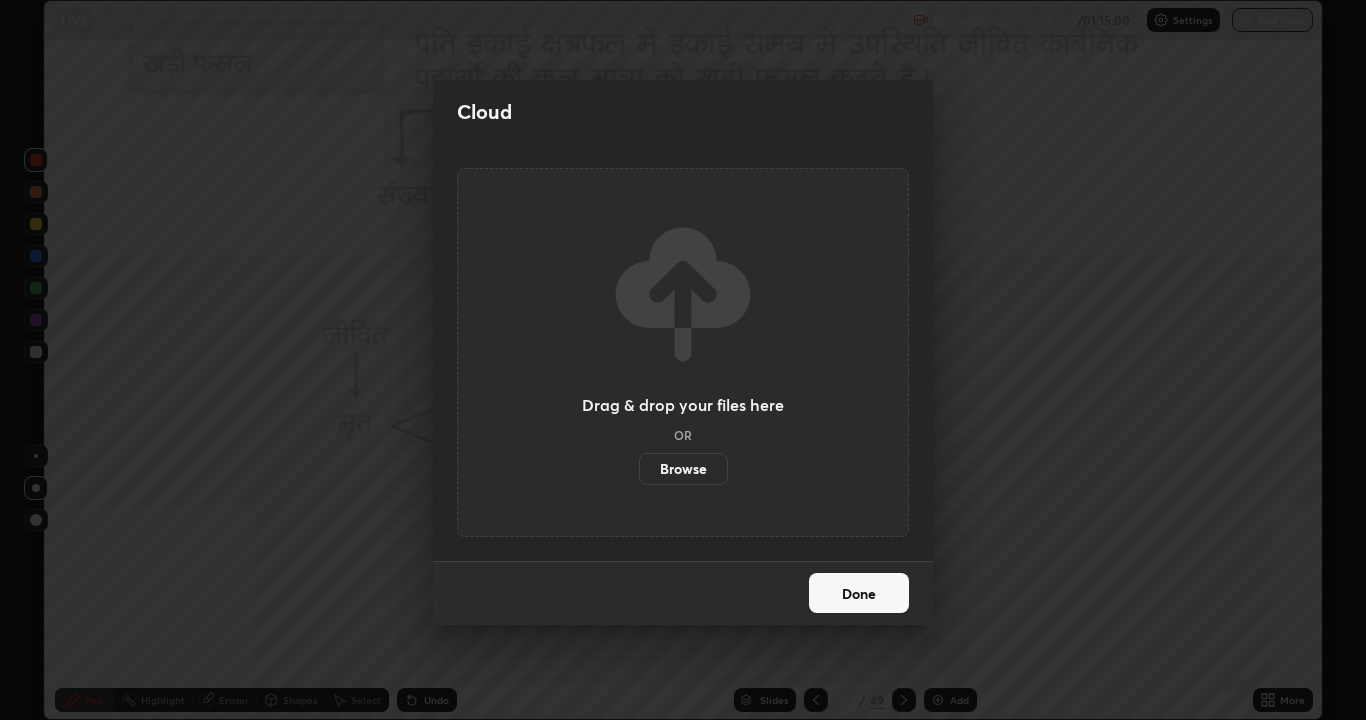 click on "Browse" at bounding box center (683, 469) 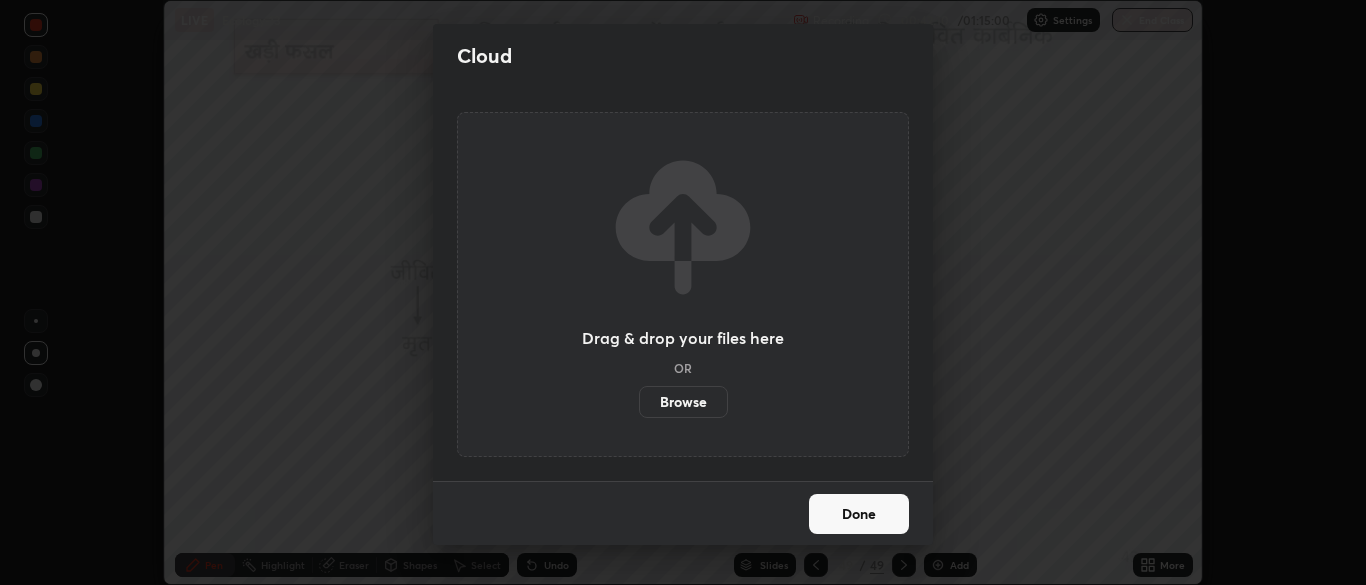 scroll, scrollTop: 585, scrollLeft: 1366, axis: both 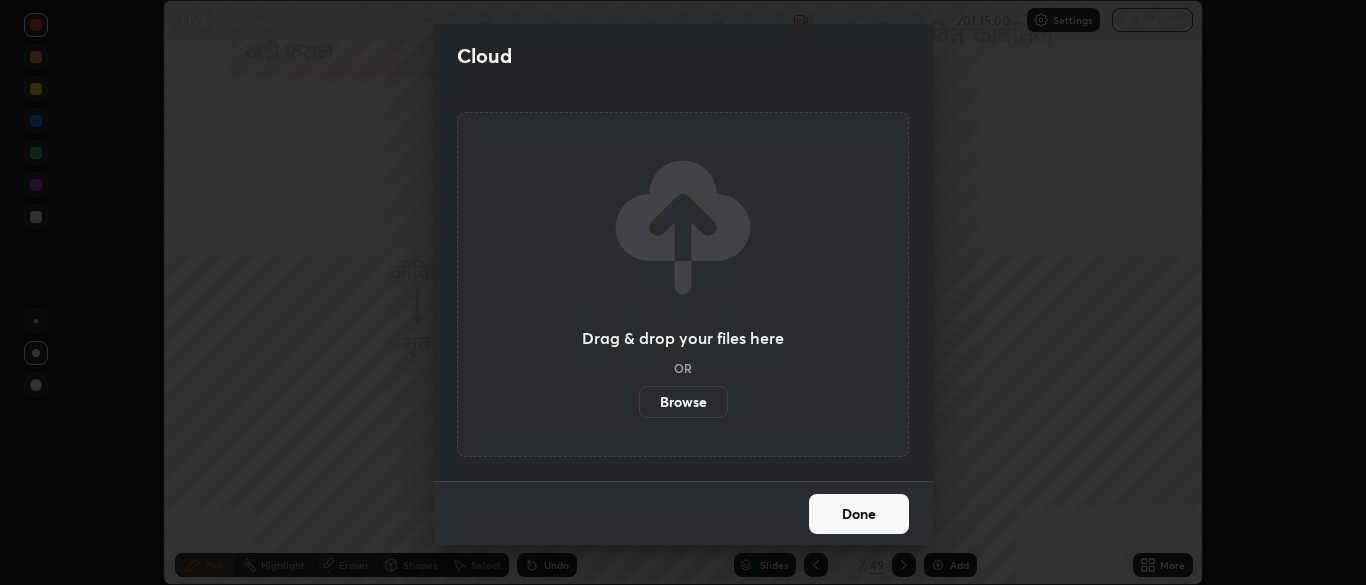 click on "Browse" at bounding box center (683, 402) 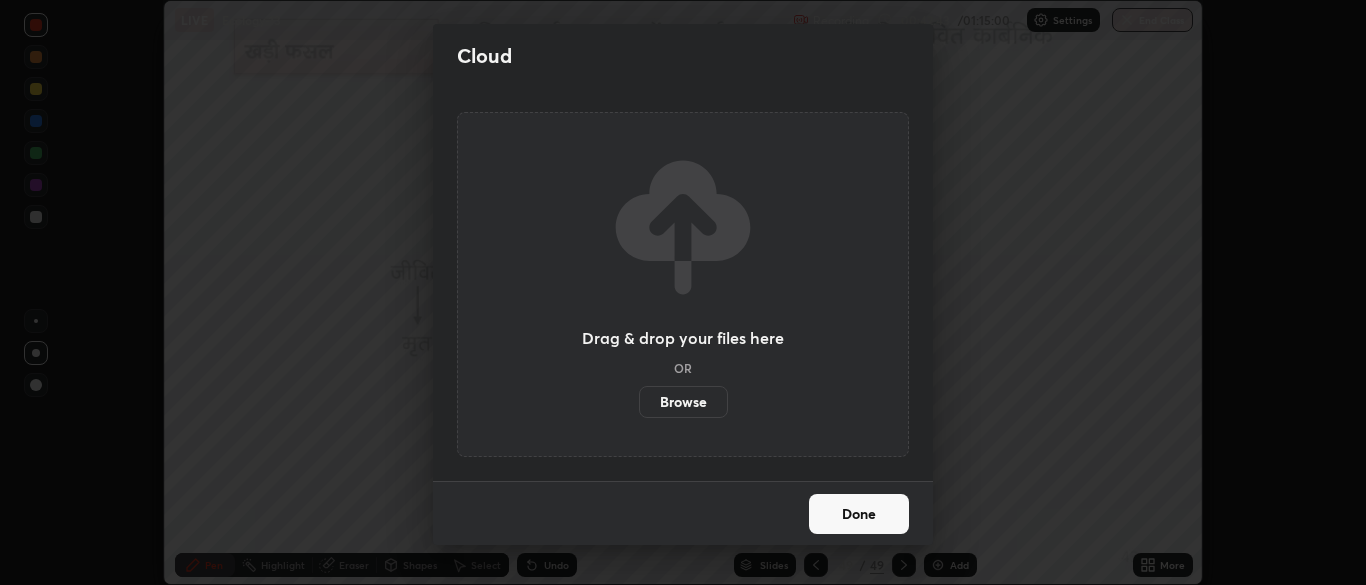 click on "Done" at bounding box center (859, 514) 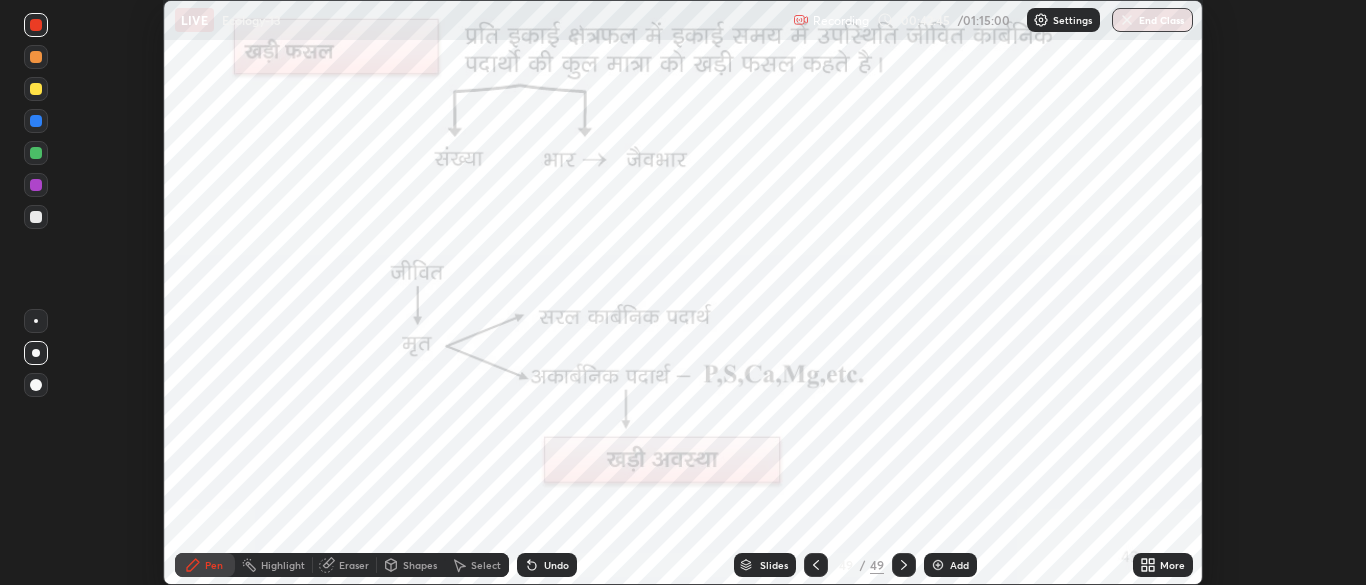 click 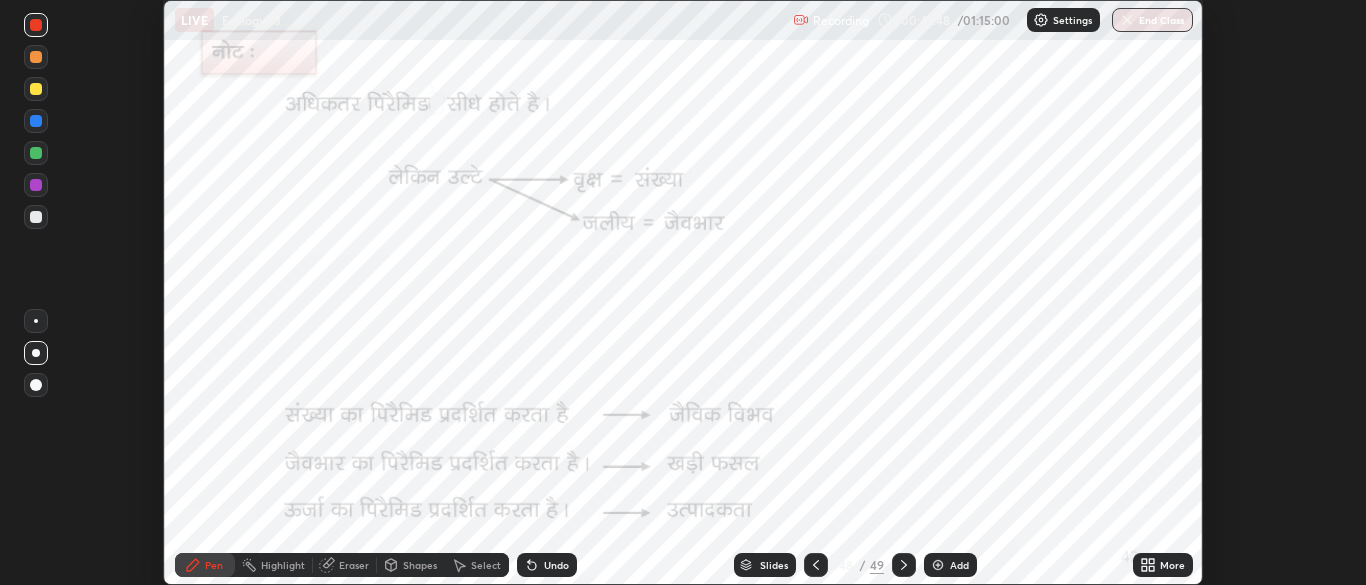 click on "More" at bounding box center [1172, 565] 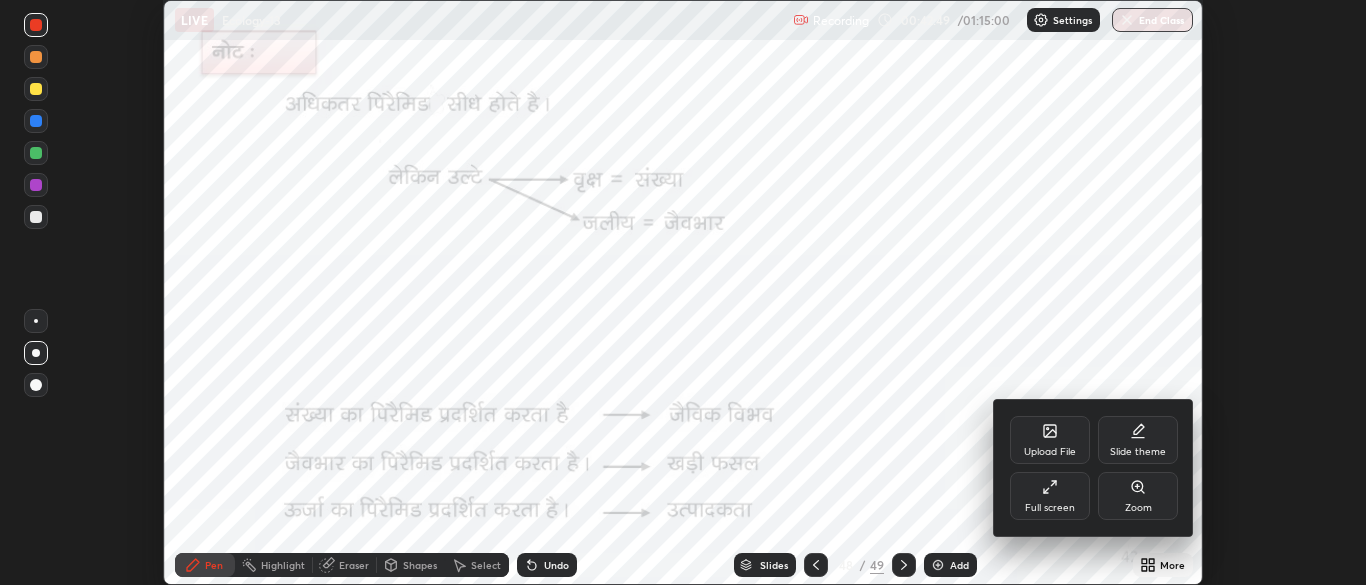 click on "Full screen" at bounding box center [1050, 496] 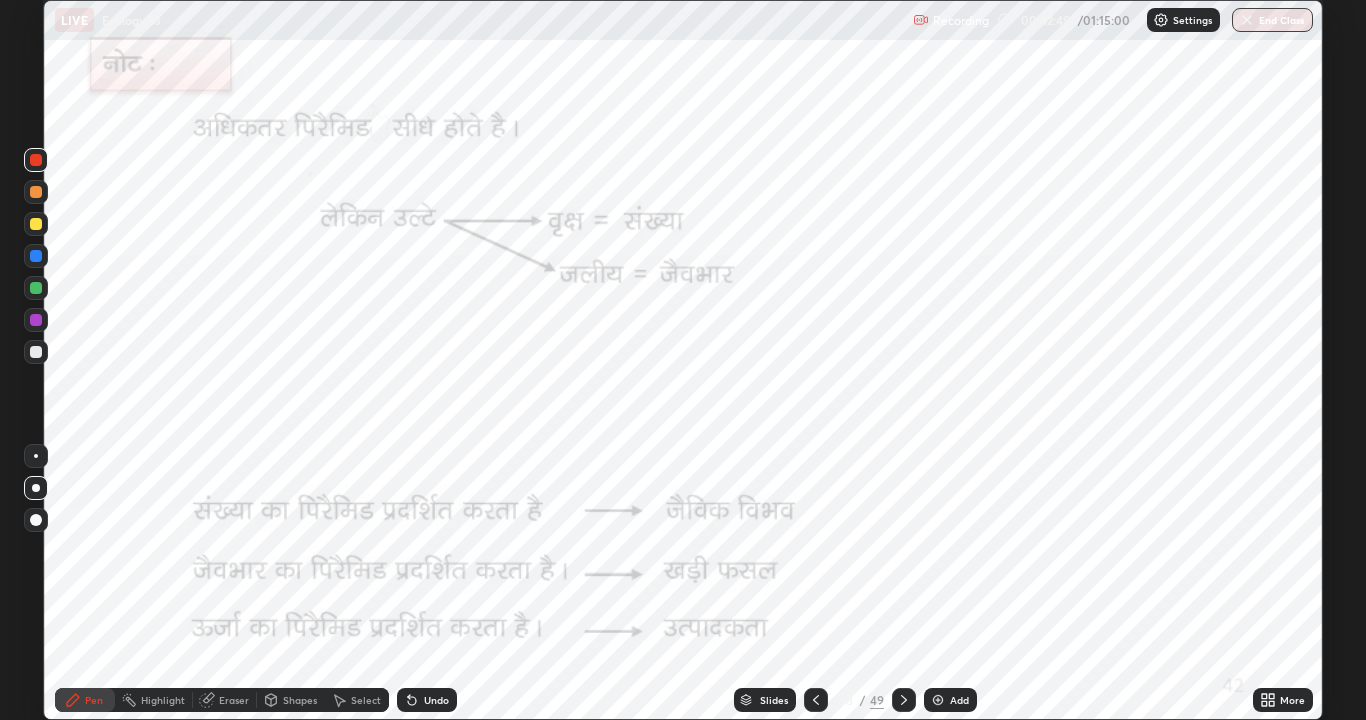 scroll, scrollTop: 99280, scrollLeft: 98634, axis: both 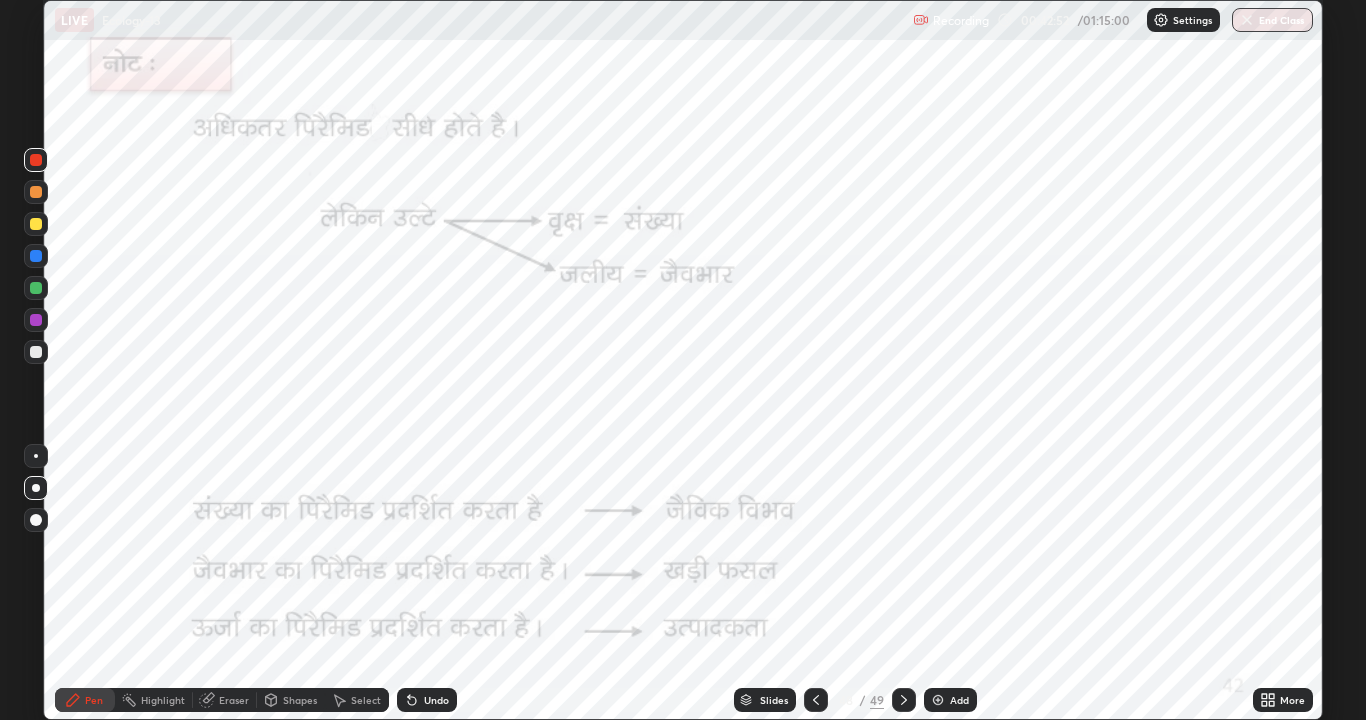 click on "Select" at bounding box center [357, 700] 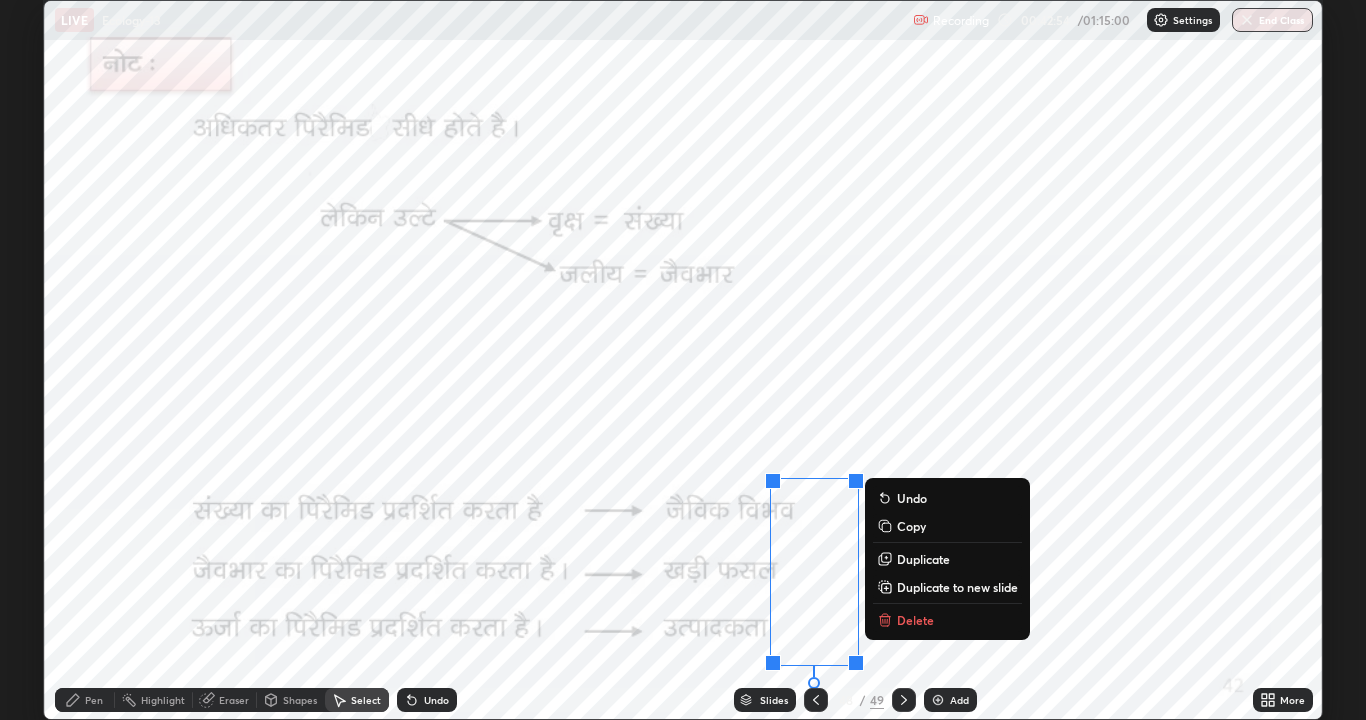 click on "Delete" at bounding box center (947, 620) 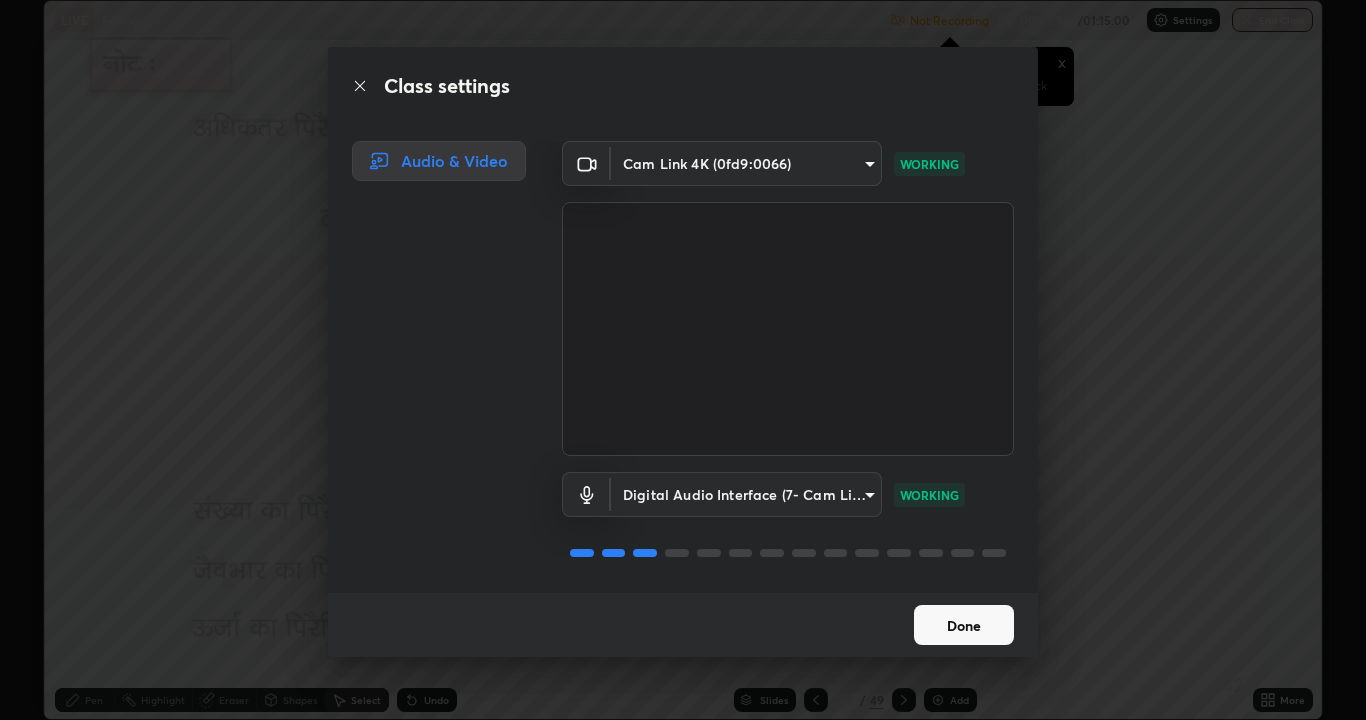 click on "Done" at bounding box center (964, 625) 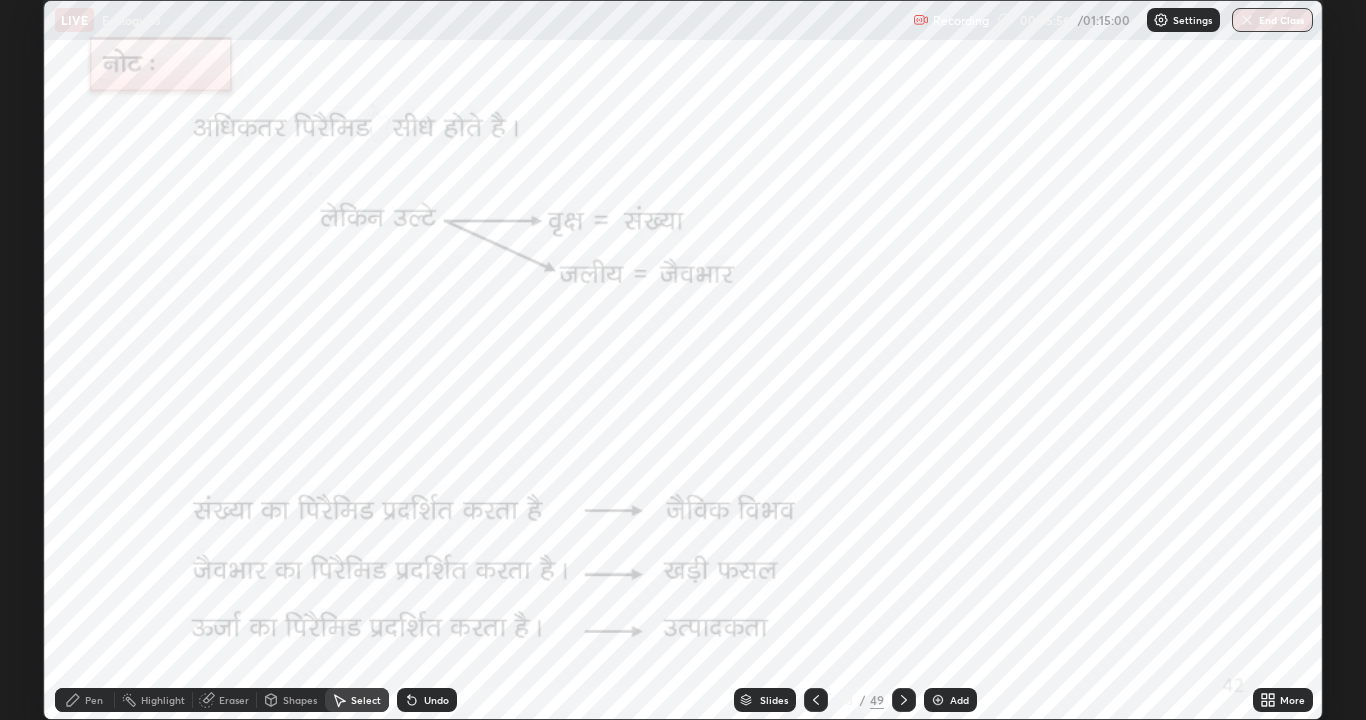click on "0 ° Undo Copy Duplicate Duplicate to new slide Delete" at bounding box center (683, 360) 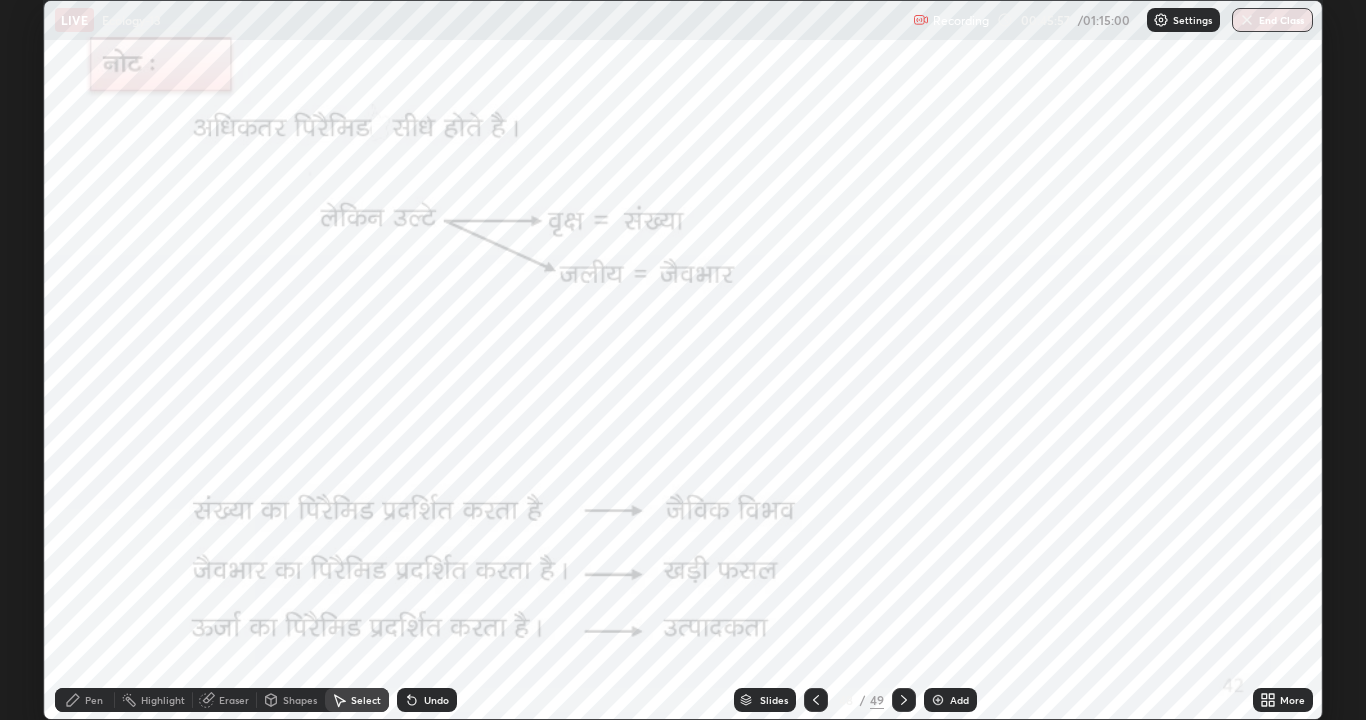 click 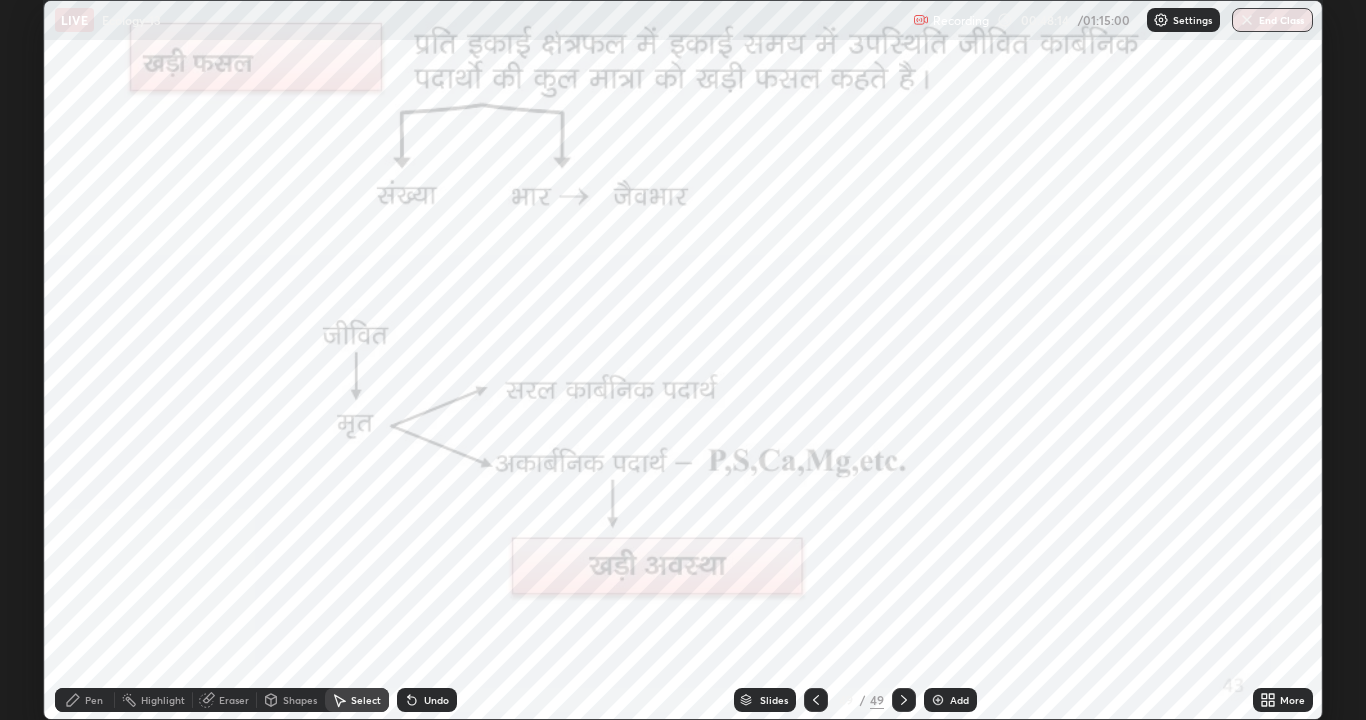 click 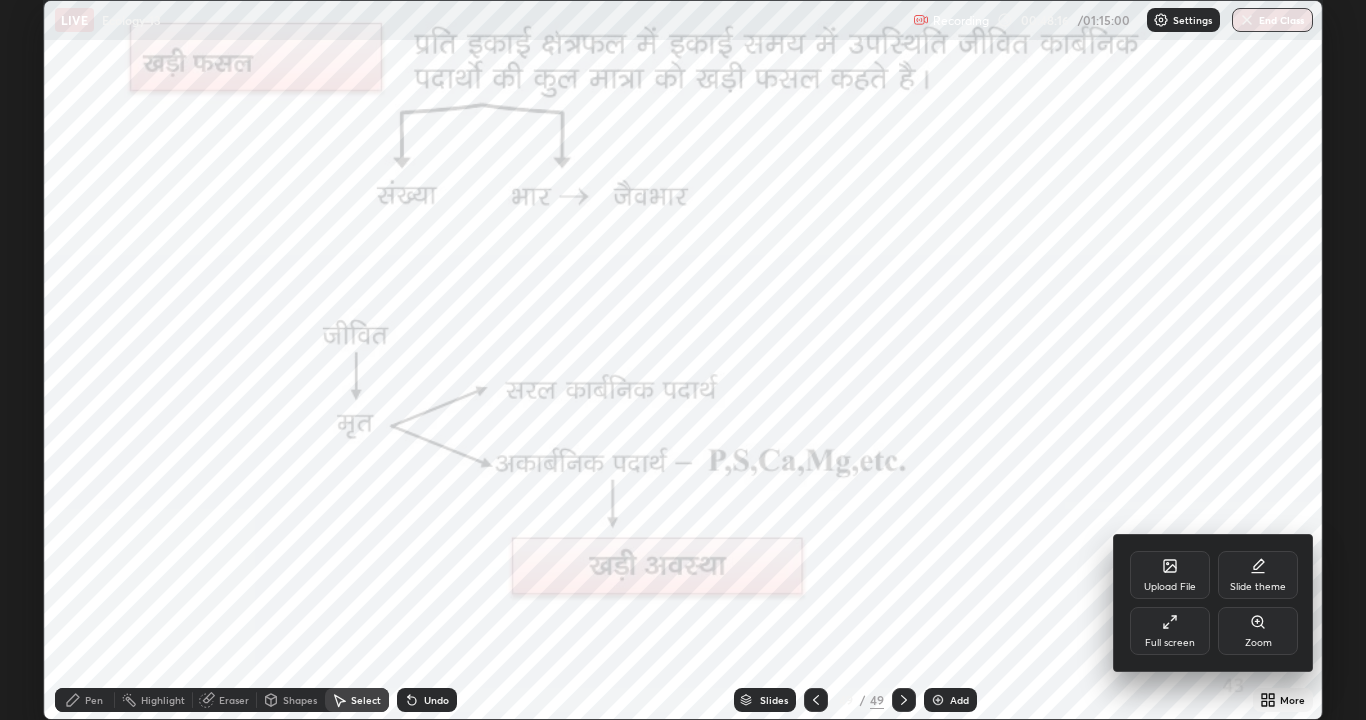 click on "Full screen" at bounding box center [1170, 631] 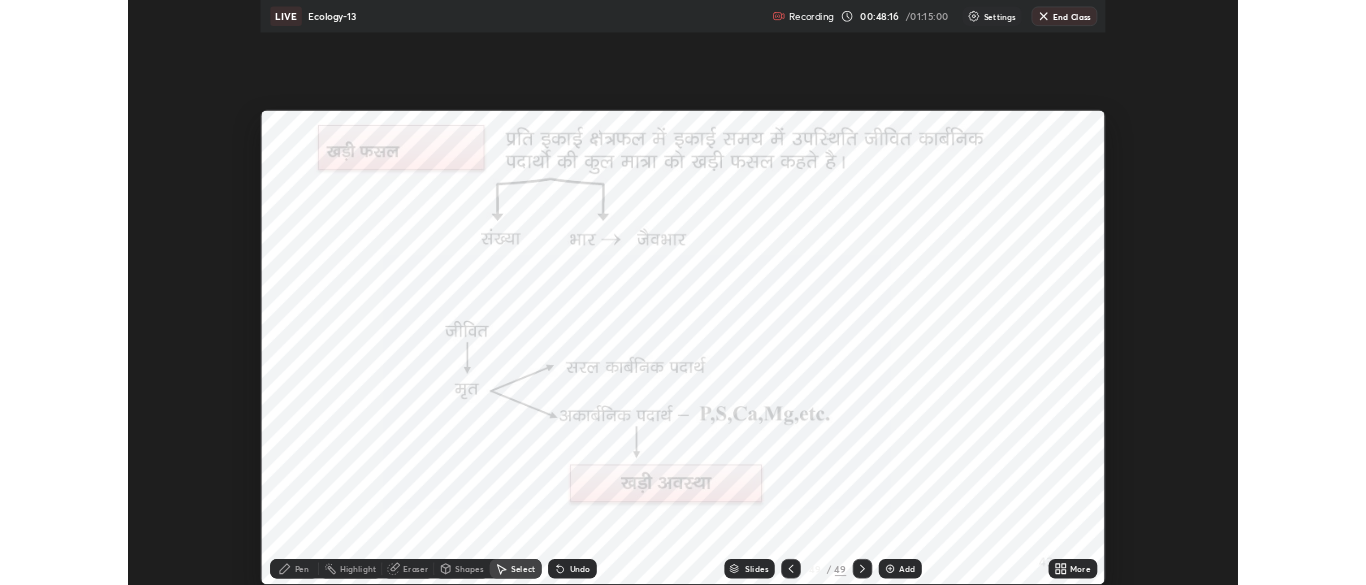 scroll, scrollTop: 585, scrollLeft: 1366, axis: both 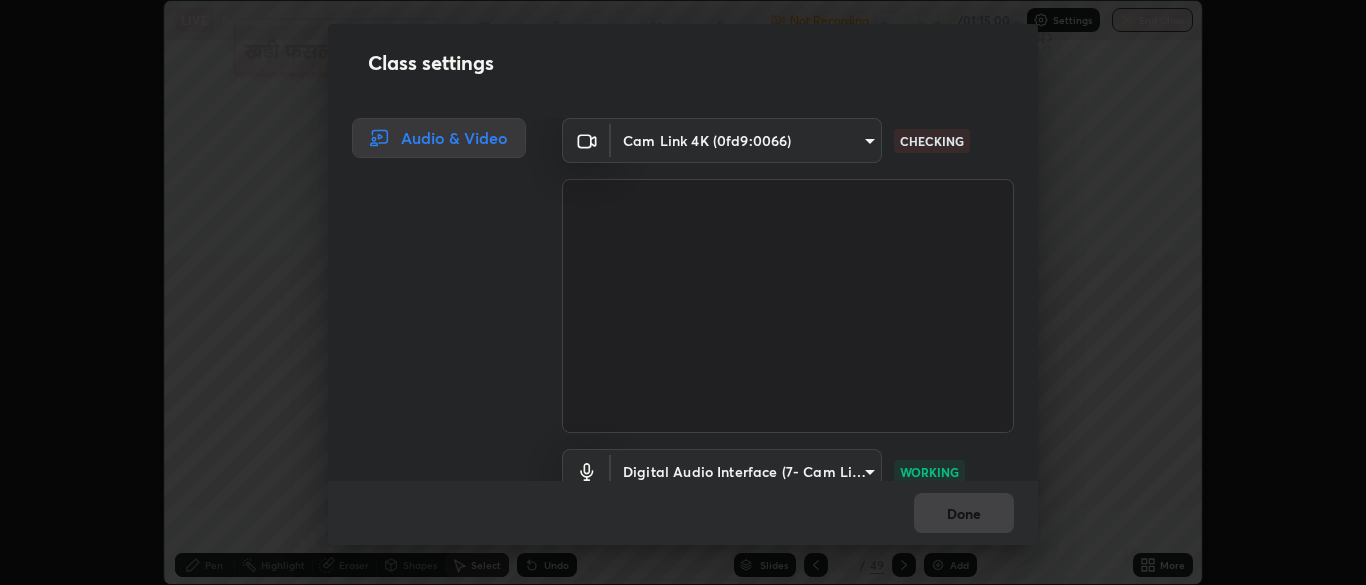 click on "Done" at bounding box center (683, 513) 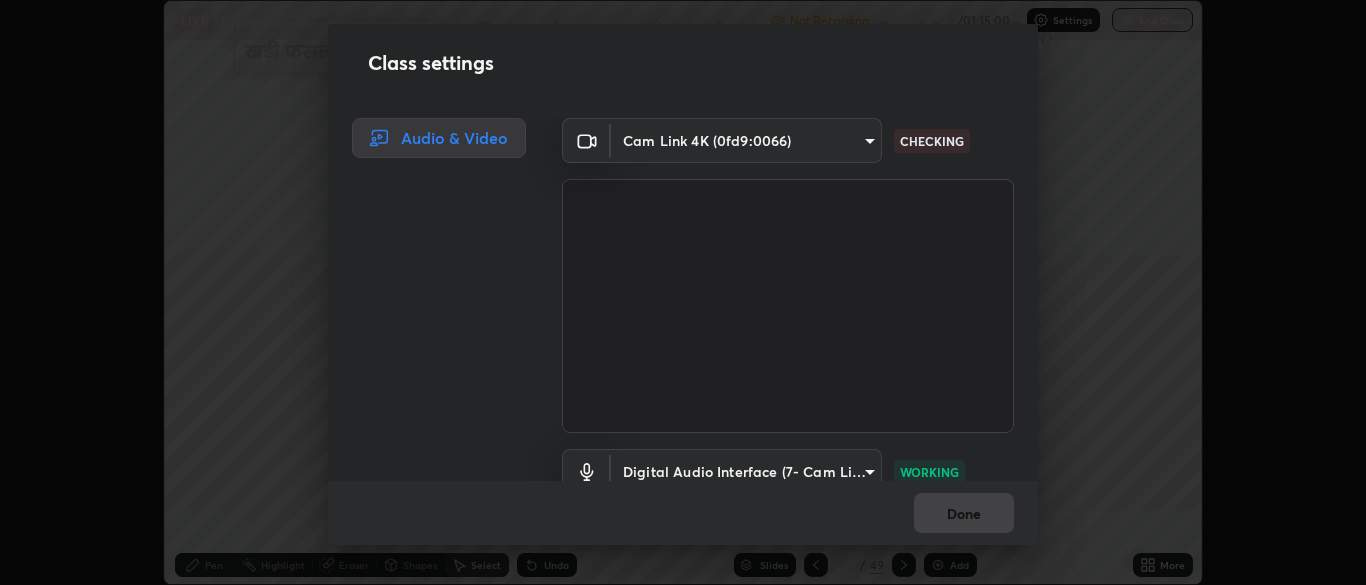 click on "Done" at bounding box center (683, 513) 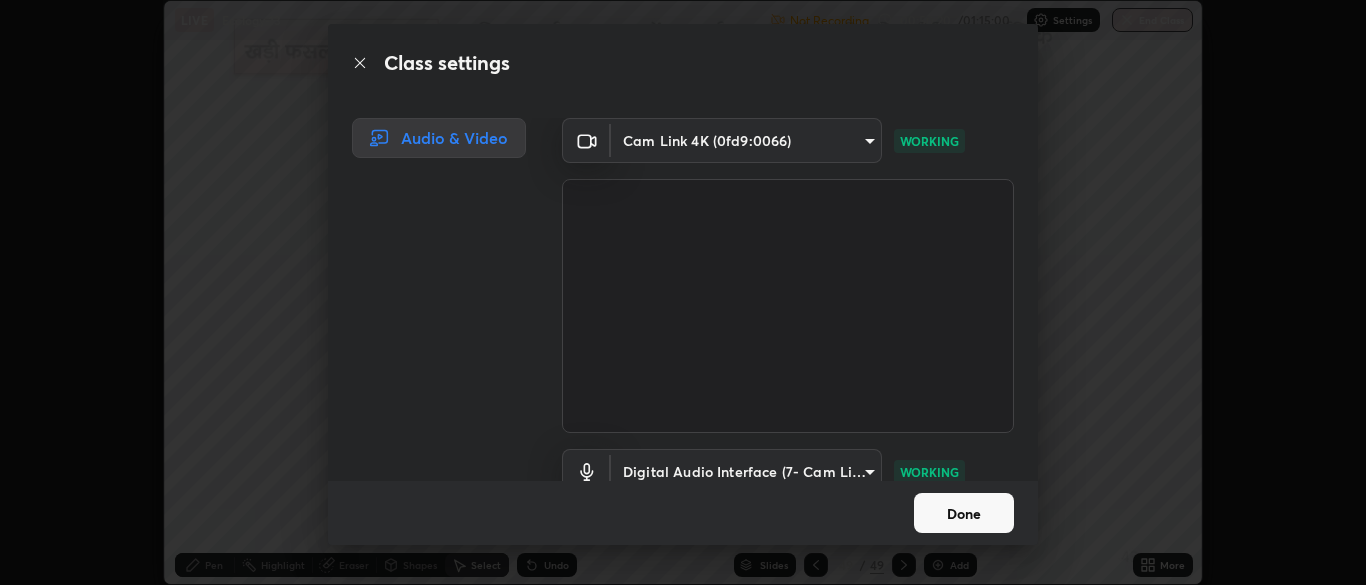 click on "Done" at bounding box center (964, 513) 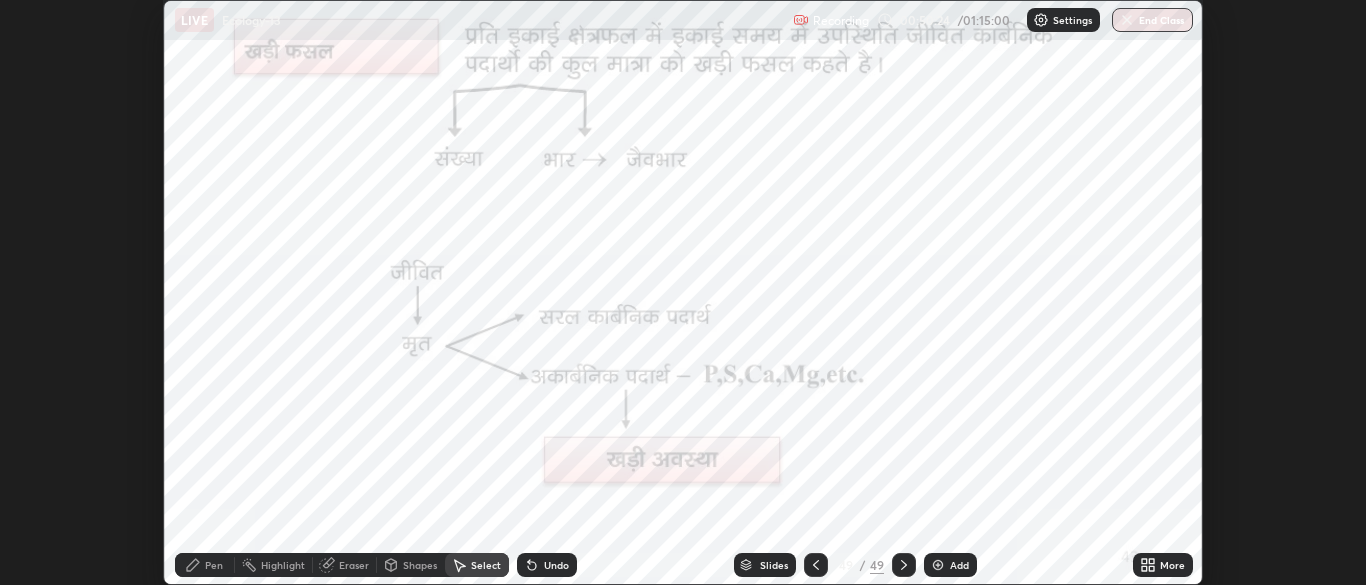 click 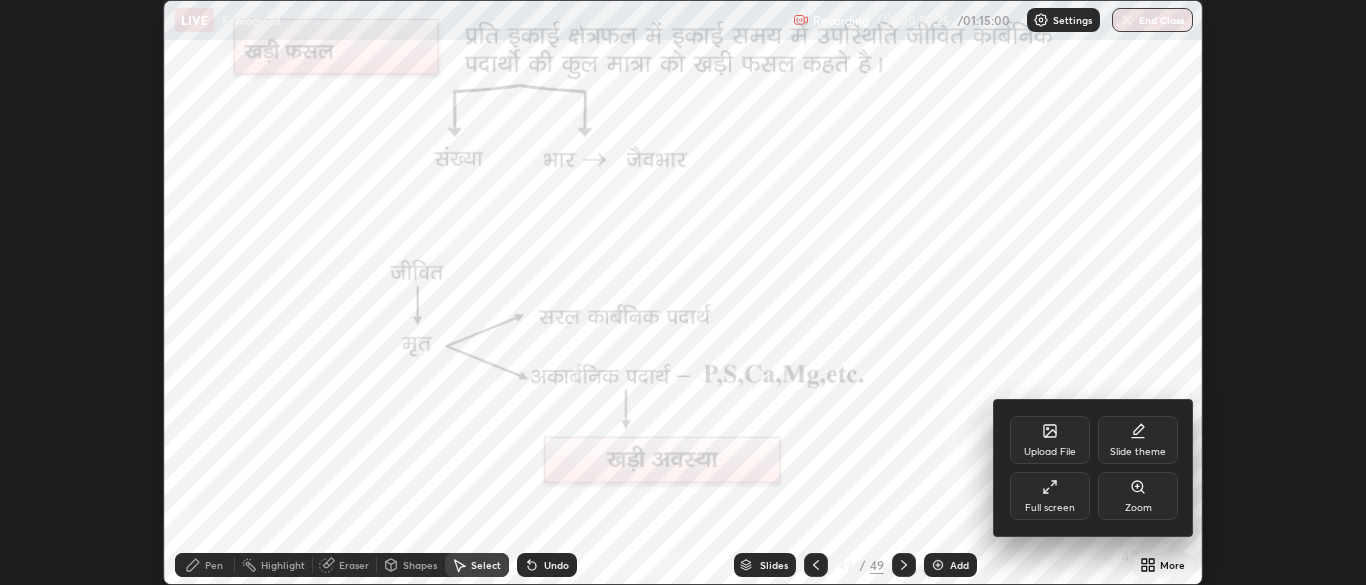 click 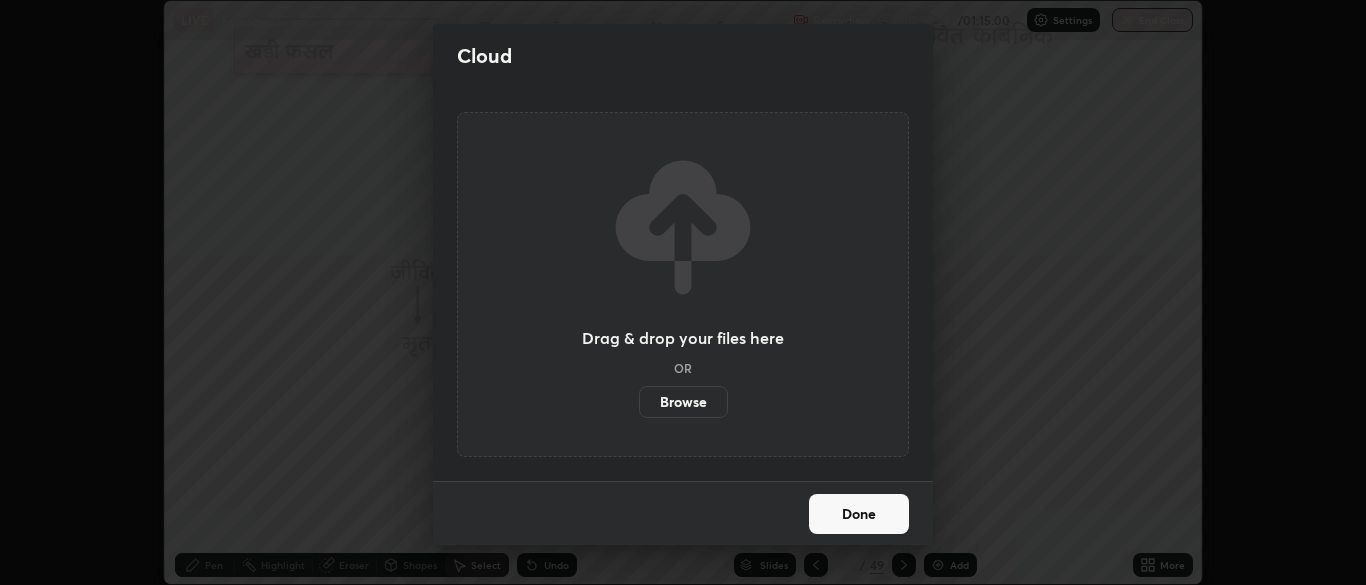 click on "Browse" at bounding box center [683, 402] 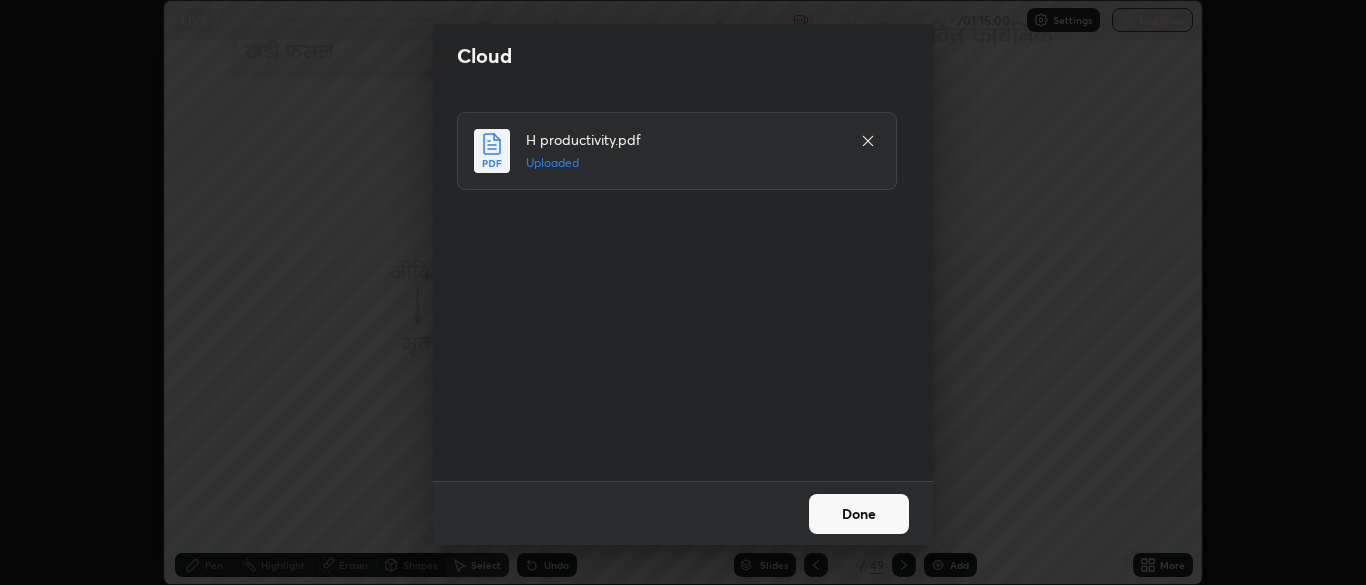 click on "Done" at bounding box center [859, 514] 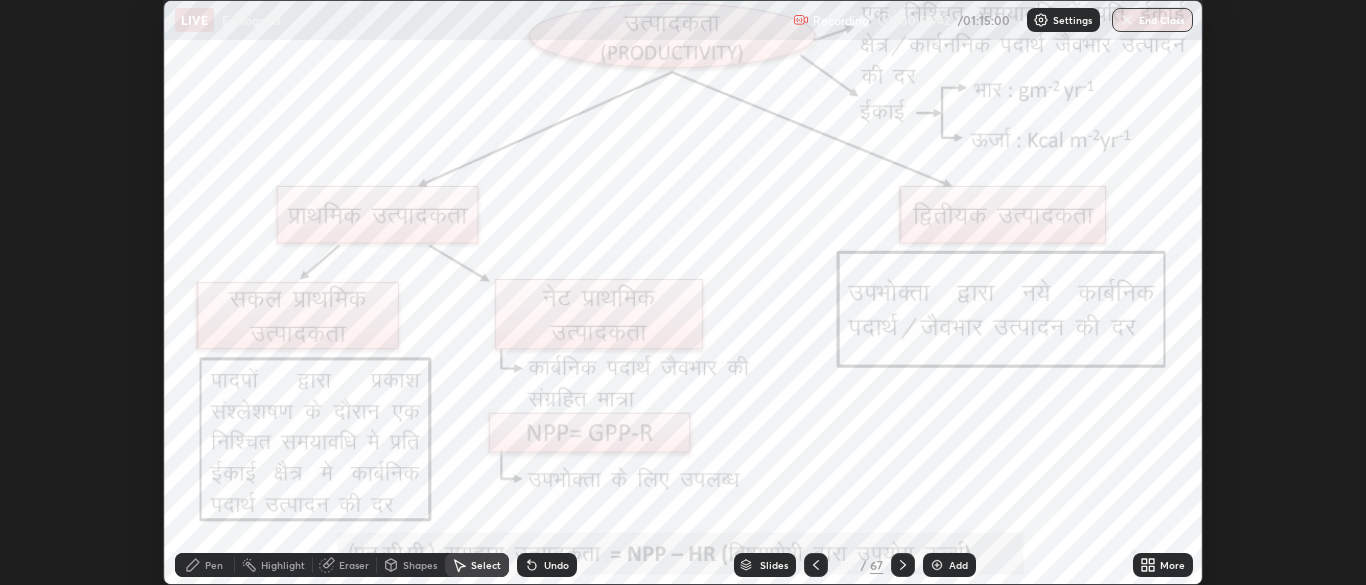 click on "More" at bounding box center (1163, 565) 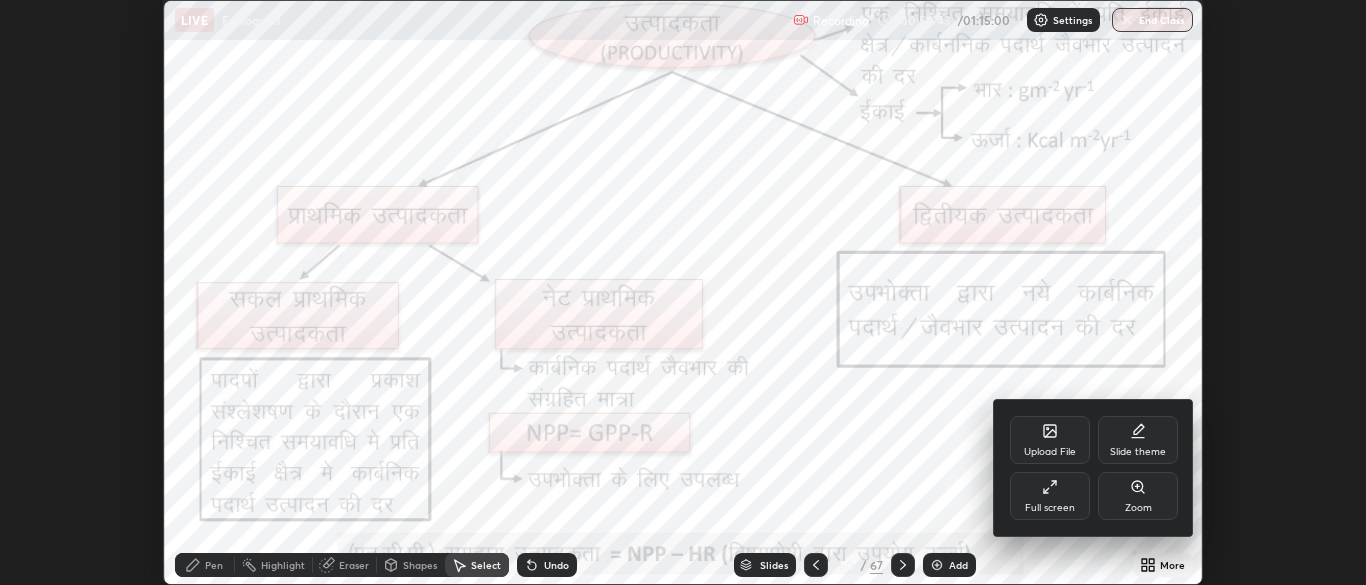 click on "Full screen" at bounding box center [1050, 496] 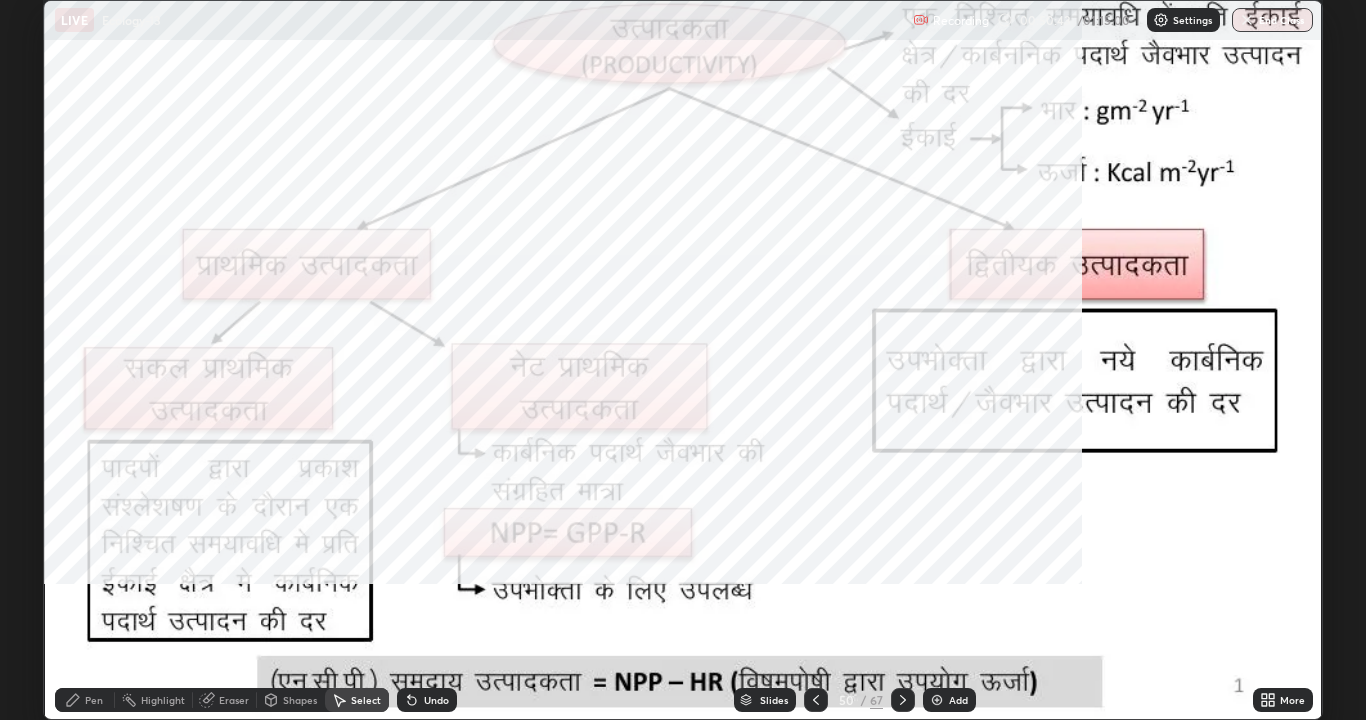 scroll, scrollTop: 99280, scrollLeft: 98634, axis: both 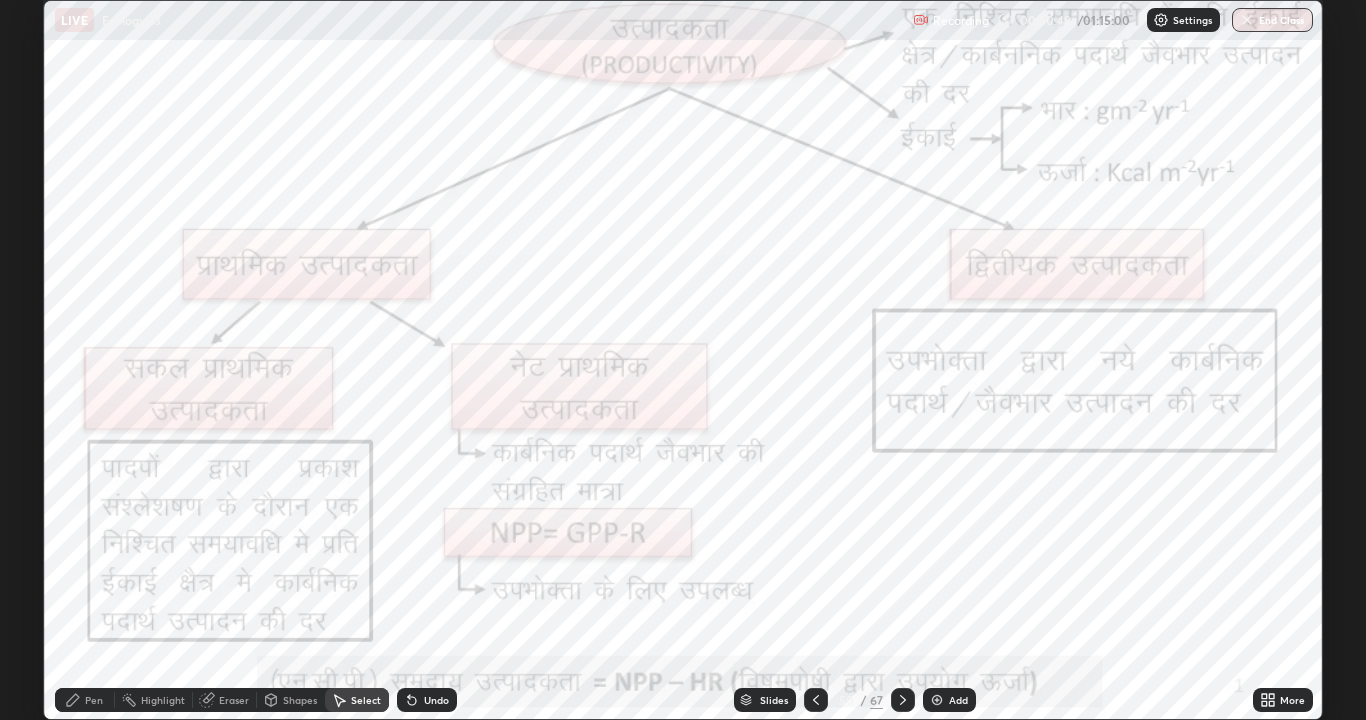 click 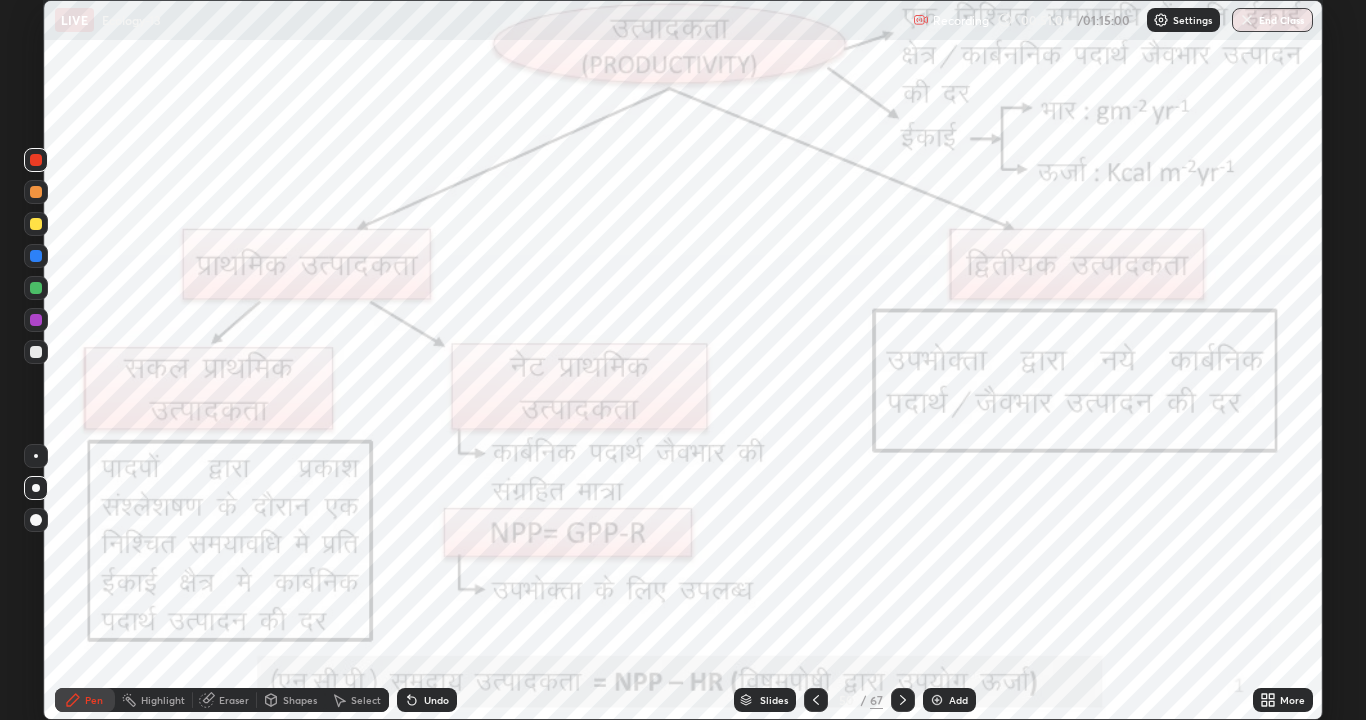click 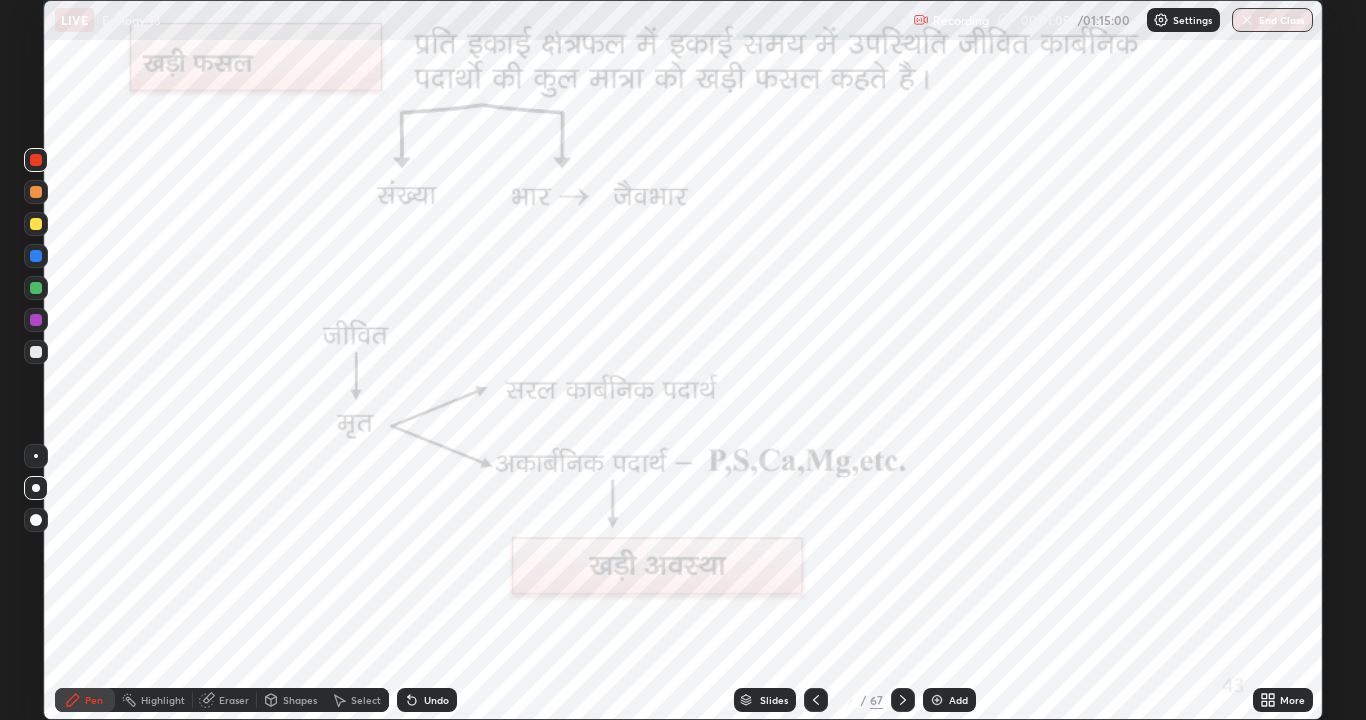 click at bounding box center [937, 700] 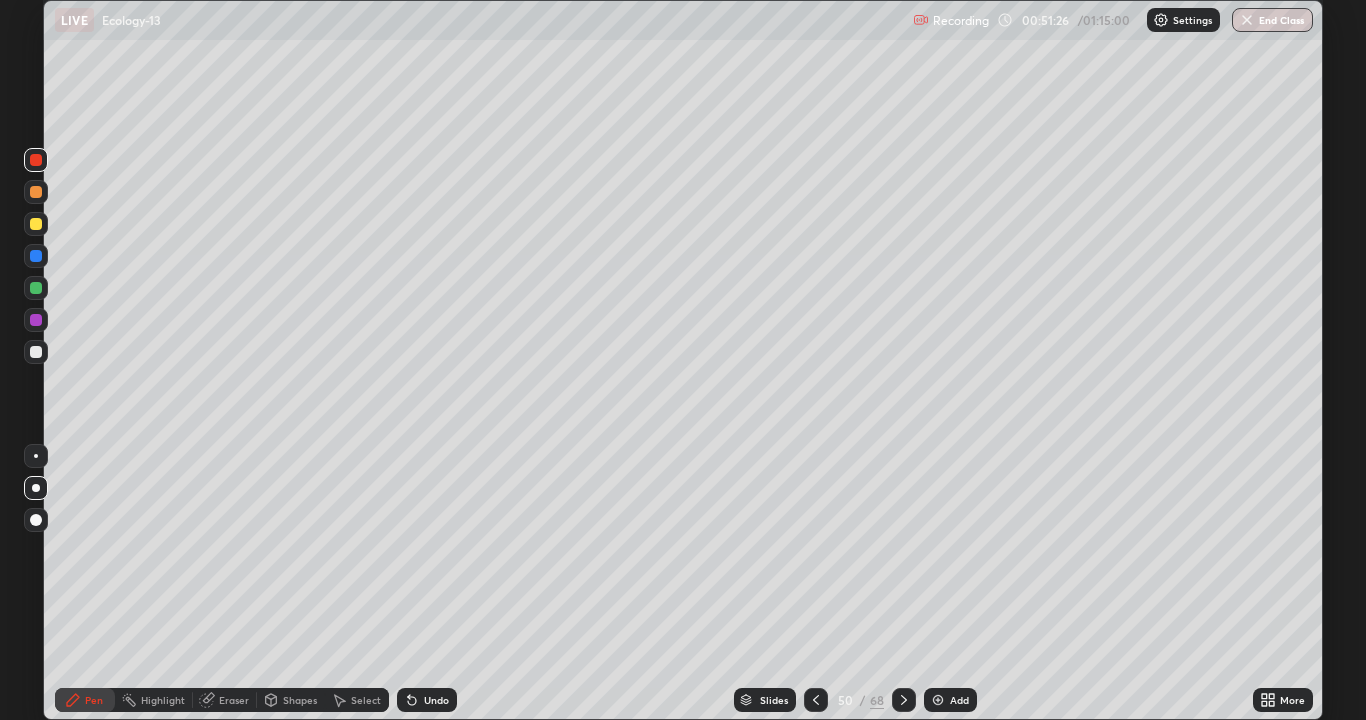 click on "Undo" at bounding box center [436, 700] 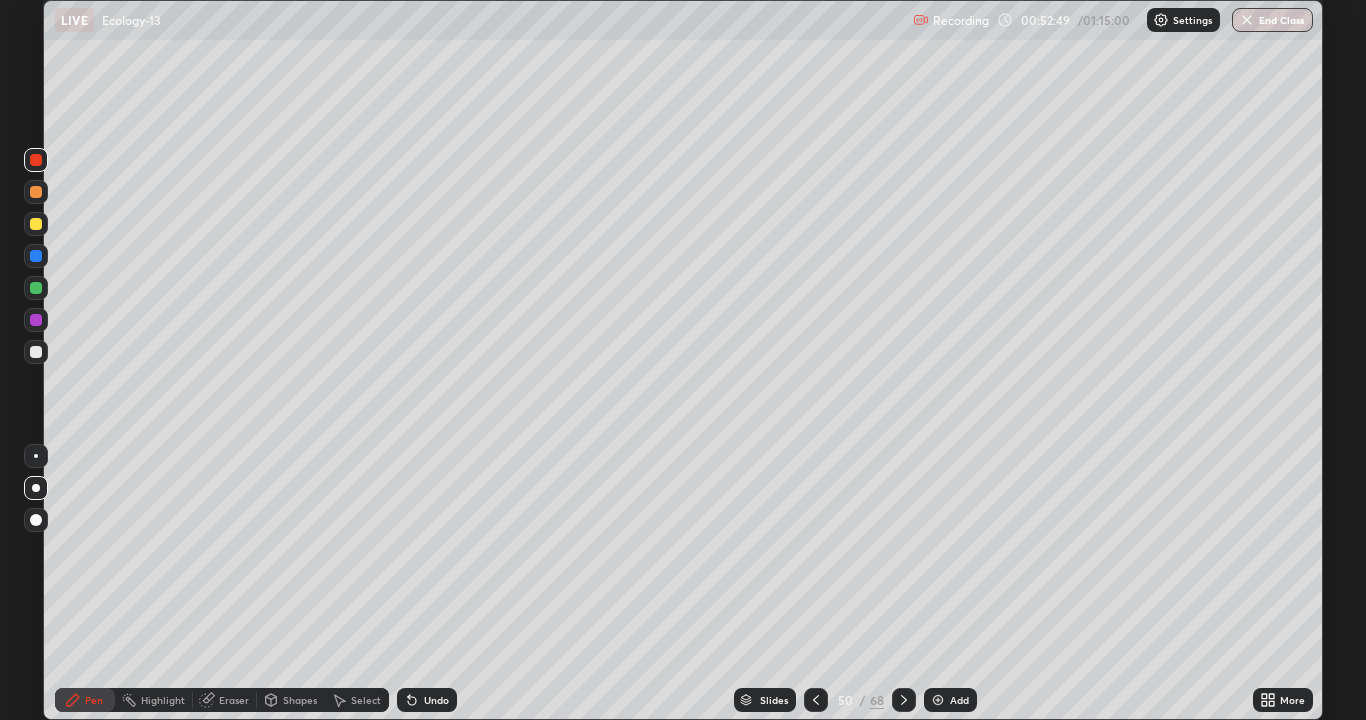 click at bounding box center (36, 224) 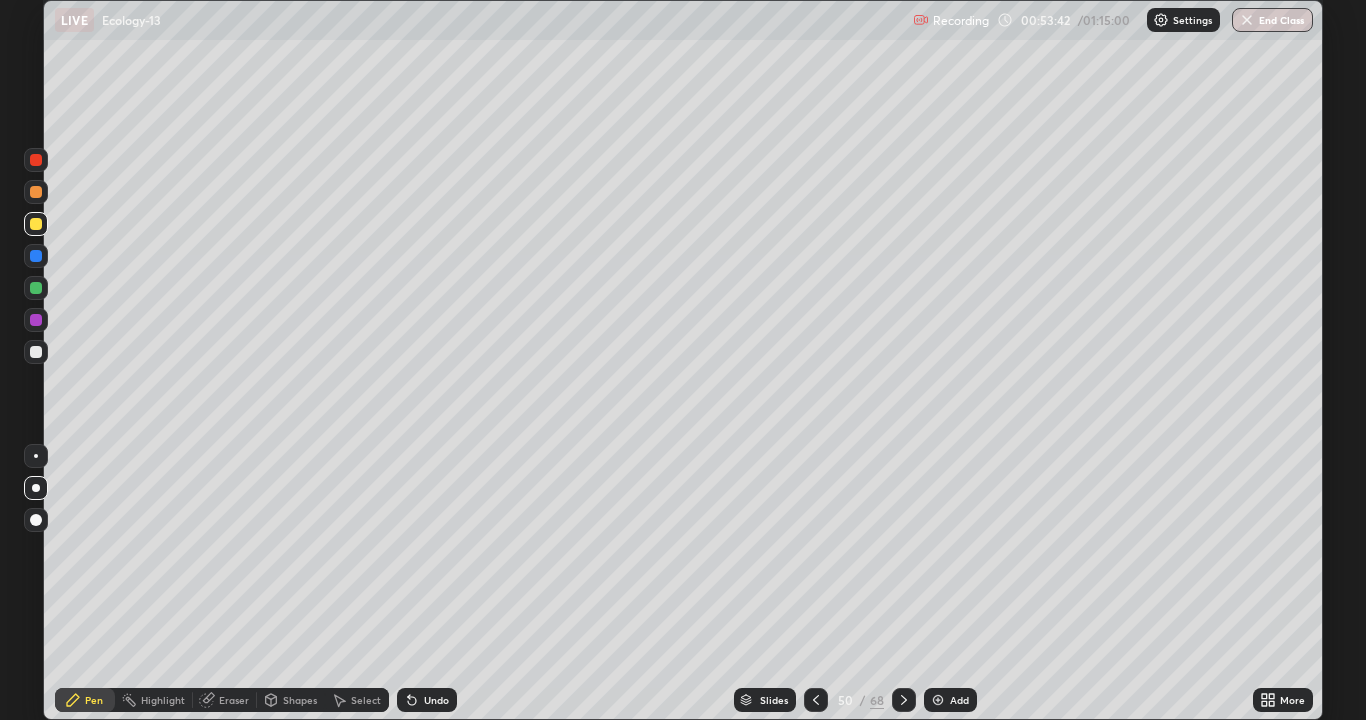 click at bounding box center (36, 320) 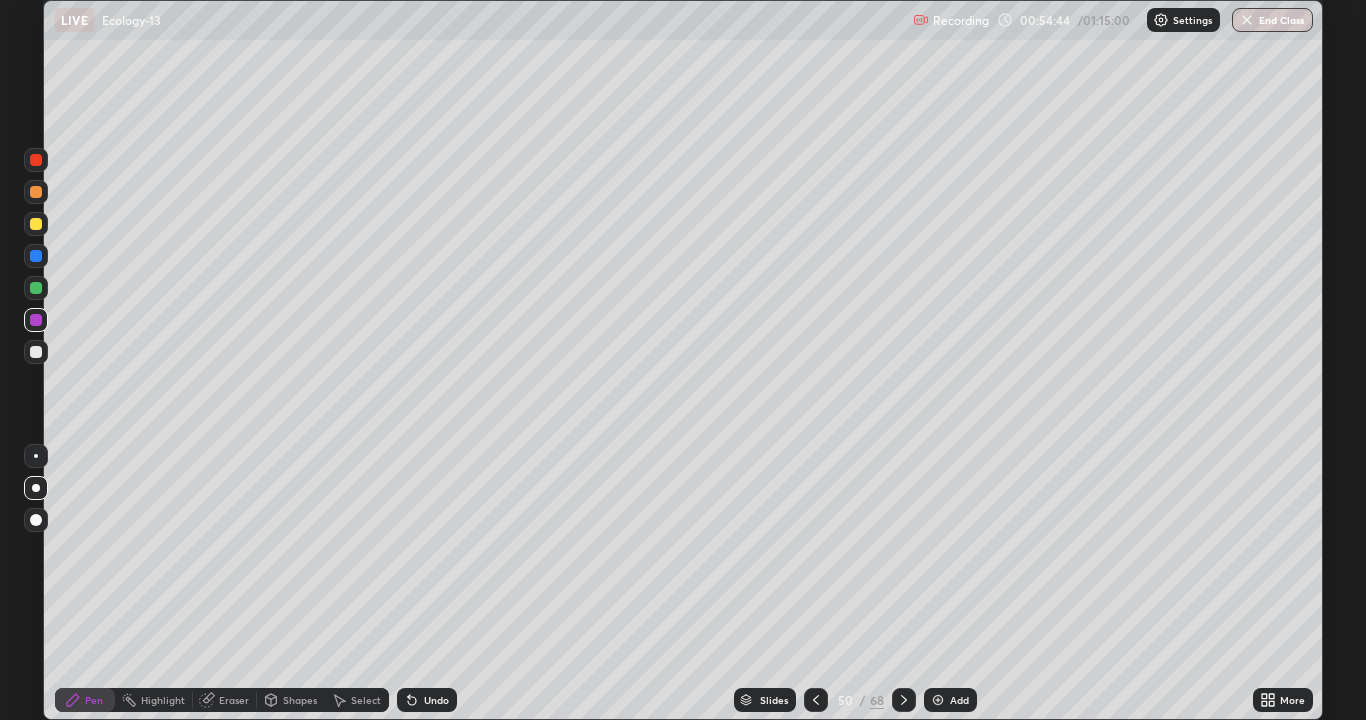 click on "Undo" at bounding box center [436, 700] 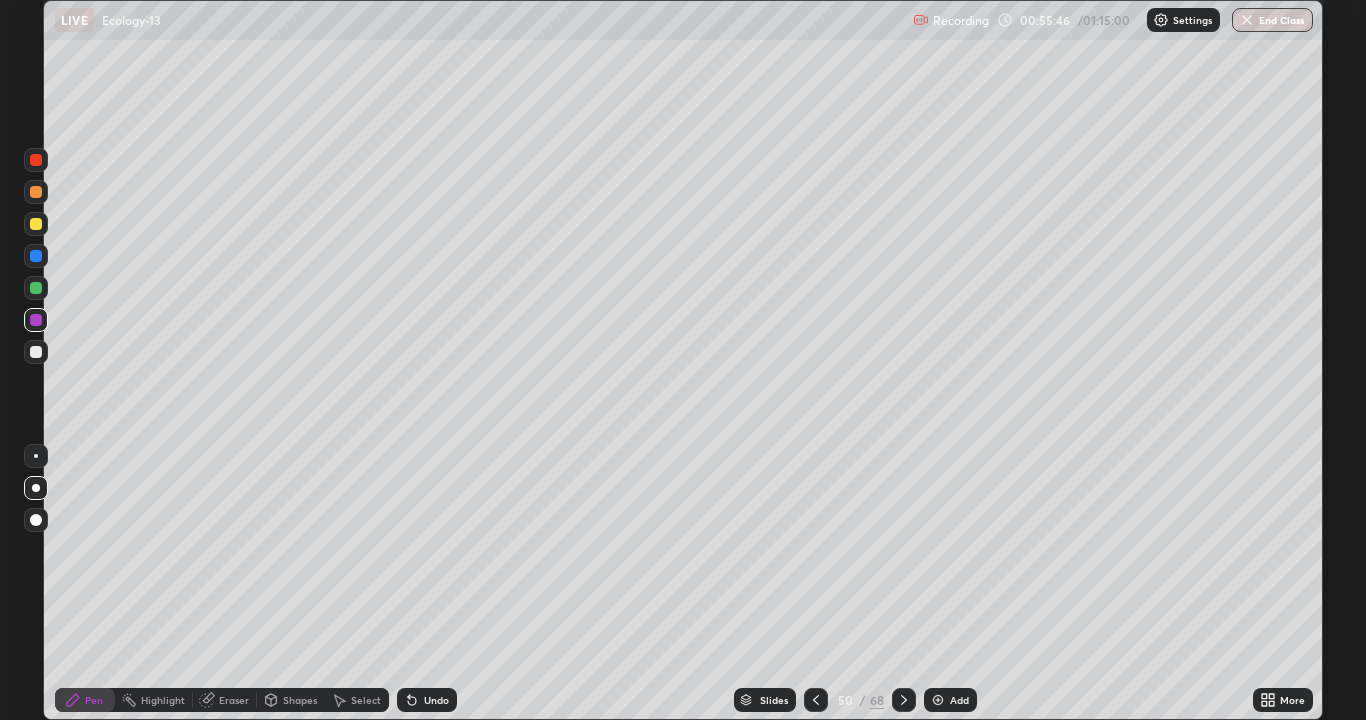 click on "Add" at bounding box center (959, 700) 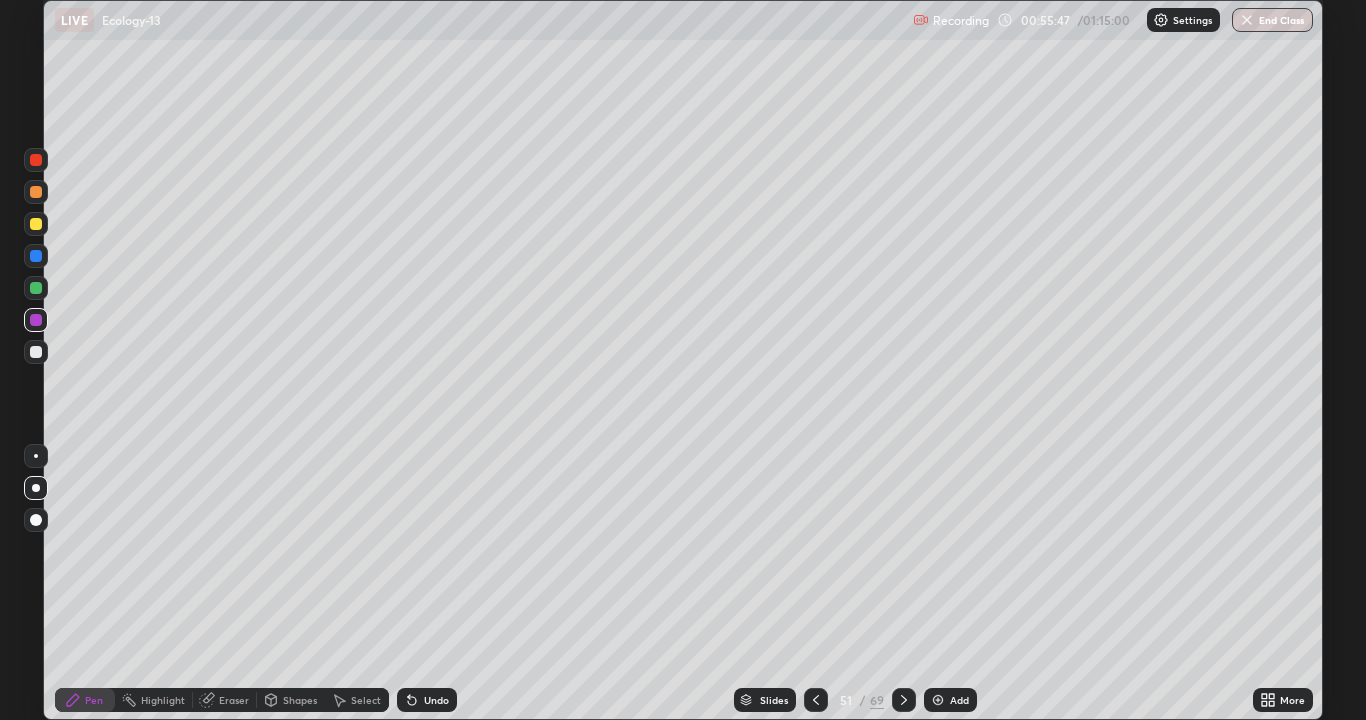 click at bounding box center (36, 288) 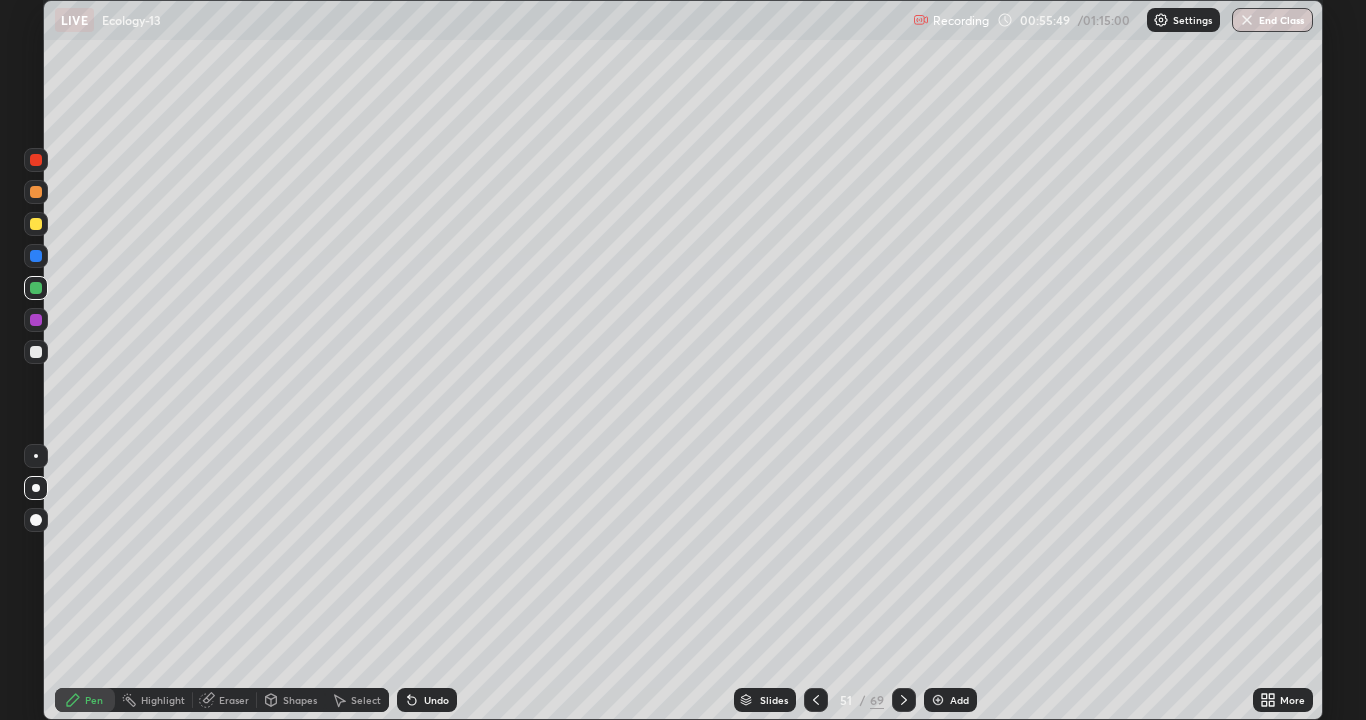 click on "Undo" at bounding box center [436, 700] 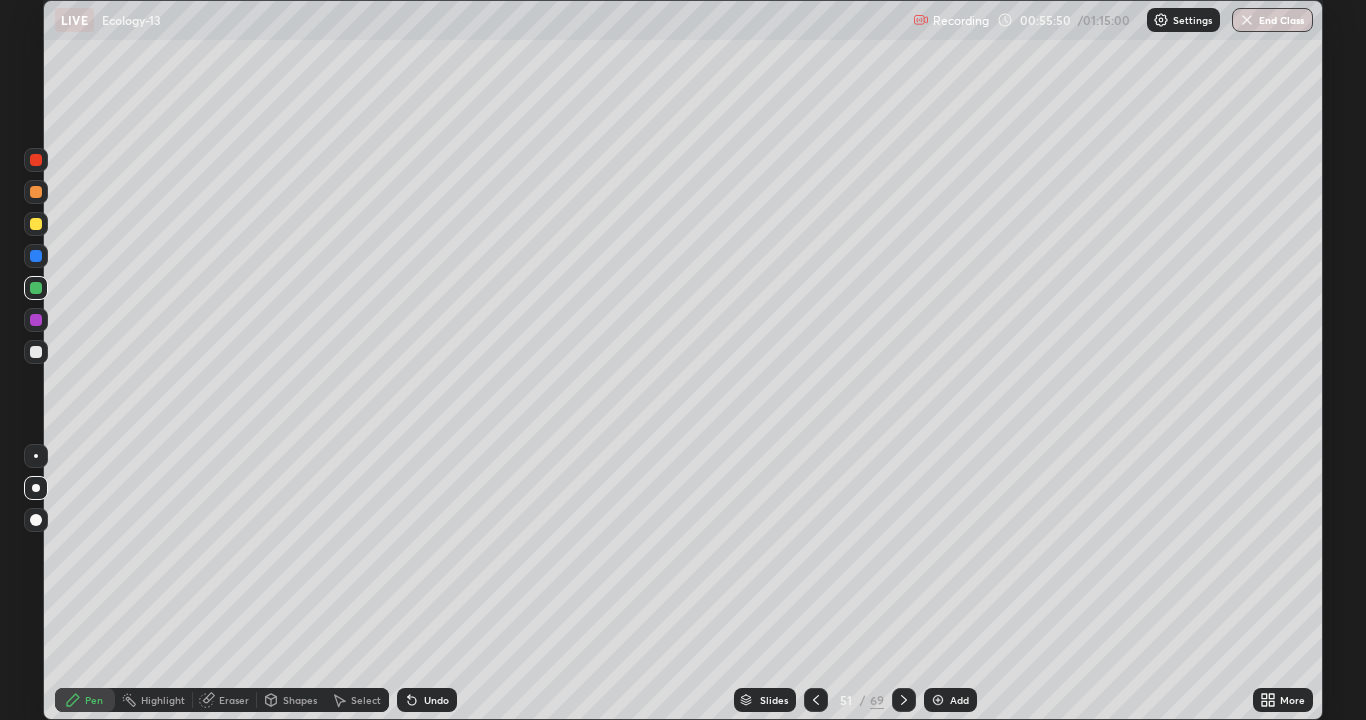 click at bounding box center (36, 192) 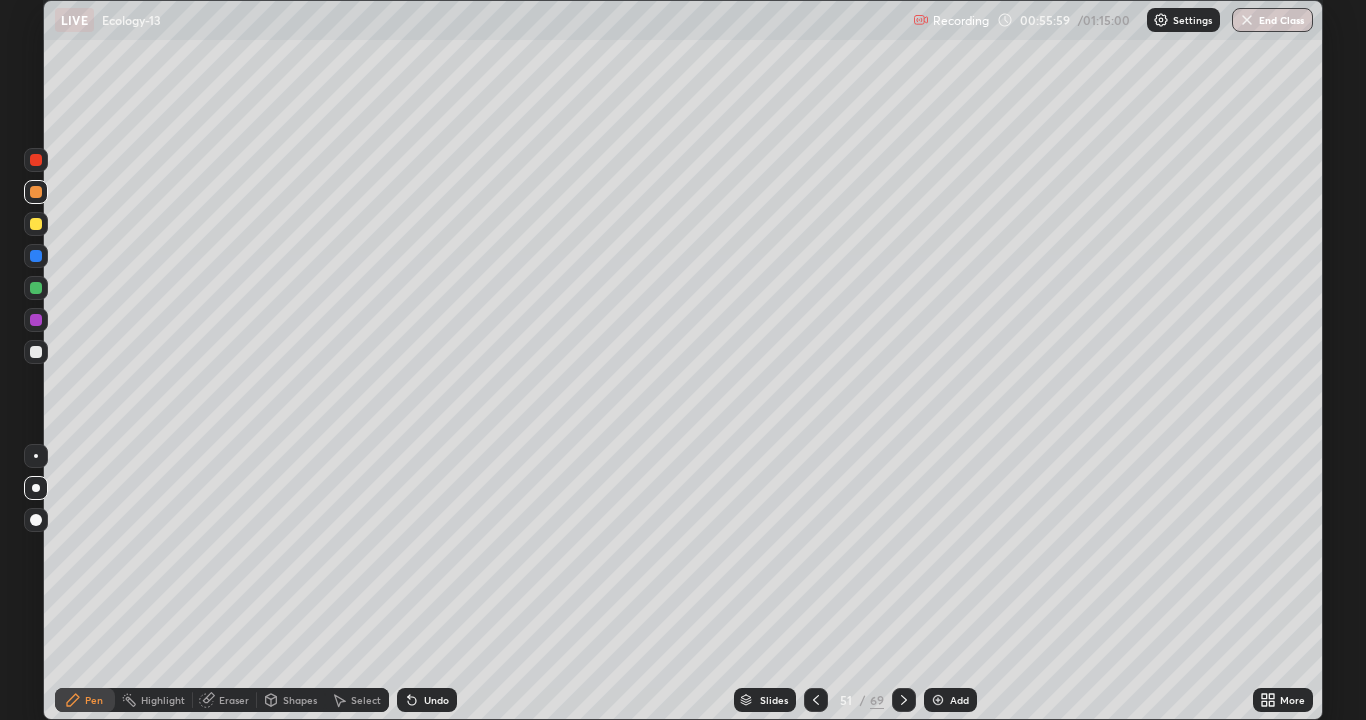 click on "Undo" at bounding box center [427, 700] 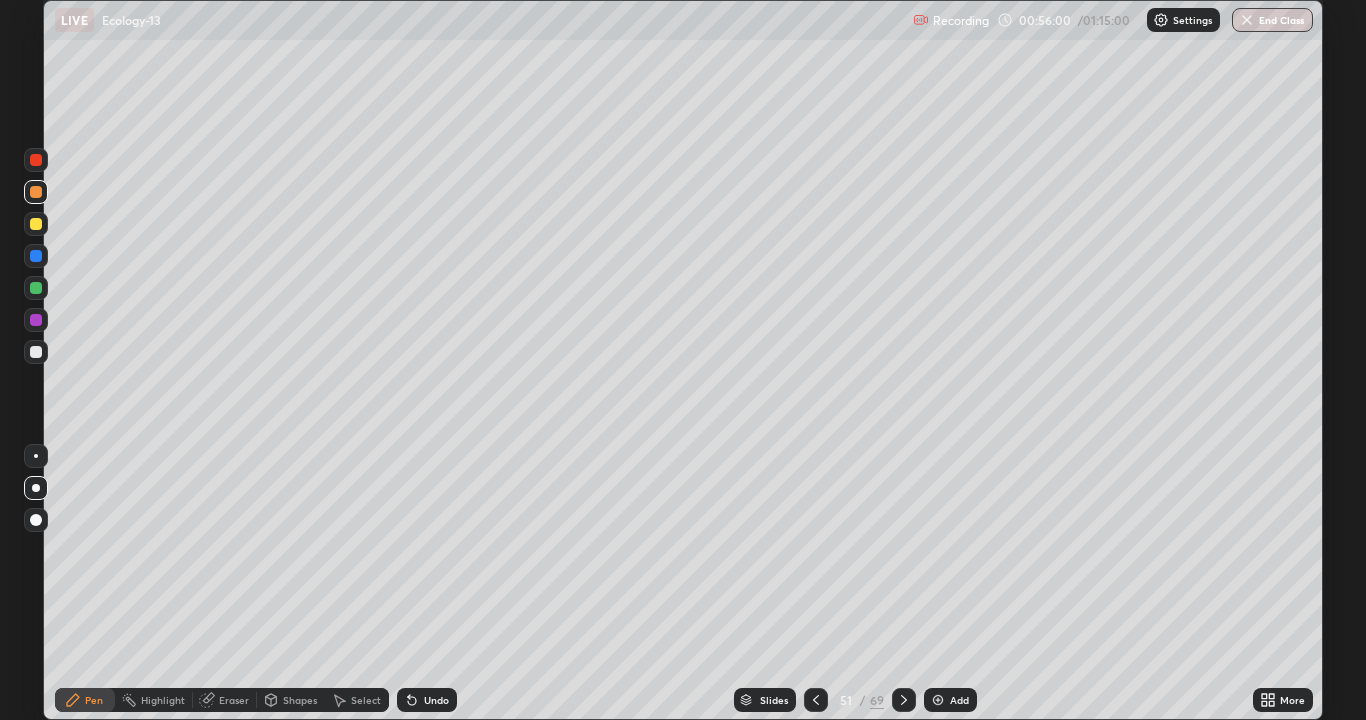 click at bounding box center [36, 288] 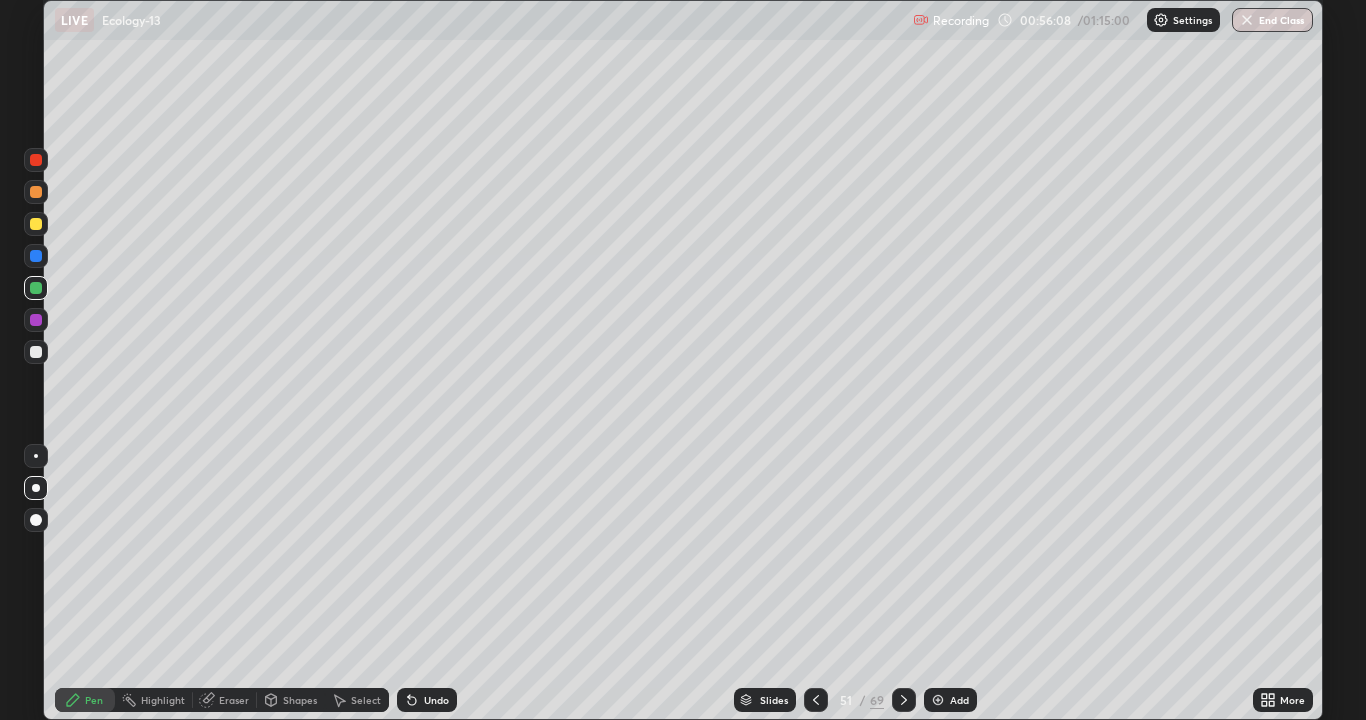 click at bounding box center (36, 224) 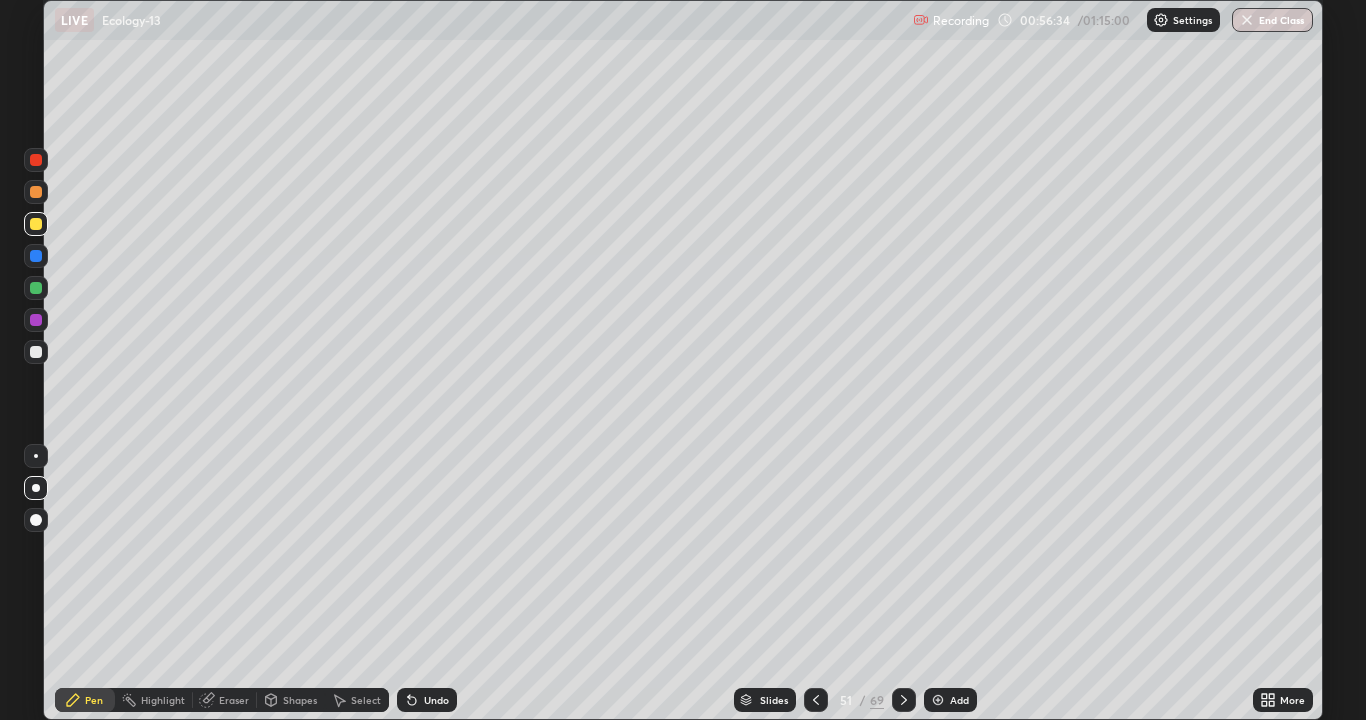 click on "Select" at bounding box center (366, 700) 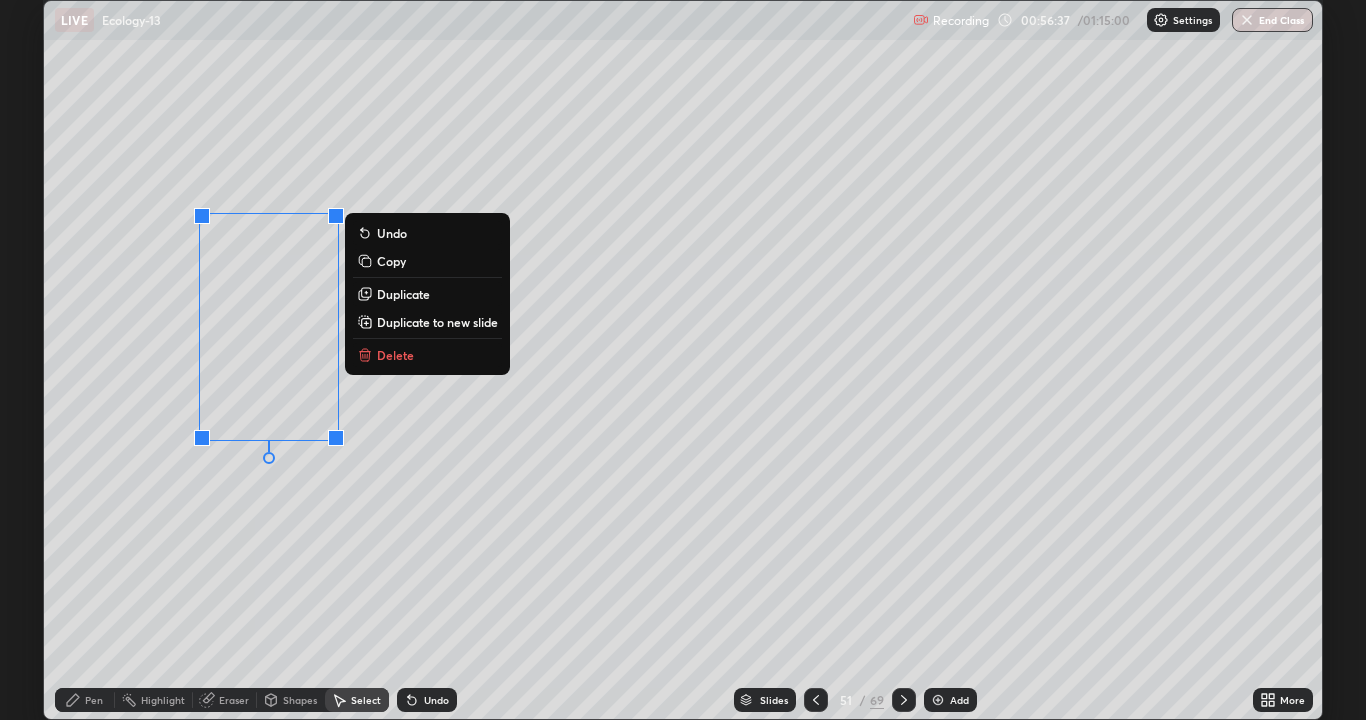 click on "Delete" at bounding box center [395, 355] 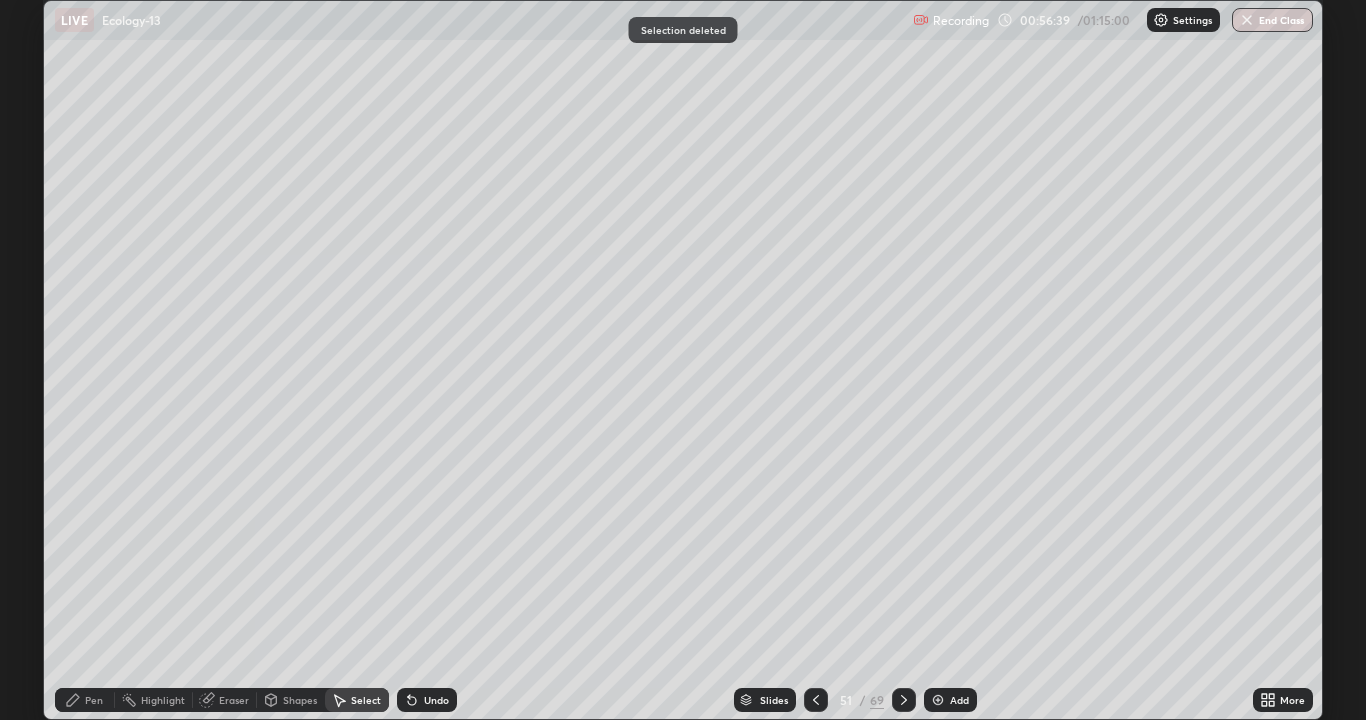 click on "Pen" at bounding box center [85, 700] 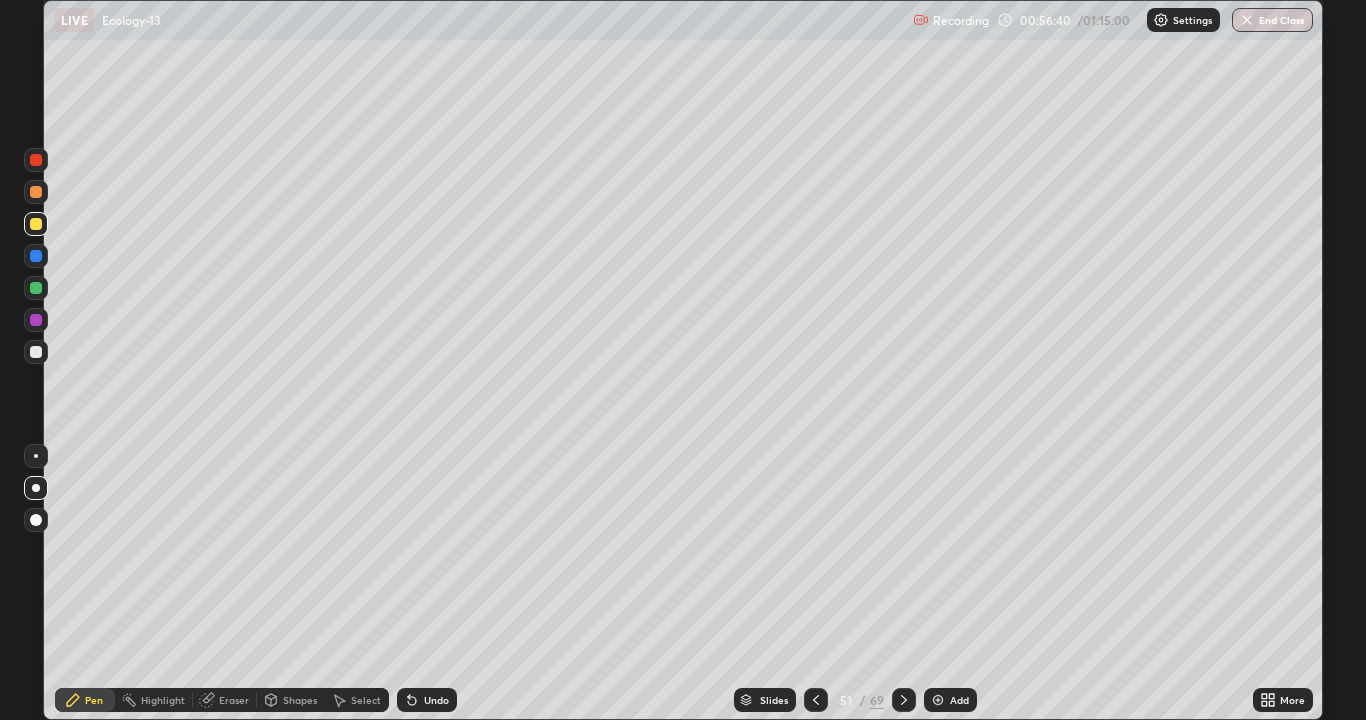 click at bounding box center (36, 192) 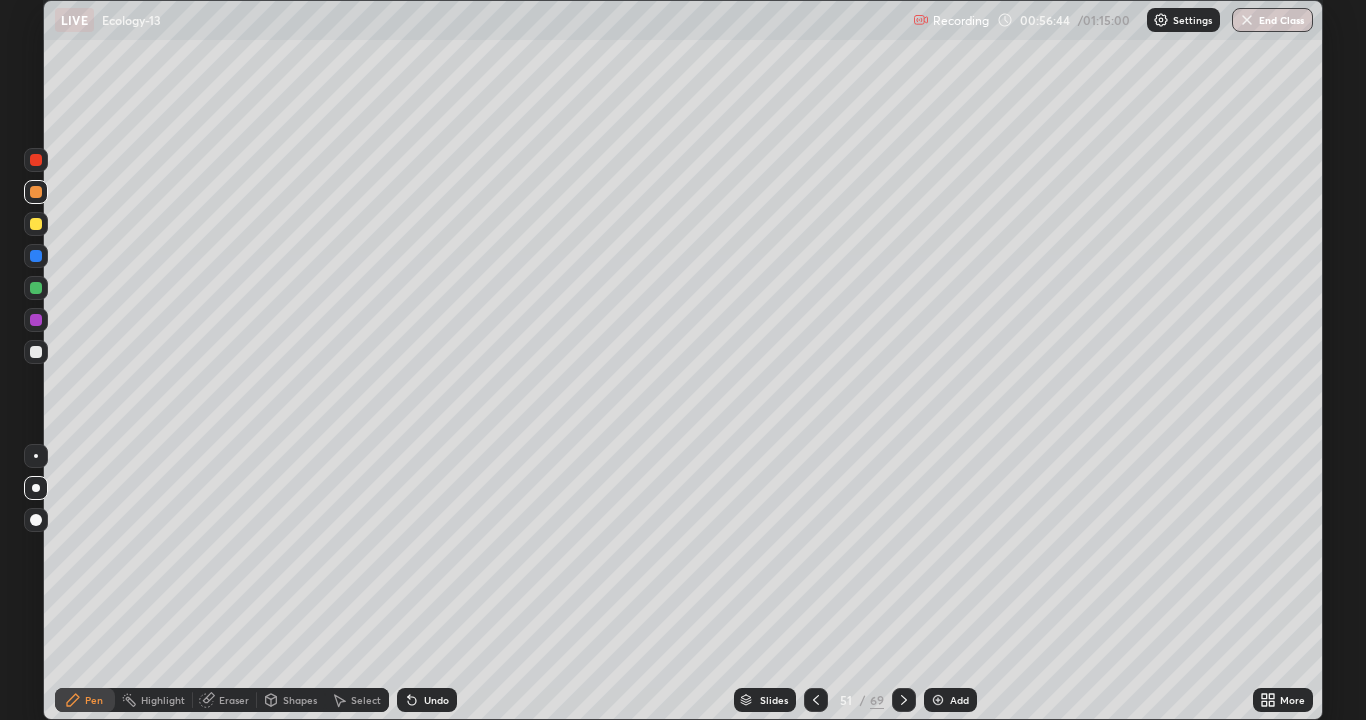 click at bounding box center [36, 160] 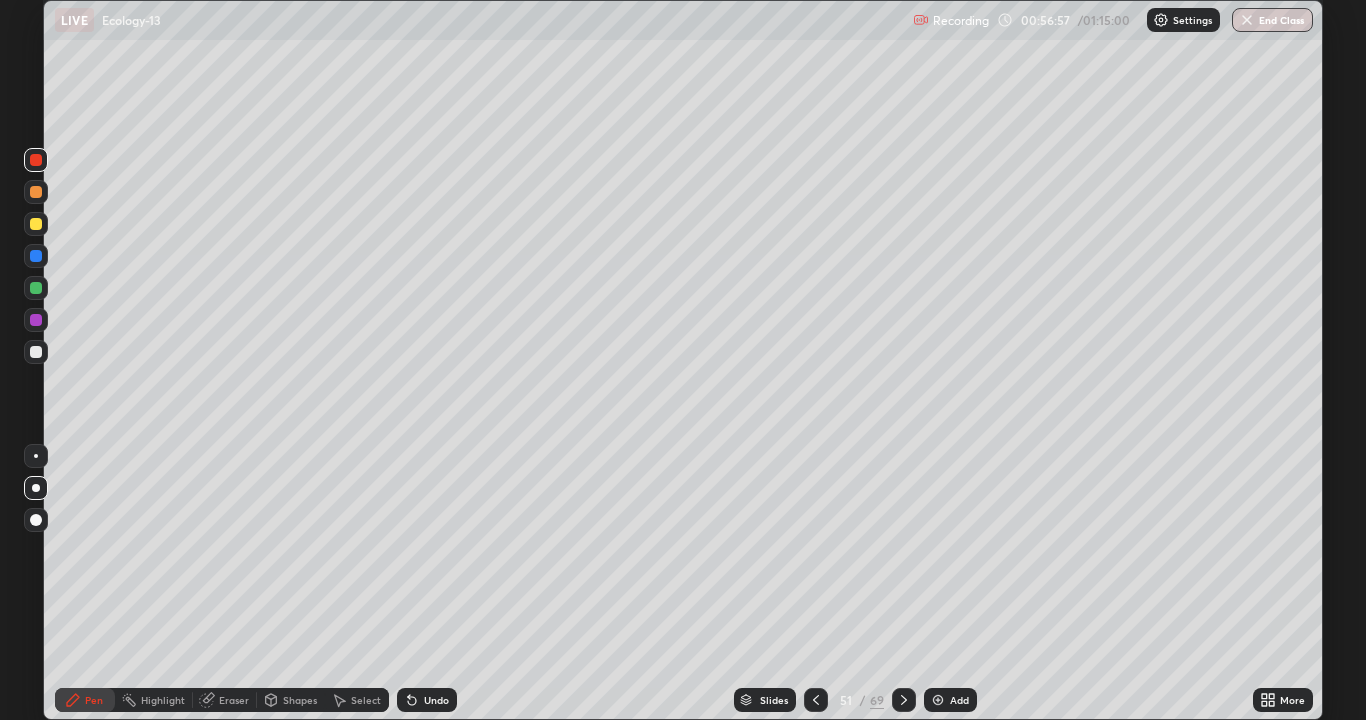 click at bounding box center (36, 224) 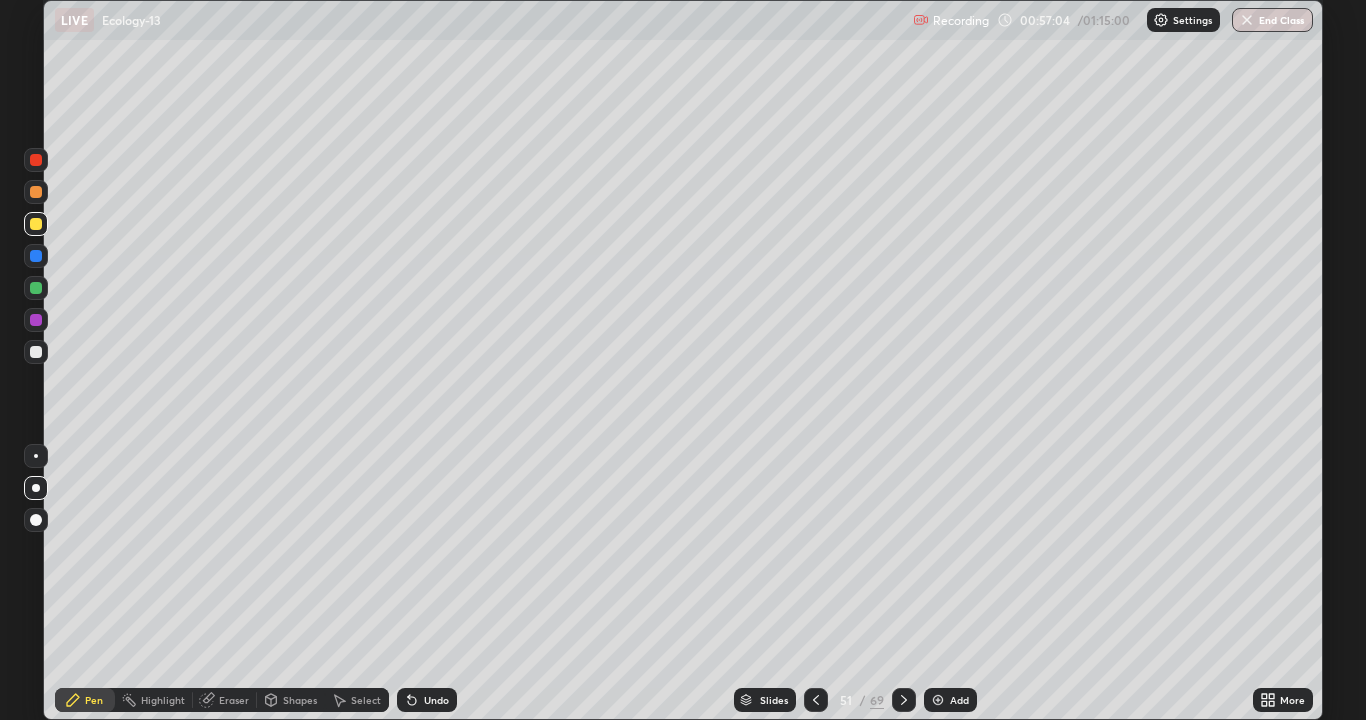 click at bounding box center (36, 160) 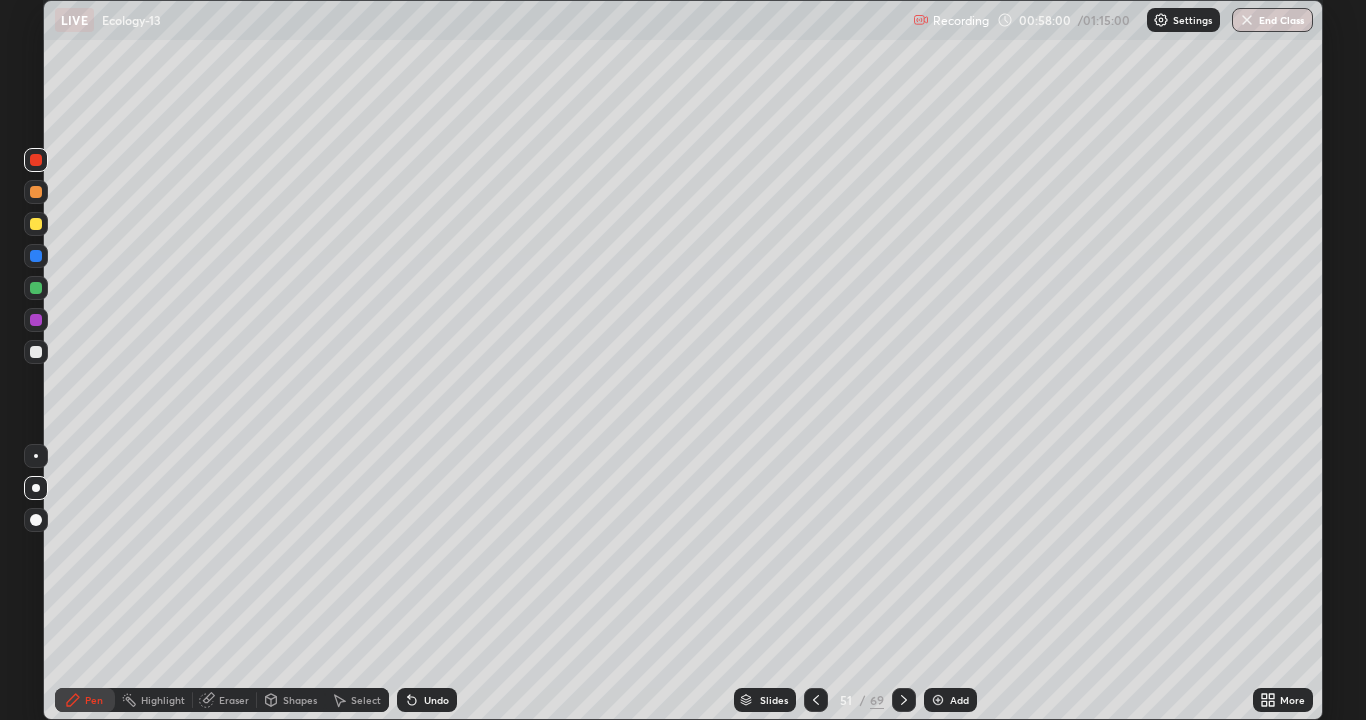 click at bounding box center (36, 320) 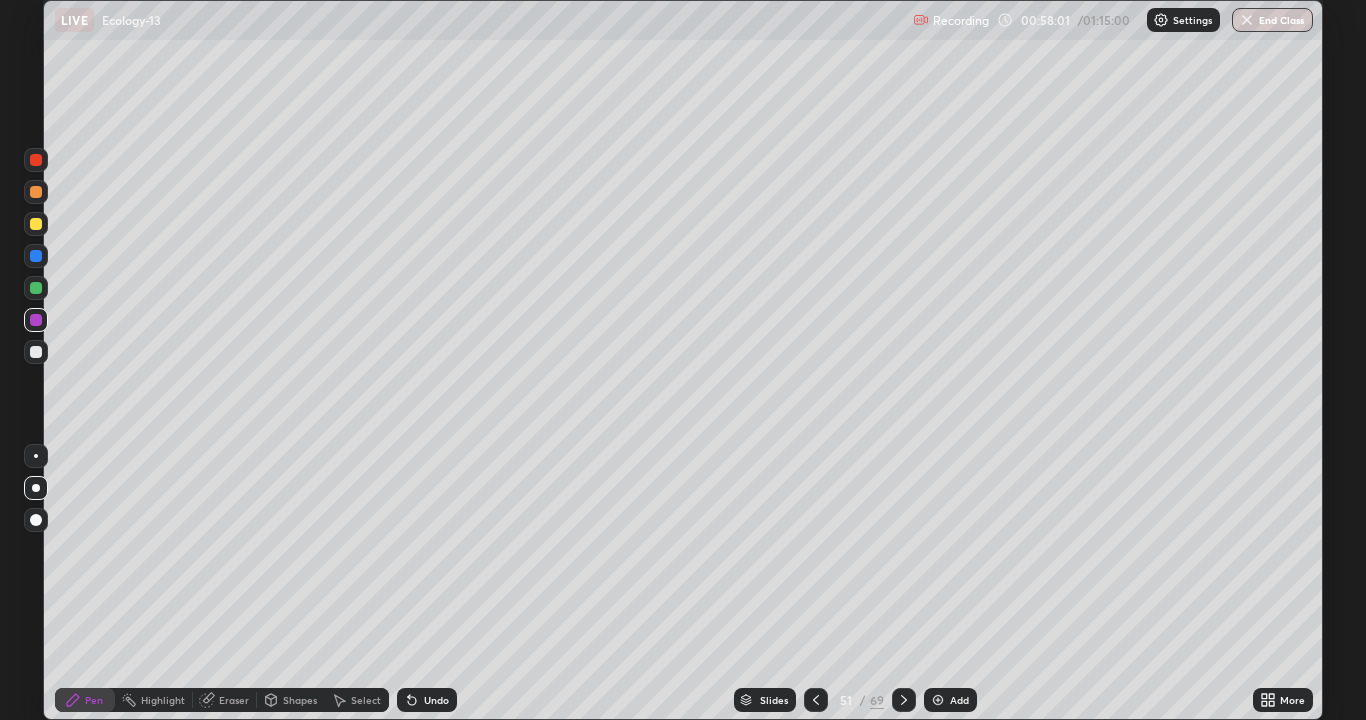click at bounding box center [36, 352] 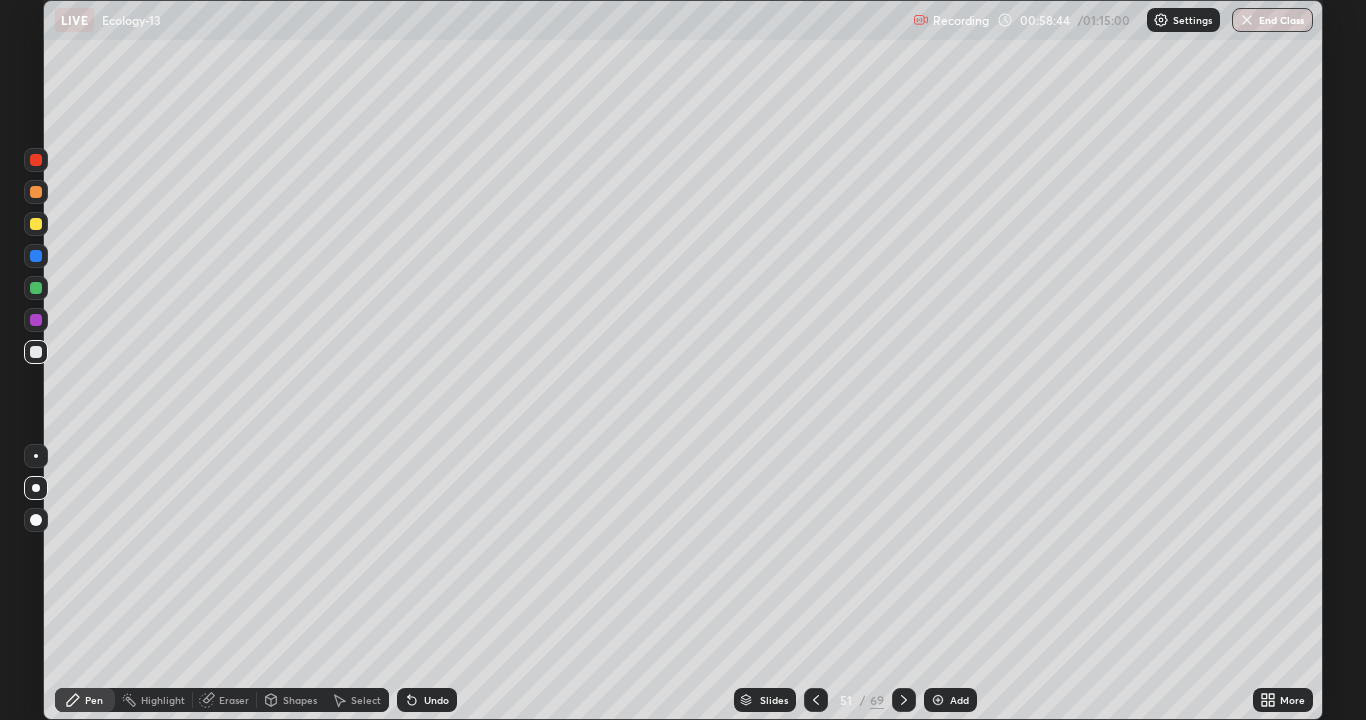 click at bounding box center [36, 256] 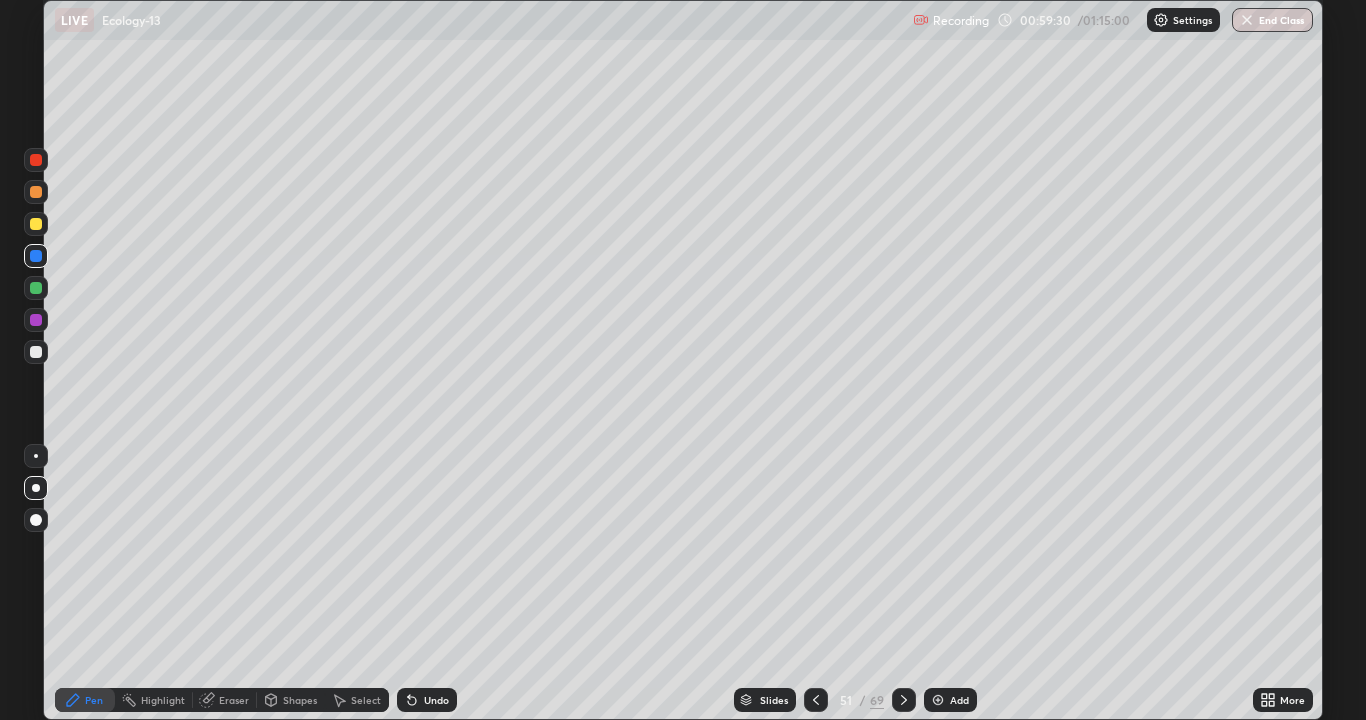 click 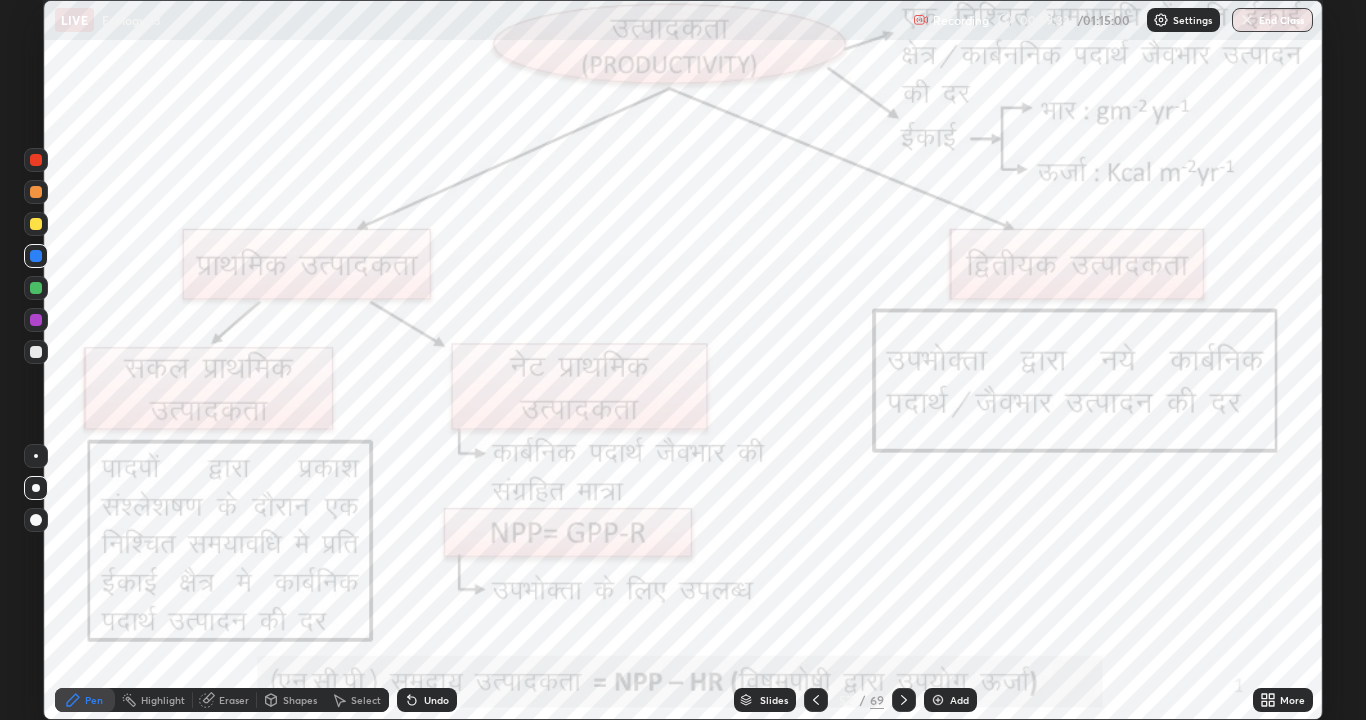 click on "Highlight" at bounding box center (163, 700) 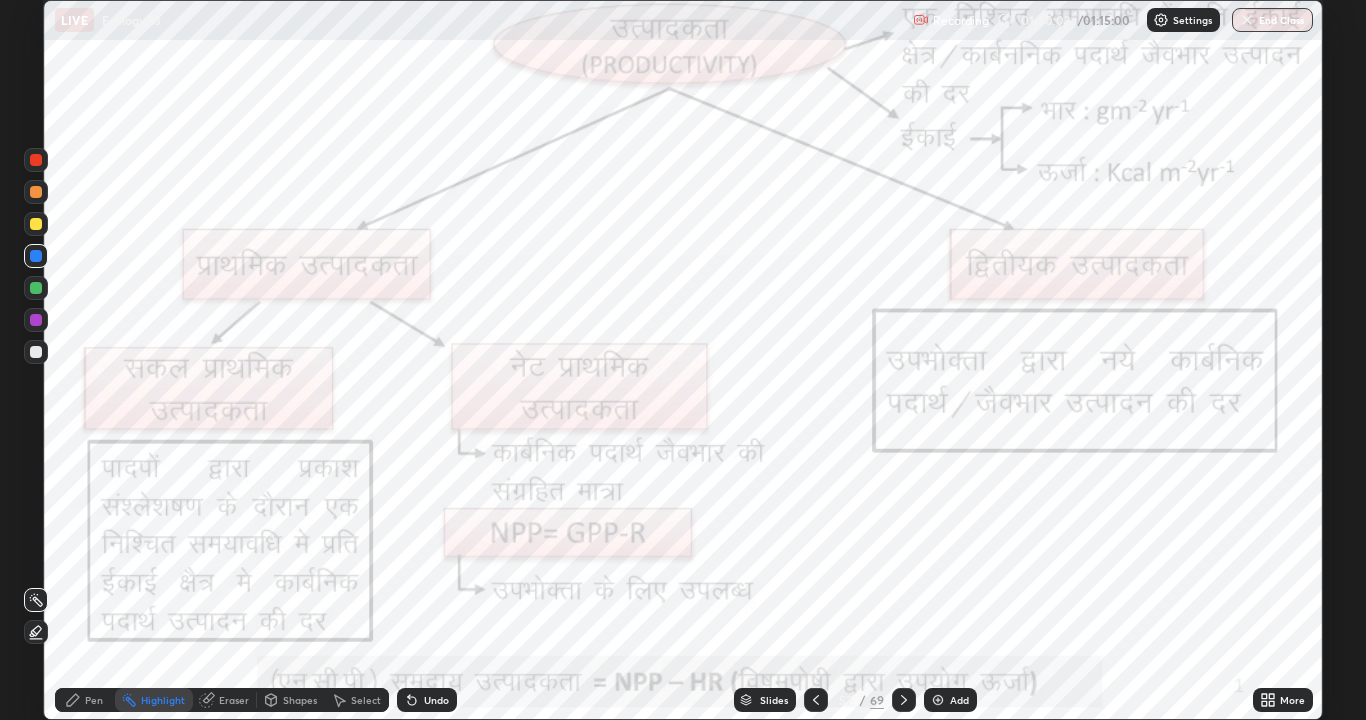 click on "Pen" at bounding box center [85, 700] 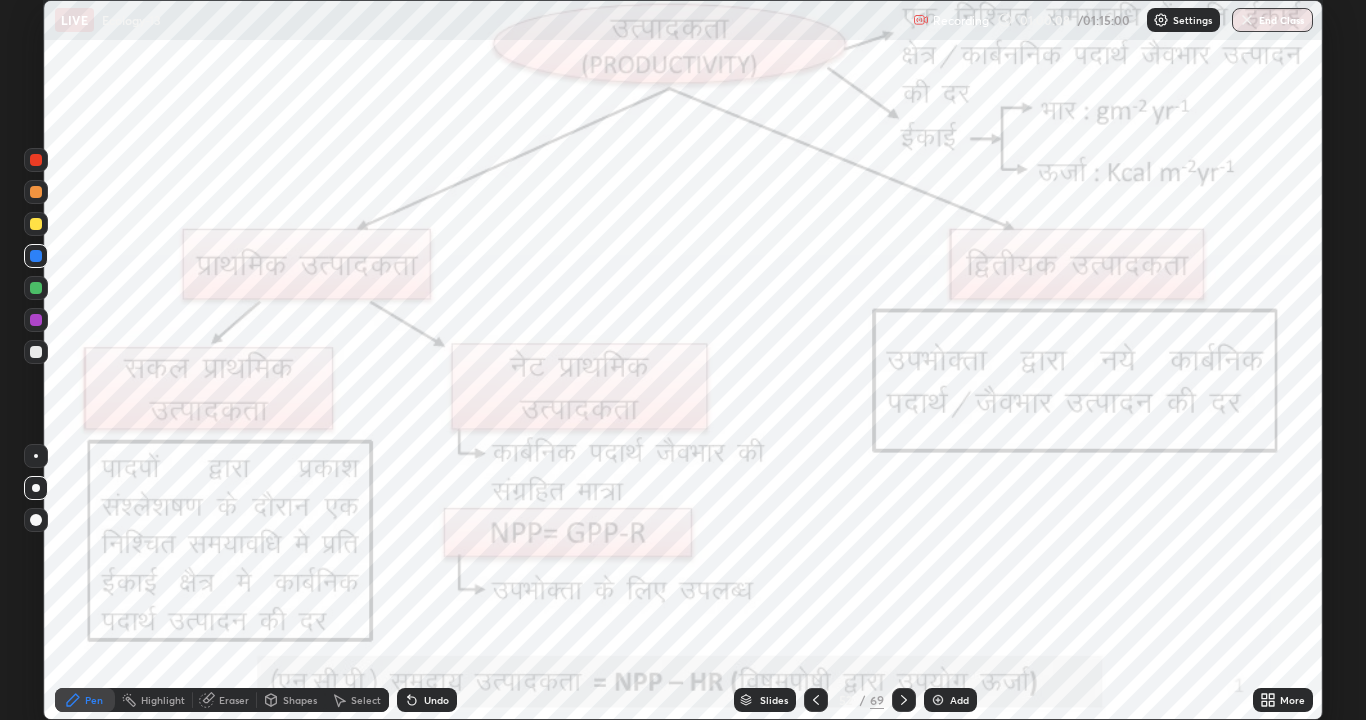click on "Highlight" at bounding box center (163, 700) 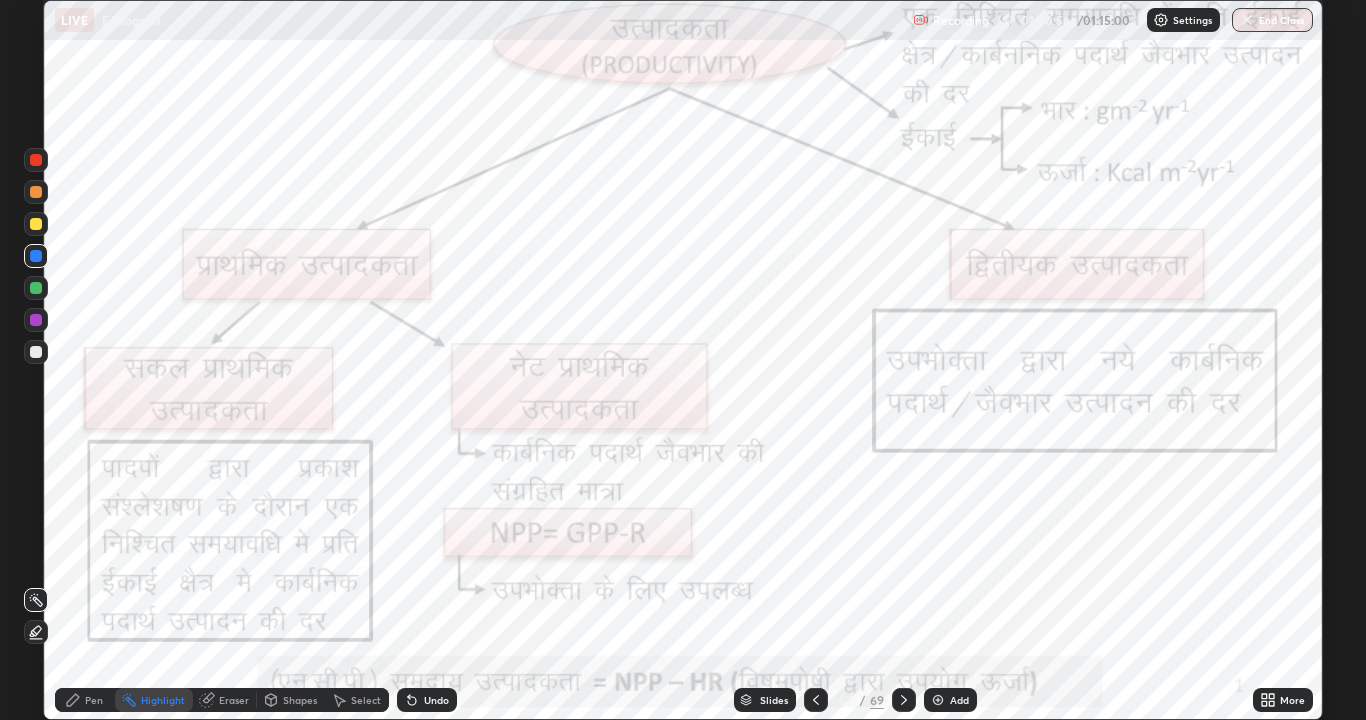 click 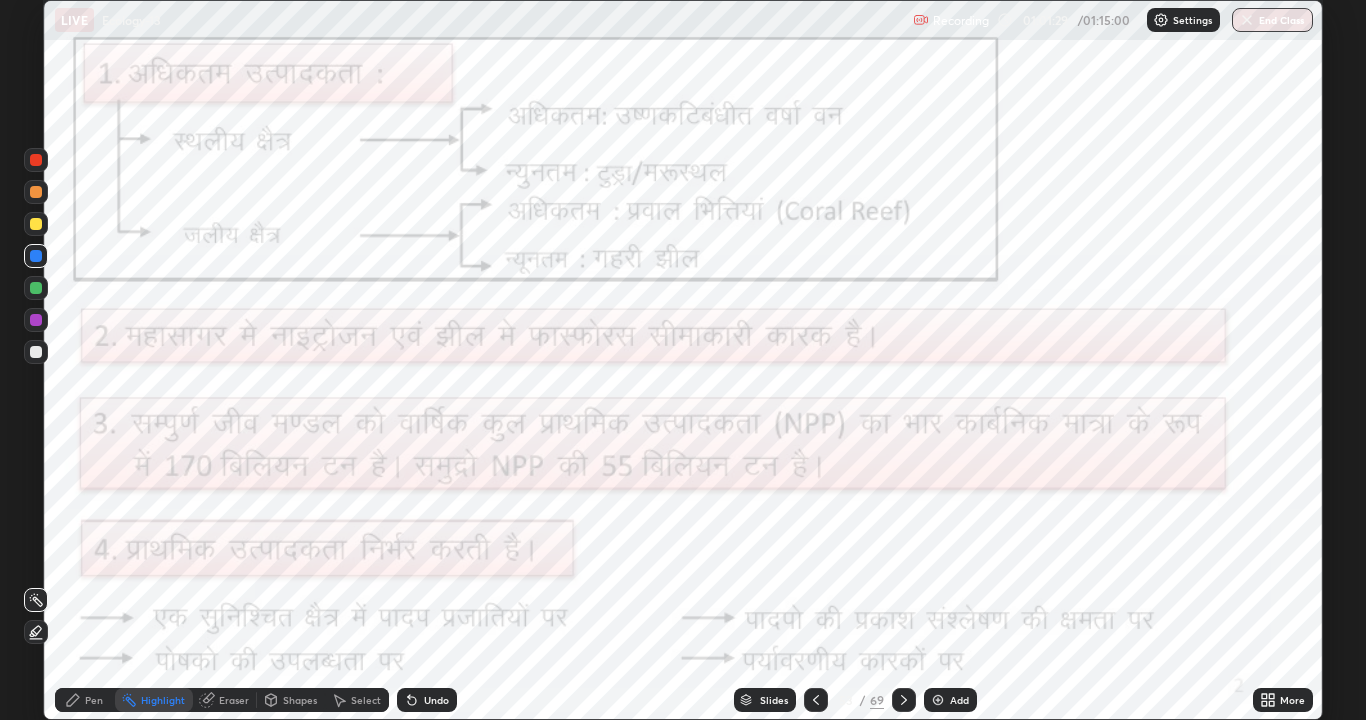 click 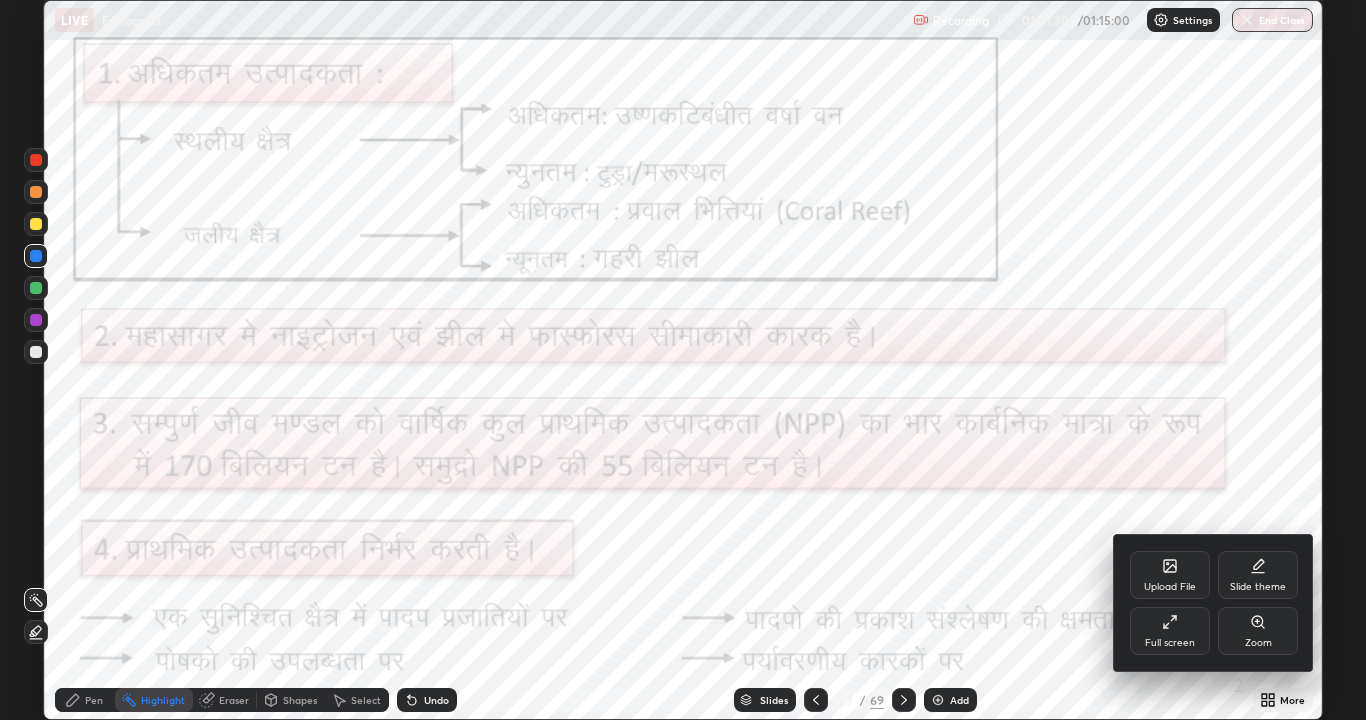 click on "Full screen" at bounding box center [1170, 631] 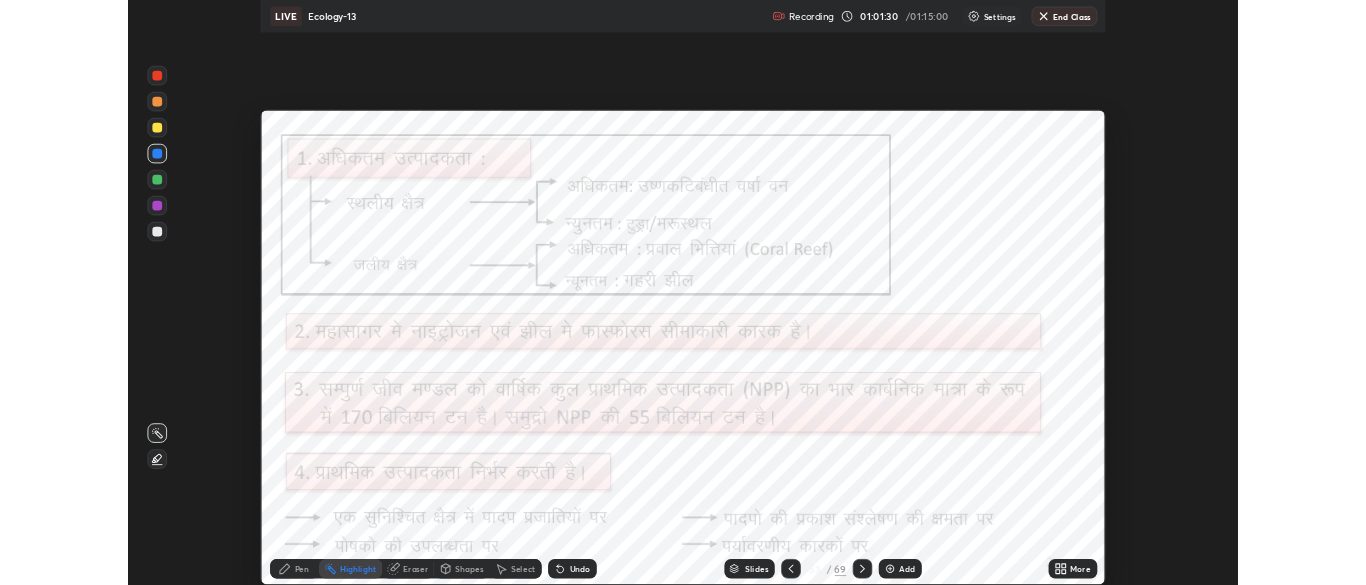 scroll, scrollTop: 585, scrollLeft: 1366, axis: both 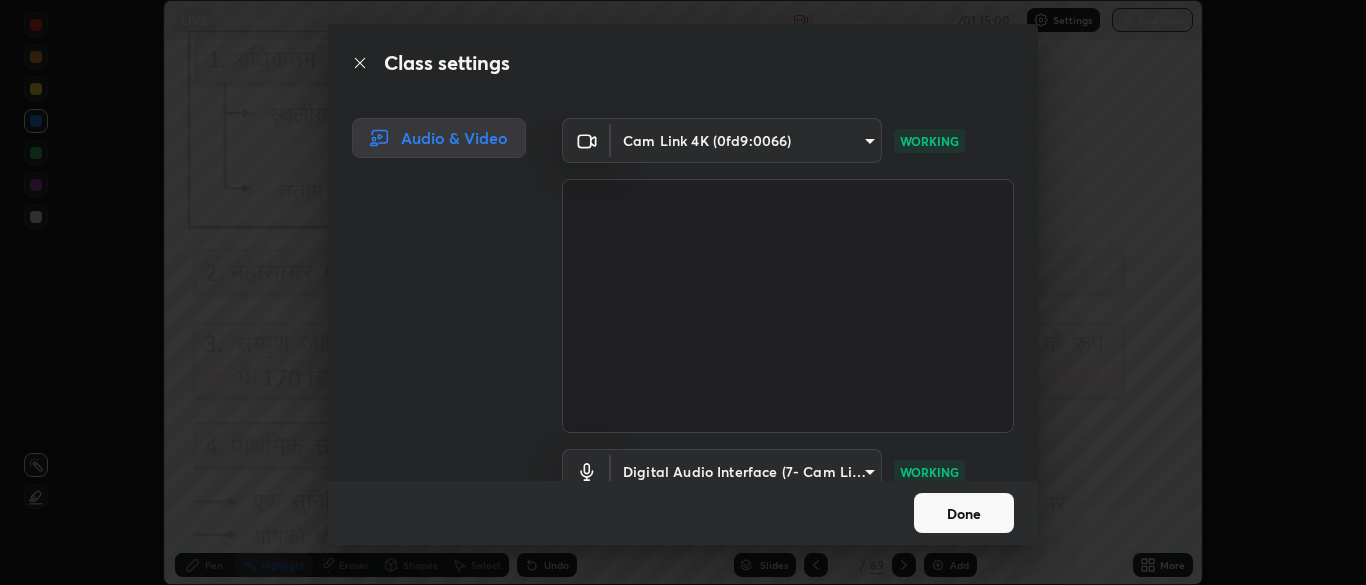 click on "Done" at bounding box center [964, 513] 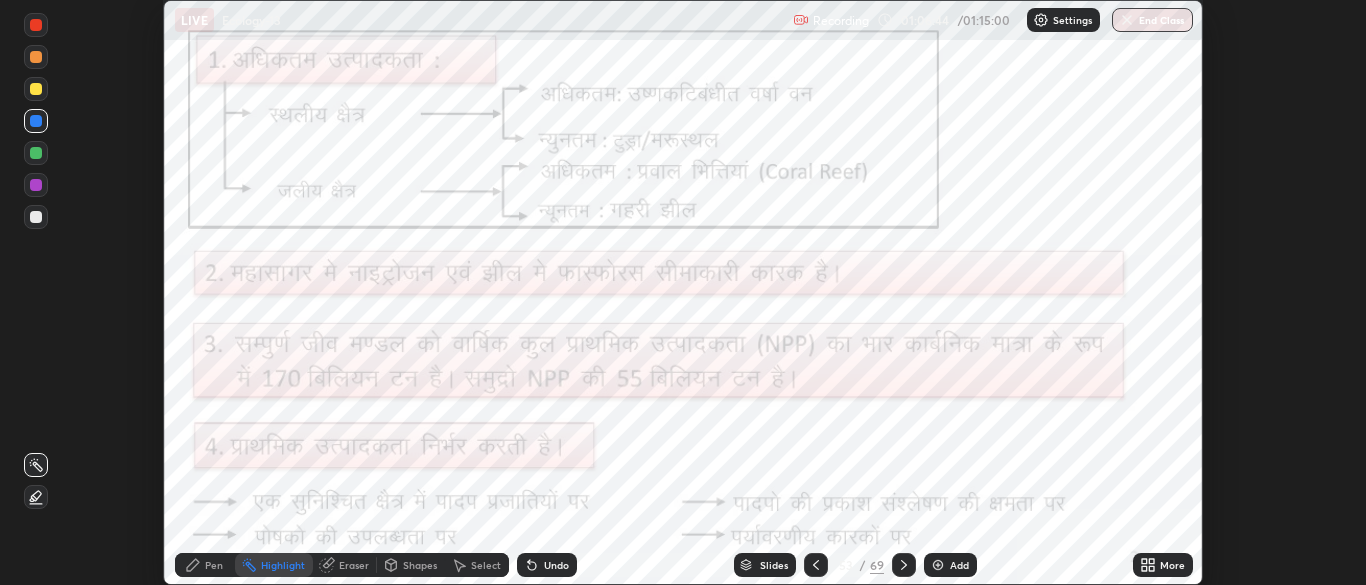 click on "Slides" at bounding box center [774, 565] 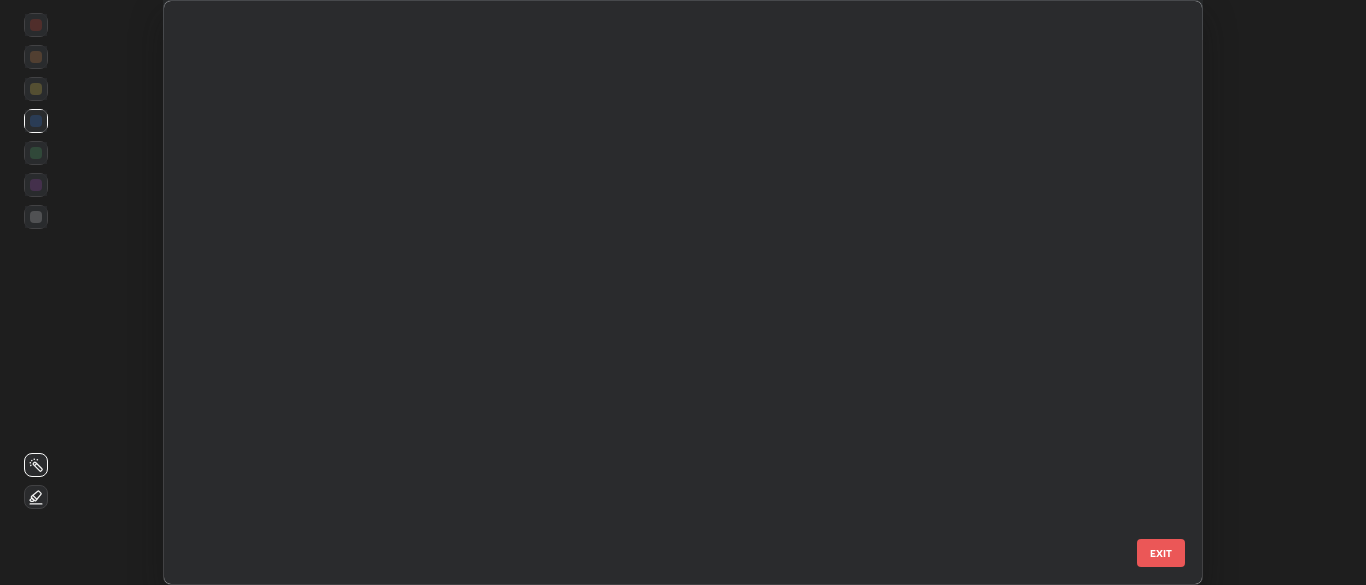 scroll, scrollTop: 2650, scrollLeft: 0, axis: vertical 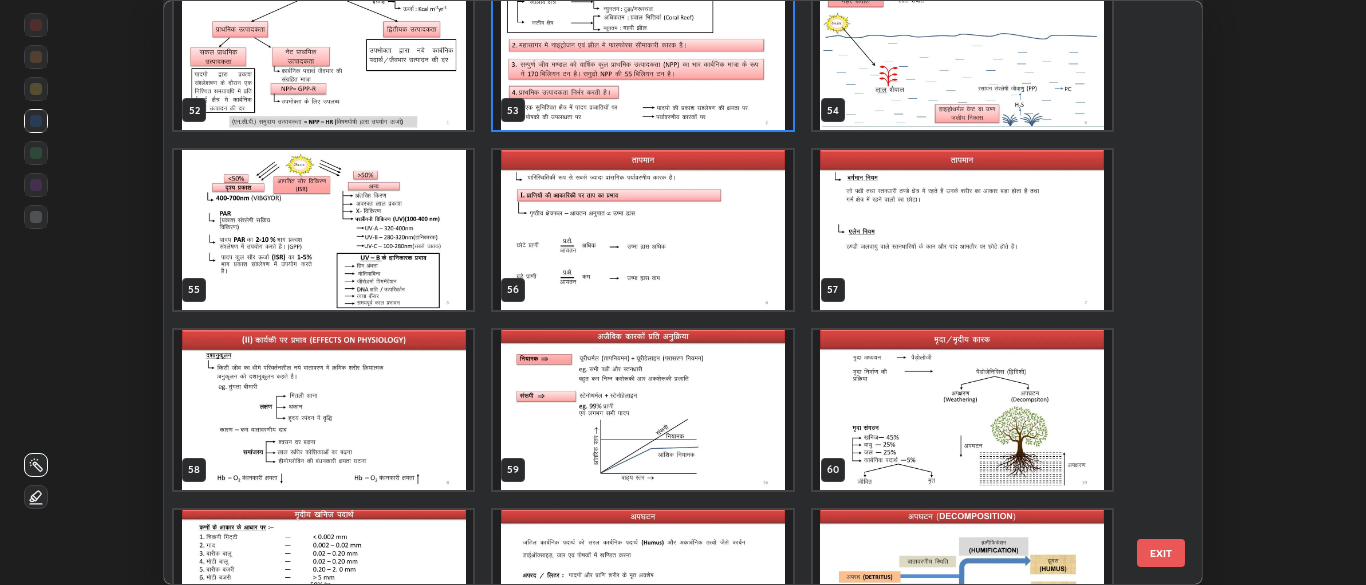 click at bounding box center [323, 230] 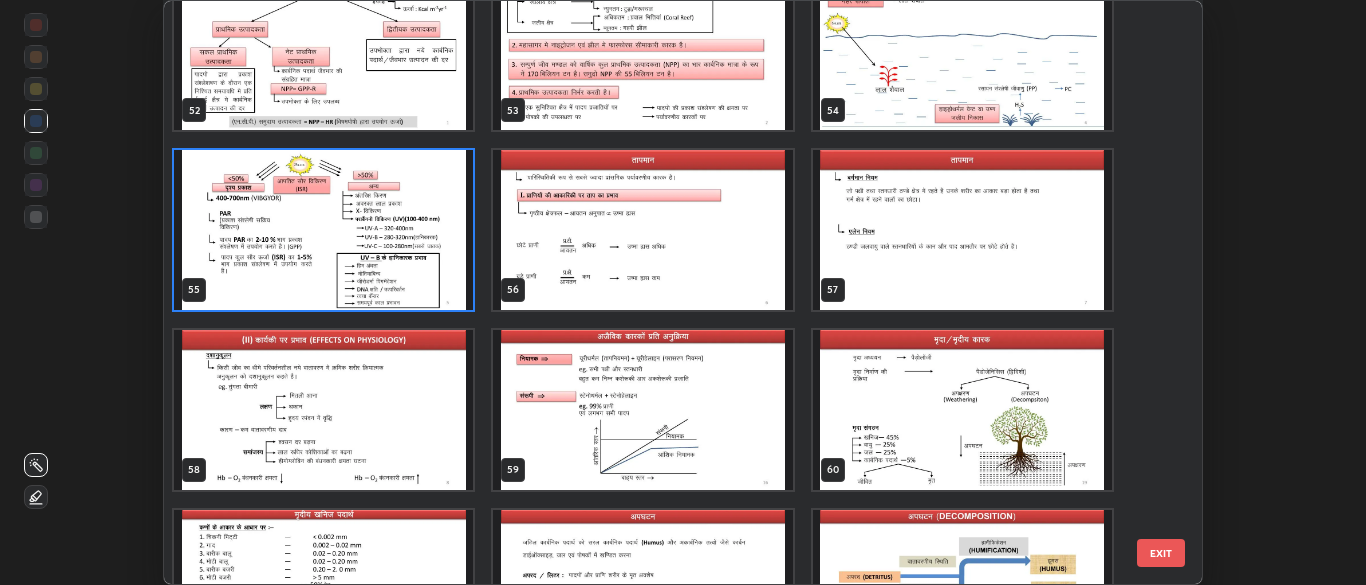 click at bounding box center [323, 230] 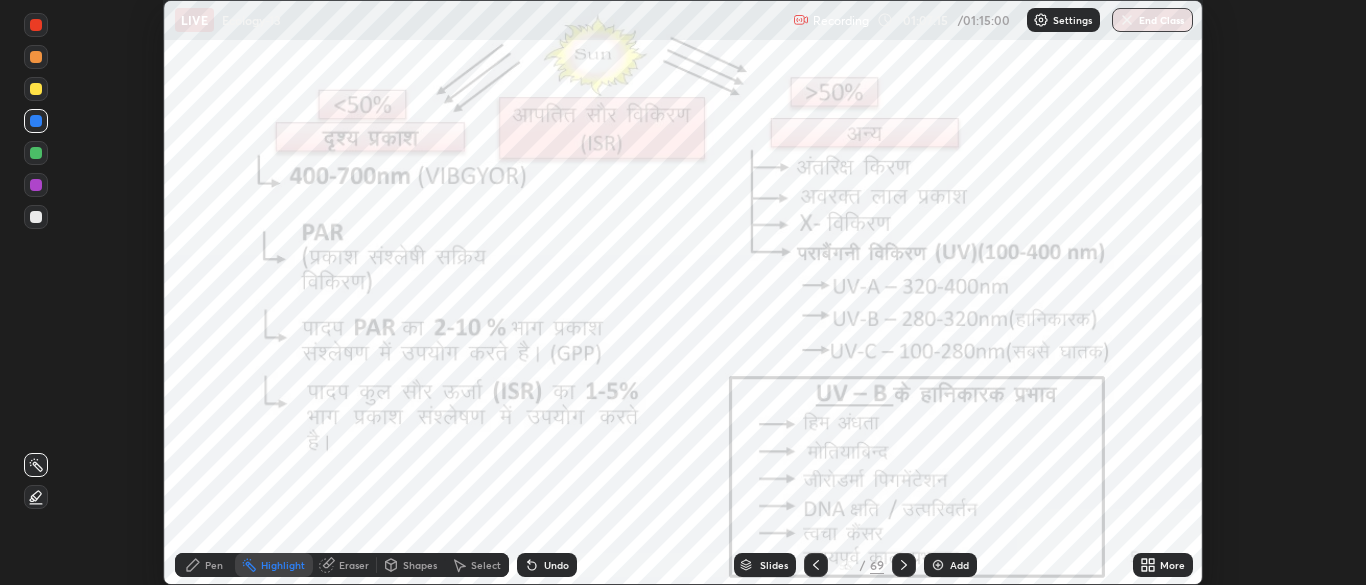 click on "Slides" at bounding box center (774, 565) 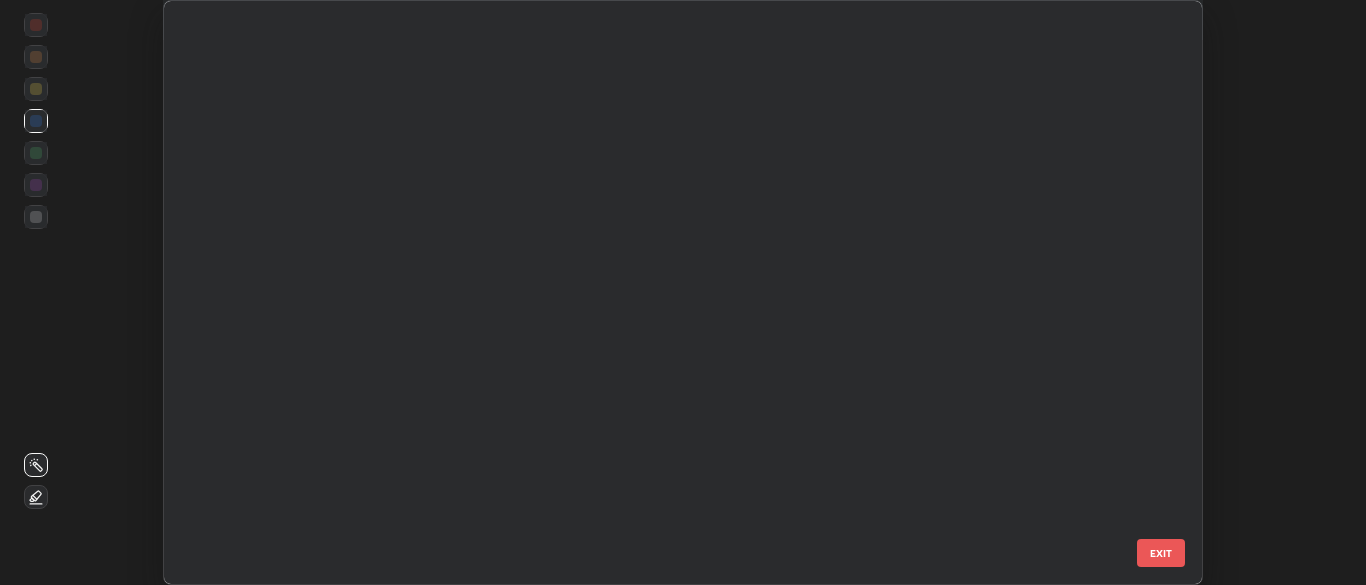 scroll, scrollTop: 577, scrollLeft: 1028, axis: both 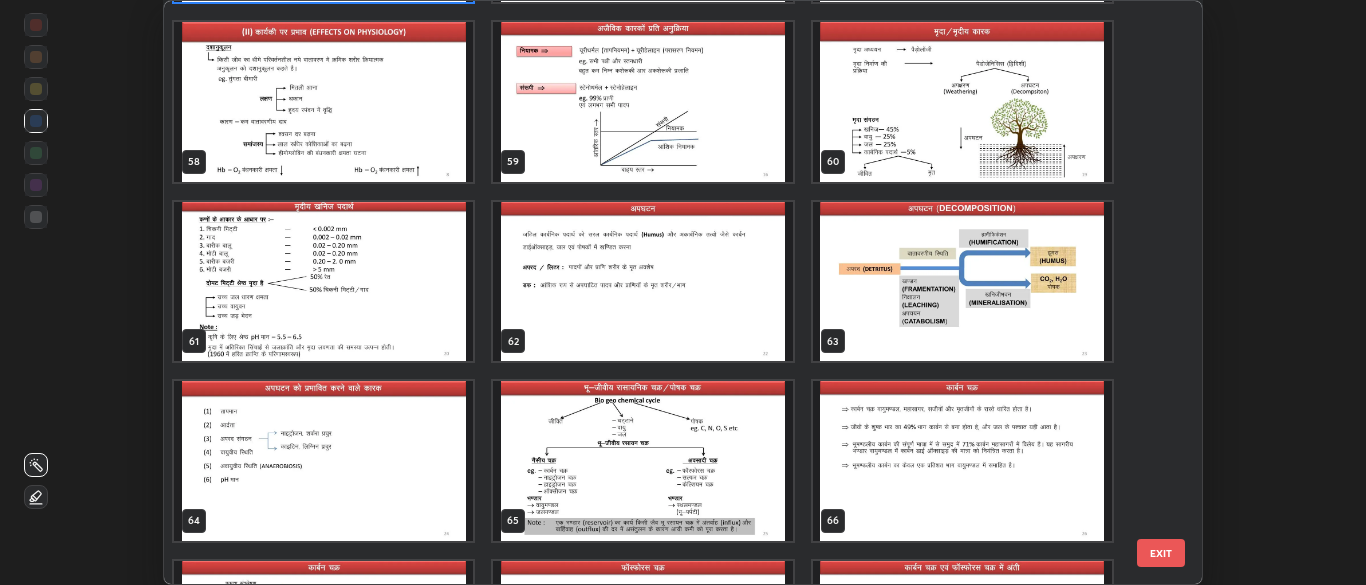 click at bounding box center (642, 282) 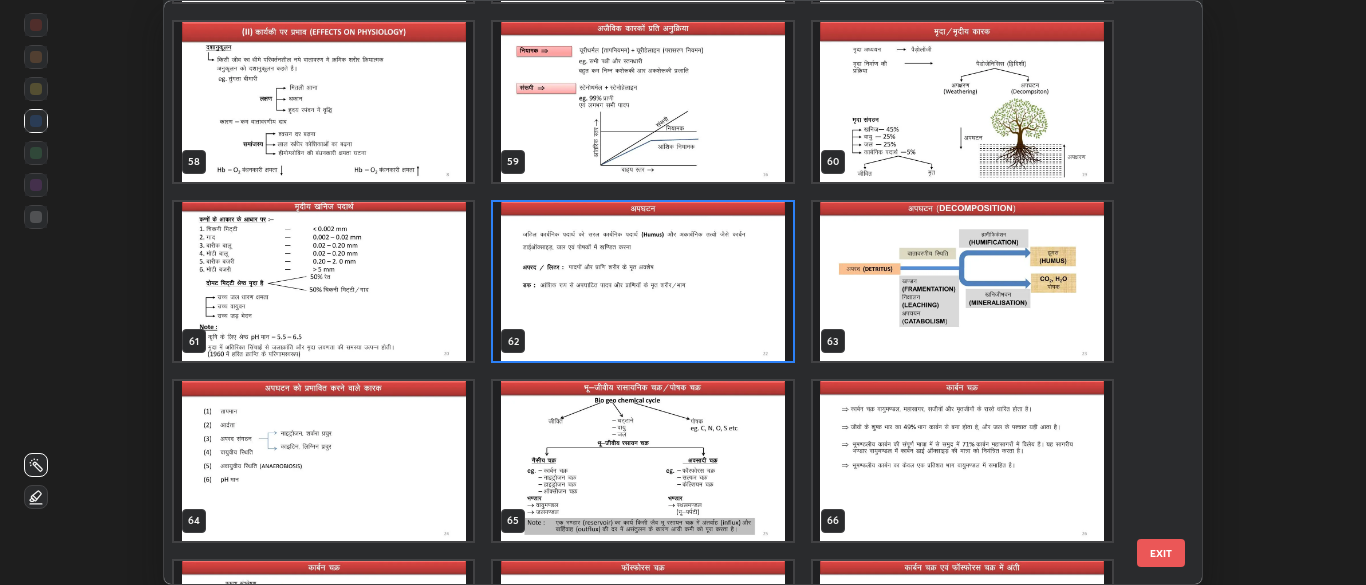 click at bounding box center [642, 282] 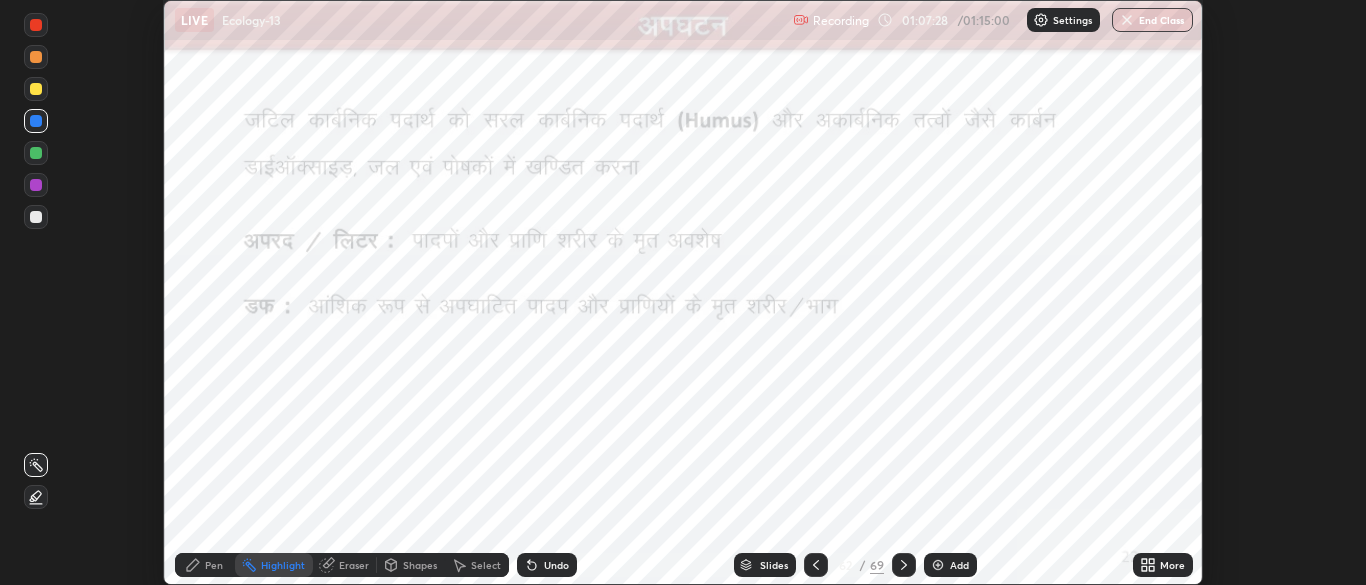 click on "More" at bounding box center [1163, 565] 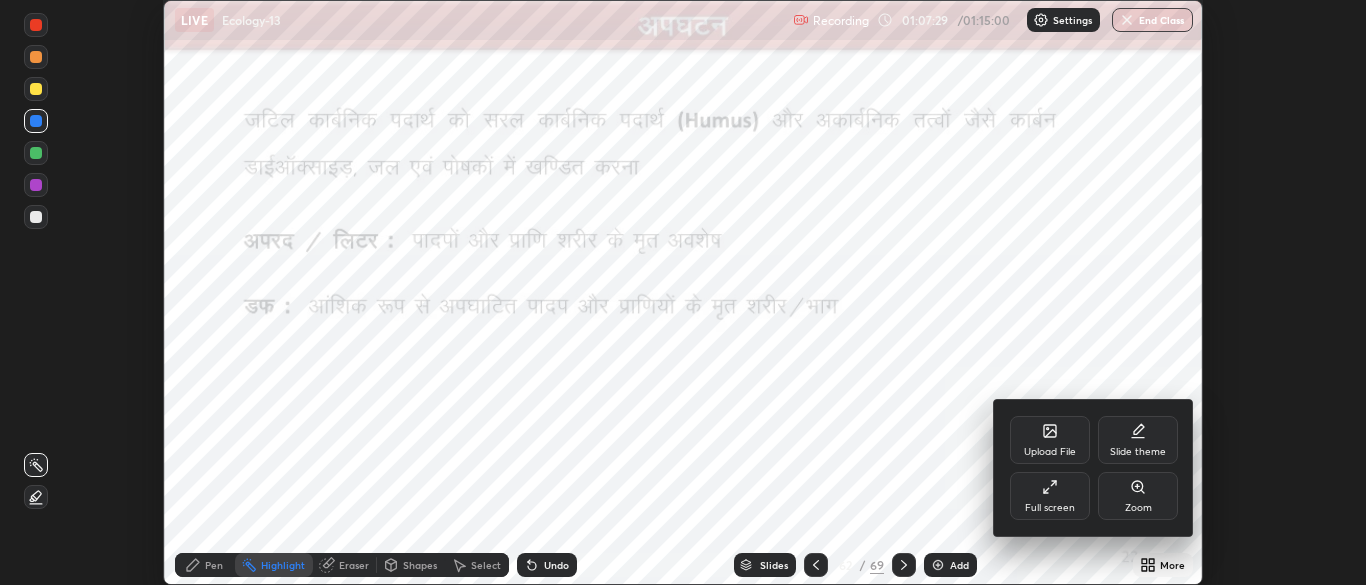 click on "Full screen" at bounding box center [1050, 508] 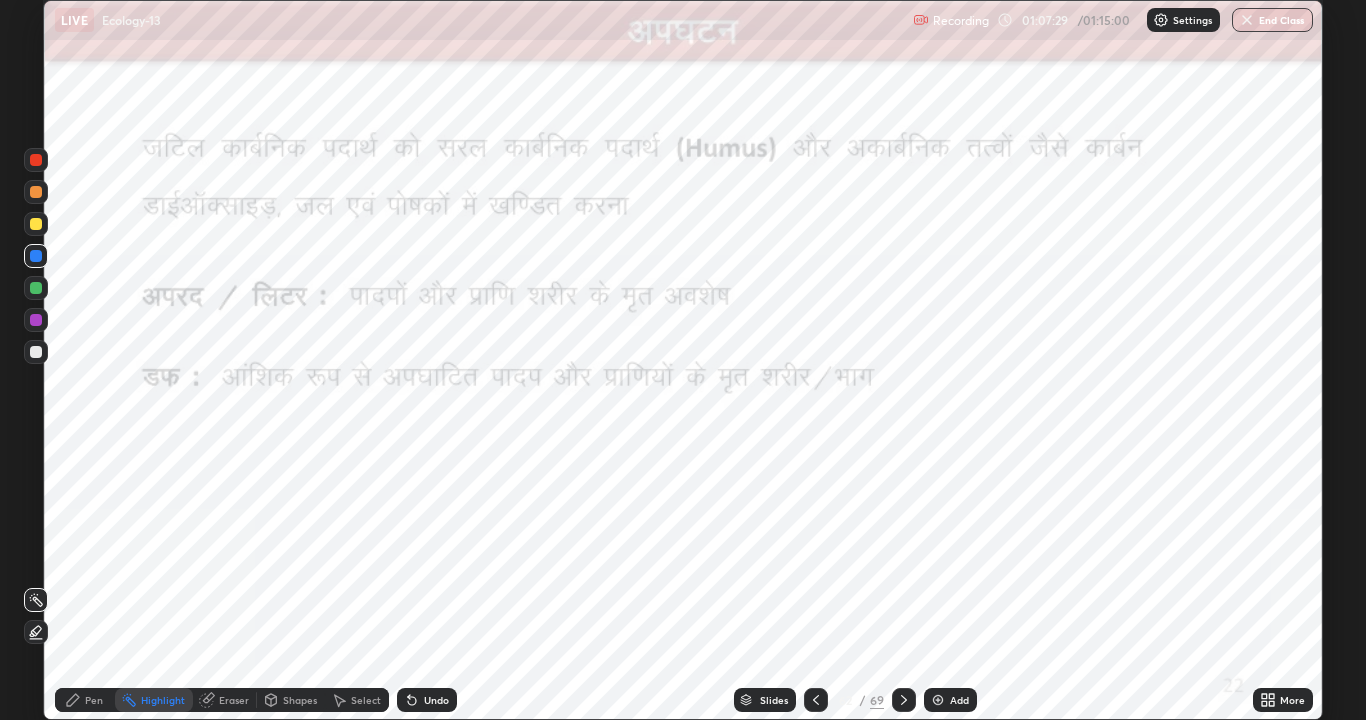 scroll, scrollTop: 99280, scrollLeft: 98634, axis: both 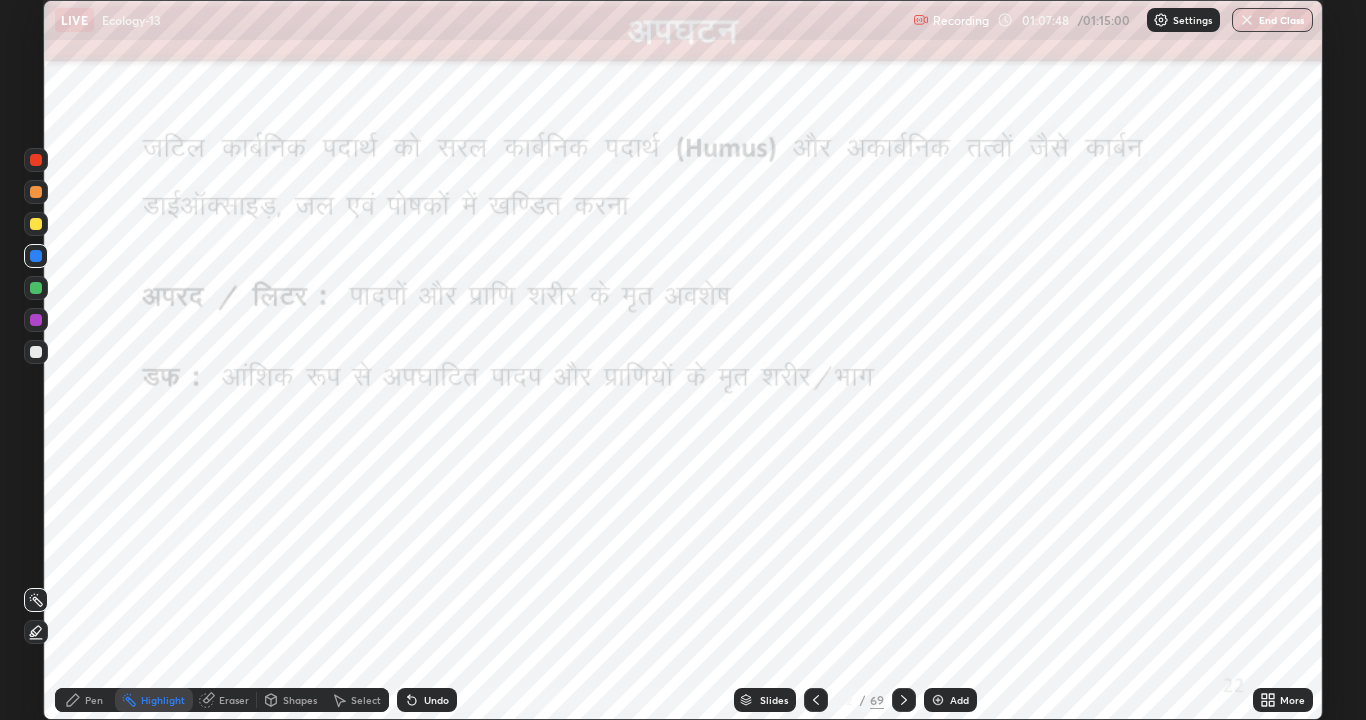 click on "Pen" at bounding box center [94, 700] 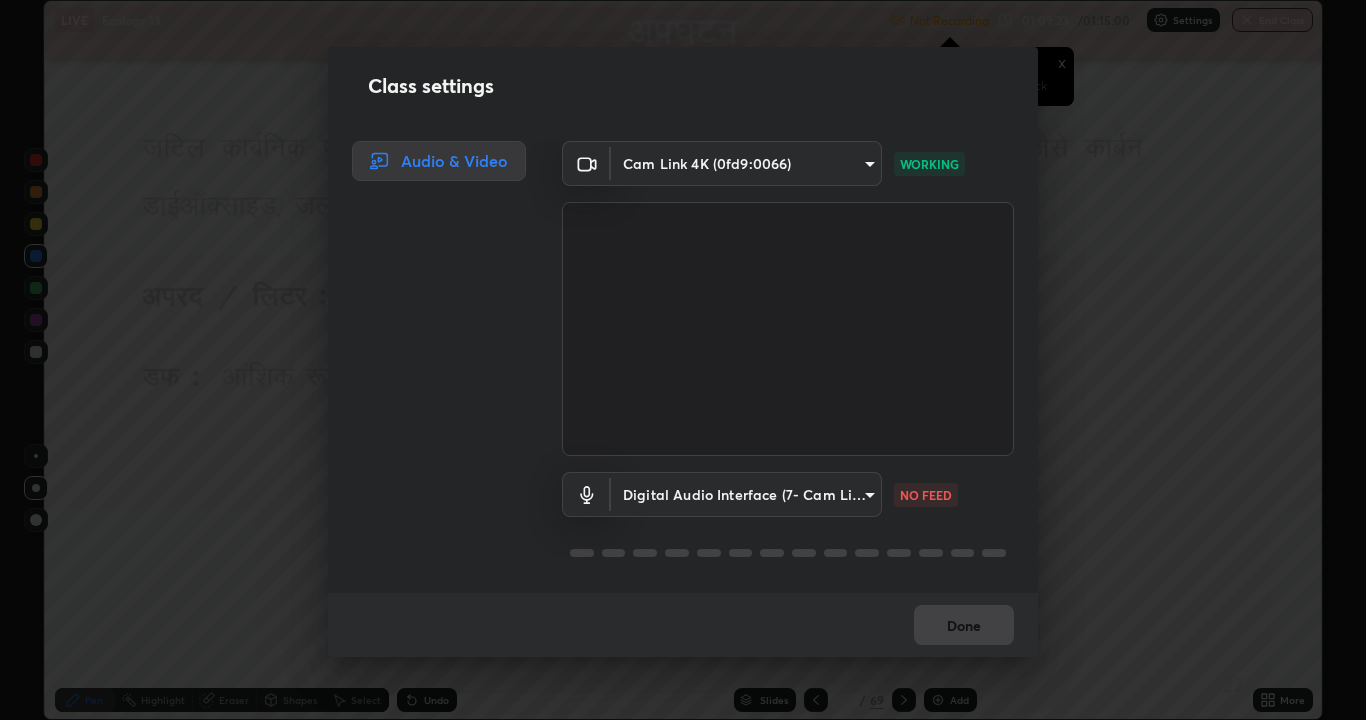 click on "NO FEED" at bounding box center (926, 495) 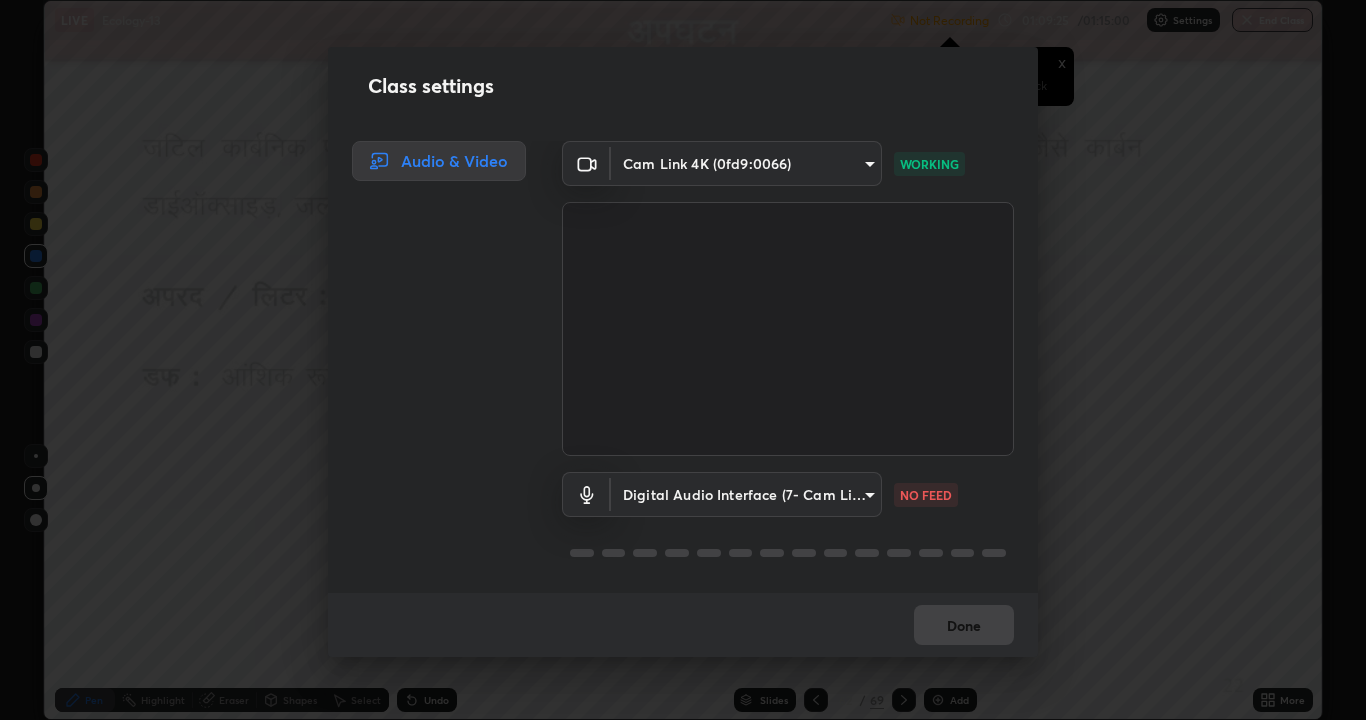 click on "Done" at bounding box center [683, 625] 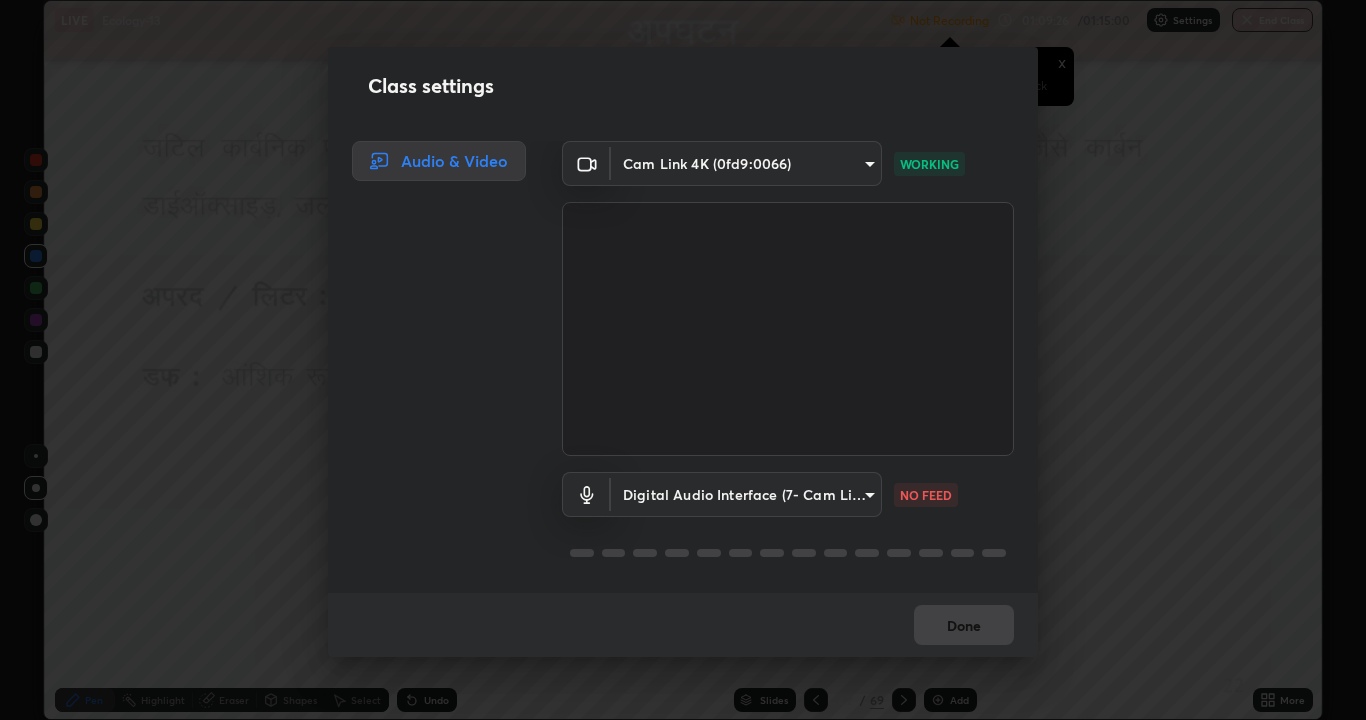click on "Done" at bounding box center [683, 625] 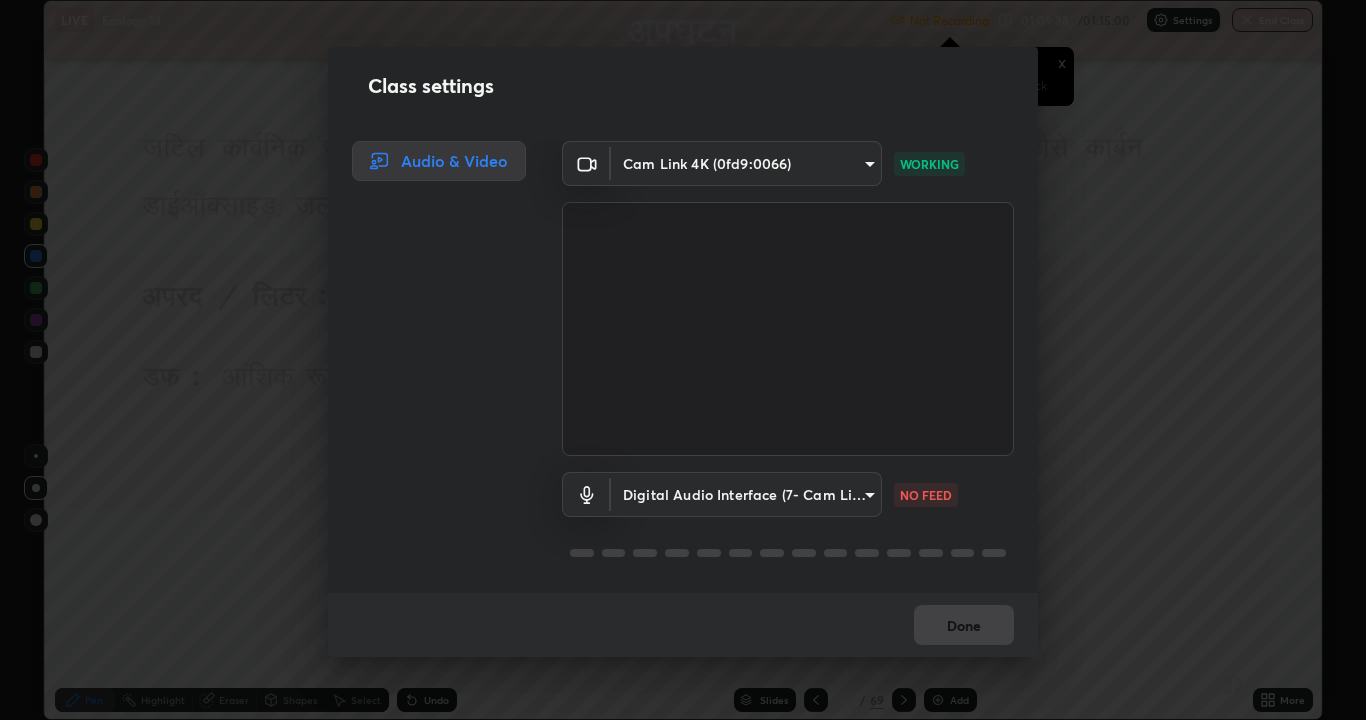 click on "Erase all LIVE Ecology-13 Not Recording Recording has stopped Please call center admin to check x 01:09:38 /  01:15:00 Settings End Class Setting up your live class Ecology-13 • L3 of Course On Botany for NEET Excel 2 2026 [PERSON_NAME] [PERSON_NAME] Pen Highlight Eraser Shapes Select Undo Slides 62 / 69 Add More No doubts shared Encourage your learners to ask a doubt for better clarity Report an issue Reason for reporting Buffering Chat not working Audio - Video sync issue Educator video quality low ​ Attach an image Report Class settings Audio & Video Cam Link 4K (0fd9:0066) 9f7a4544aaacbcd4381e567f9a6248e831ab3dced2a3088c8a78f5f4030a63dd WORKING Digital Audio Interface (7- Cam Link 4K) 8f57b7ee6287f58fbb308595ee511a4c2551d61735f8e6a91e4942974f78fe90 NO FEED Done" at bounding box center [683, 360] 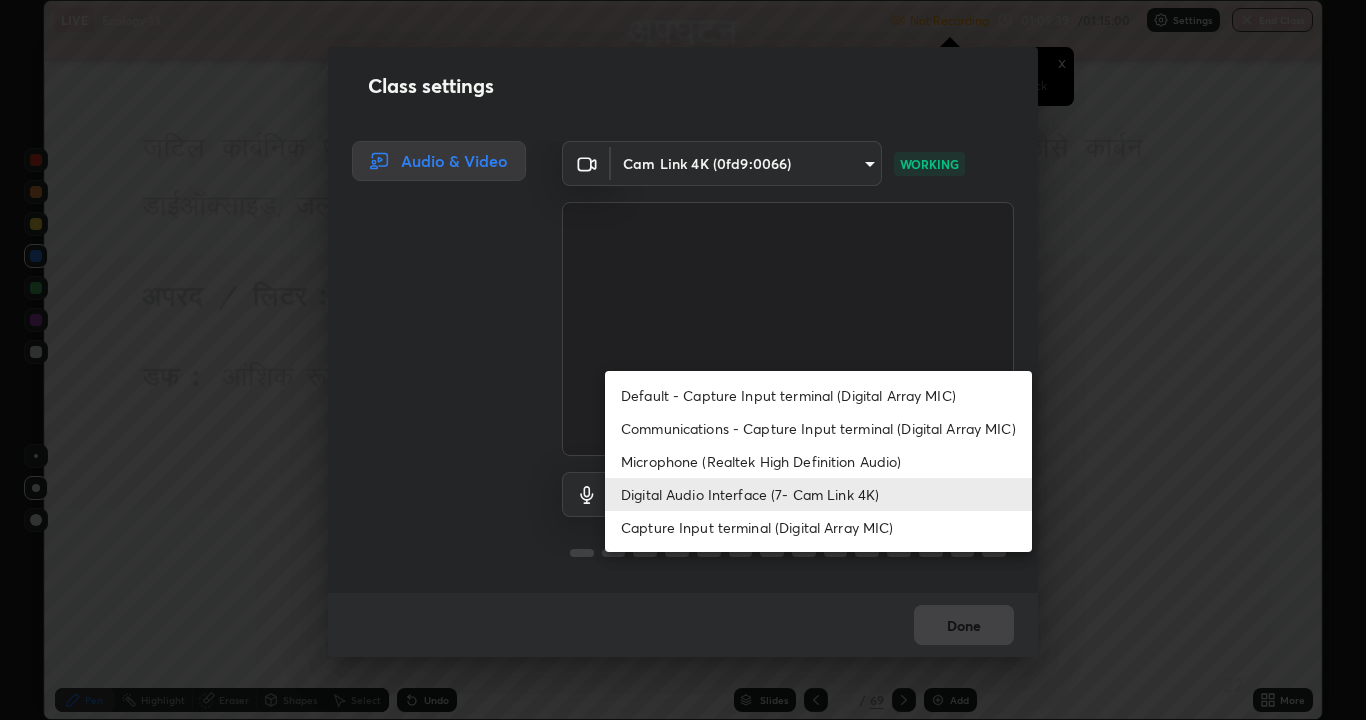 click on "Digital Audio Interface (7- Cam Link 4K)" at bounding box center [818, 494] 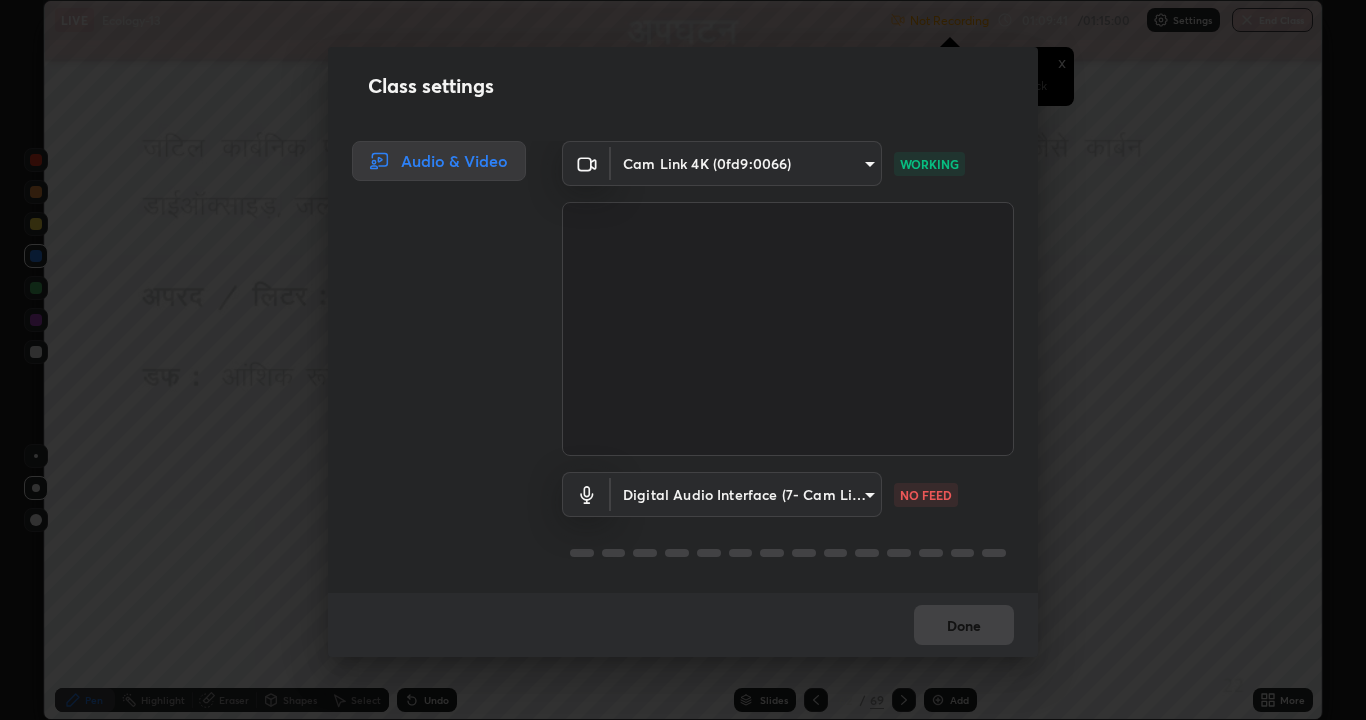 click on "Erase all LIVE Ecology-13 Not Recording Recording has stopped Please call center admin to check x 01:09:41 /  01:15:00 Settings End Class Setting up your live class Ecology-13 • L3 of Course On Botany for NEET Excel 2 2026 [PERSON_NAME] [PERSON_NAME] Pen Highlight Eraser Shapes Select Undo Slides 62 / 69 Add More No doubts shared Encourage your learners to ask a doubt for better clarity Report an issue Reason for reporting Buffering Chat not working Audio - Video sync issue Educator video quality low ​ Attach an image Report Class settings Audio & Video Cam Link 4K (0fd9:0066) 9f7a4544aaacbcd4381e567f9a6248e831ab3dced2a3088c8a78f5f4030a63dd WORKING Digital Audio Interface (7- Cam Link 4K) 8f57b7ee6287f58fbb308595ee511a4c2551d61735f8e6a91e4942974f78fe90 NO FEED Done" at bounding box center [683, 360] 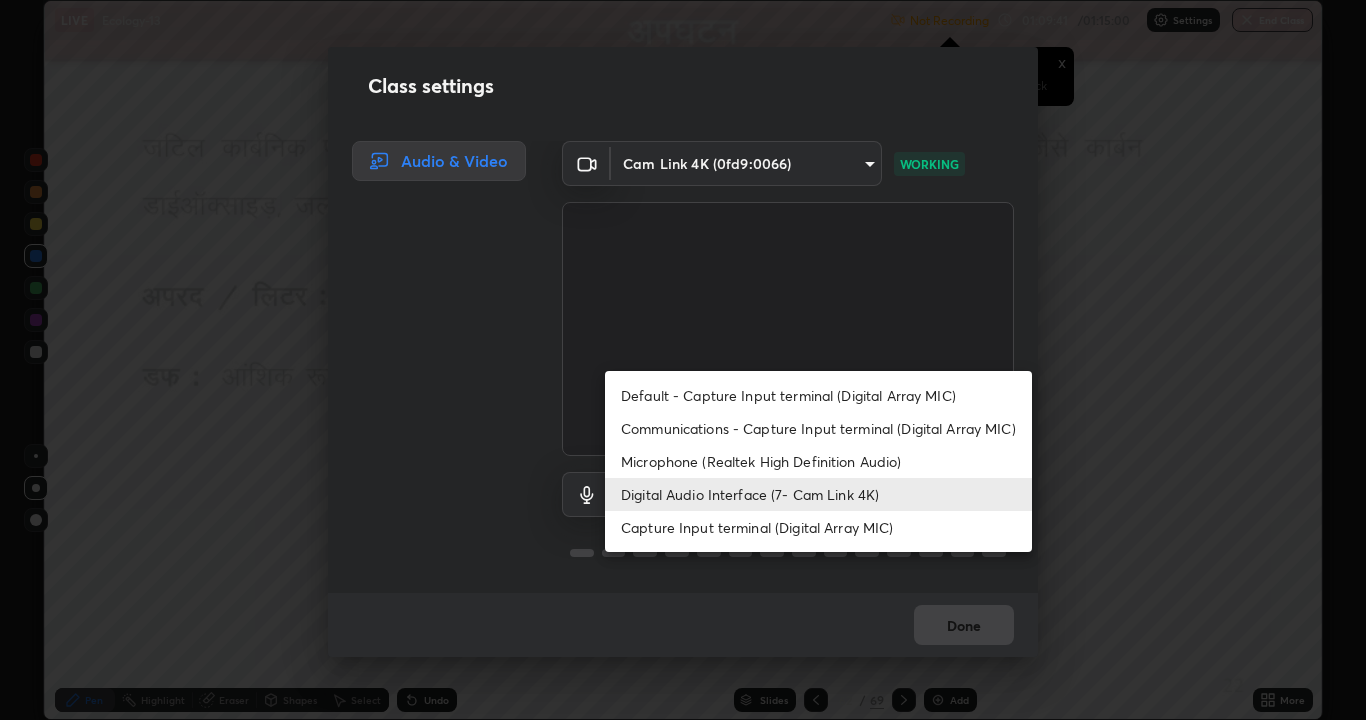 click on "Capture Input terminal (Digital Array MIC)" at bounding box center [818, 527] 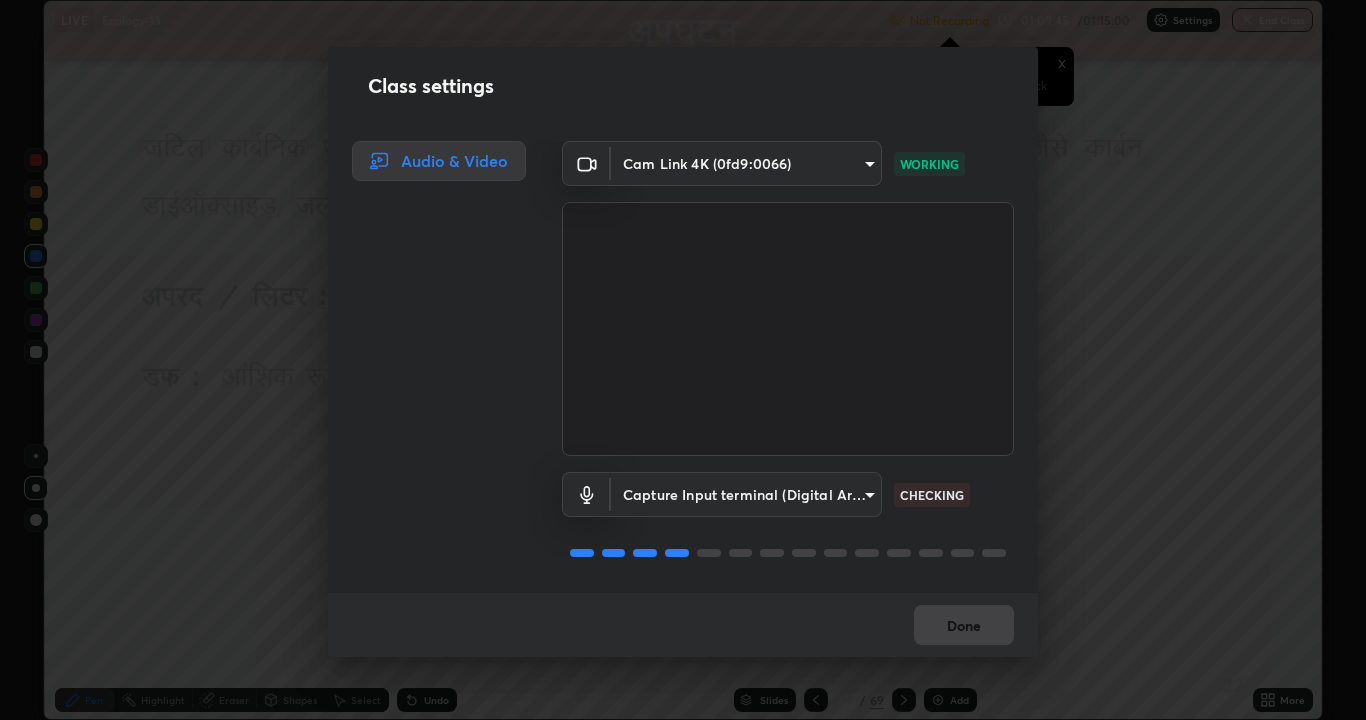 click on "Erase all LIVE Ecology-13 Not Recording Recording has stopped Please call center admin to check x 01:09:45 /  01:15:00 Settings End Class Setting up your live class Ecology-13 • L3 of Course On Botany for NEET Excel 2 2026 [PERSON_NAME] [PERSON_NAME] Pen Highlight Eraser Shapes Select Undo Slides 62 / 69 Add More No doubts shared Encourage your learners to ask a doubt for better clarity Report an issue Reason for reporting Buffering Chat not working Audio - Video sync issue Educator video quality low ​ Attach an image Report Class settings Audio & Video Cam Link 4K (0fd9:0066) 9f7a4544aaacbcd4381e567f9a6248e831ab3dced2a3088c8a78f5f4030a63dd WORKING Capture Input terminal (Digital Array MIC) 929fa583a909fe60fb998d21542f454f743dcb003284a8ef83aaf743204976e5 CHECKING Done" at bounding box center [683, 360] 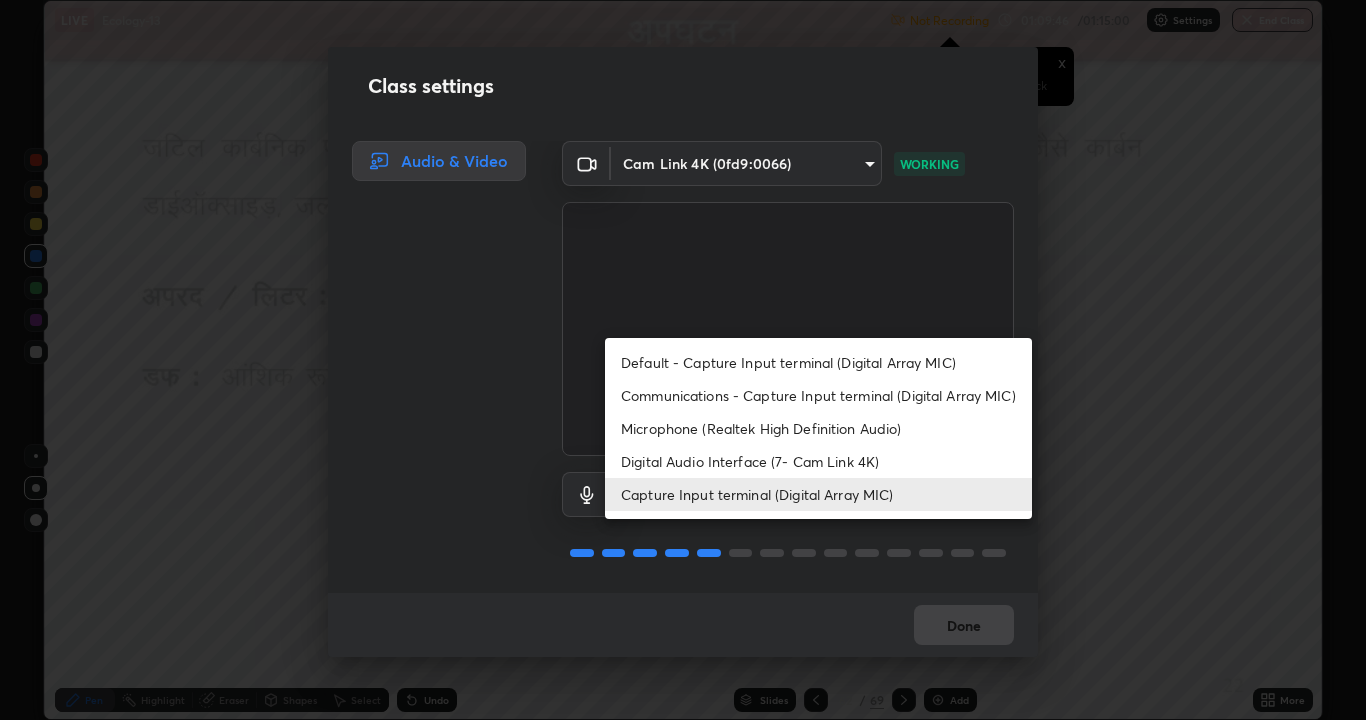 click on "Digital Audio Interface (7- Cam Link 4K)" at bounding box center [818, 461] 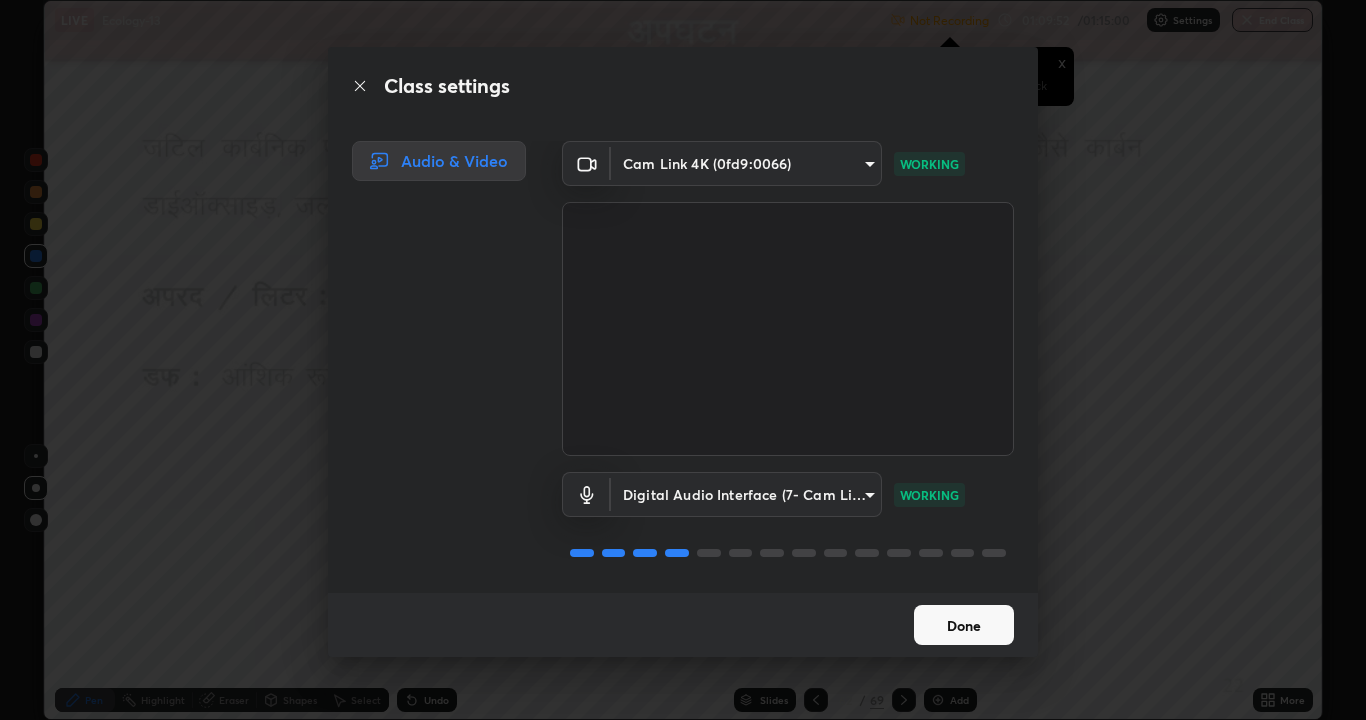 click on "Done" at bounding box center (964, 625) 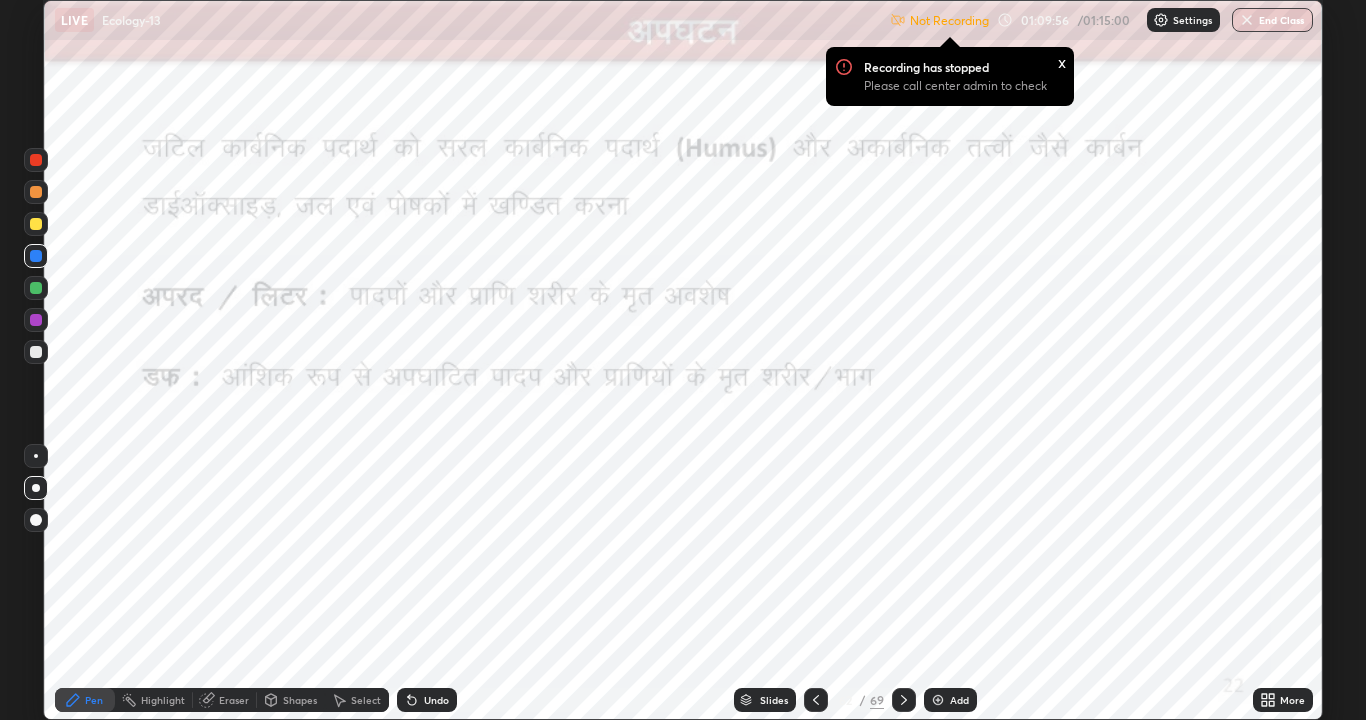 click at bounding box center [36, 320] 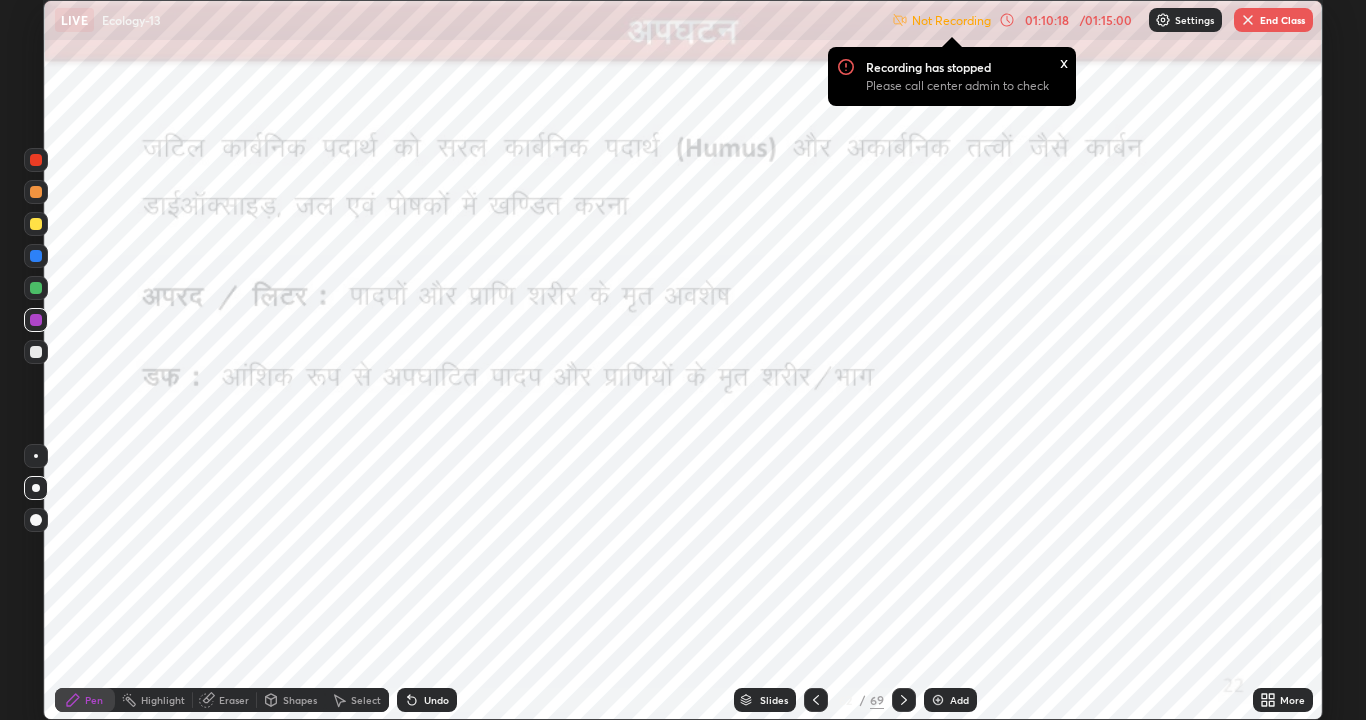 click on "End Class" at bounding box center [1273, 20] 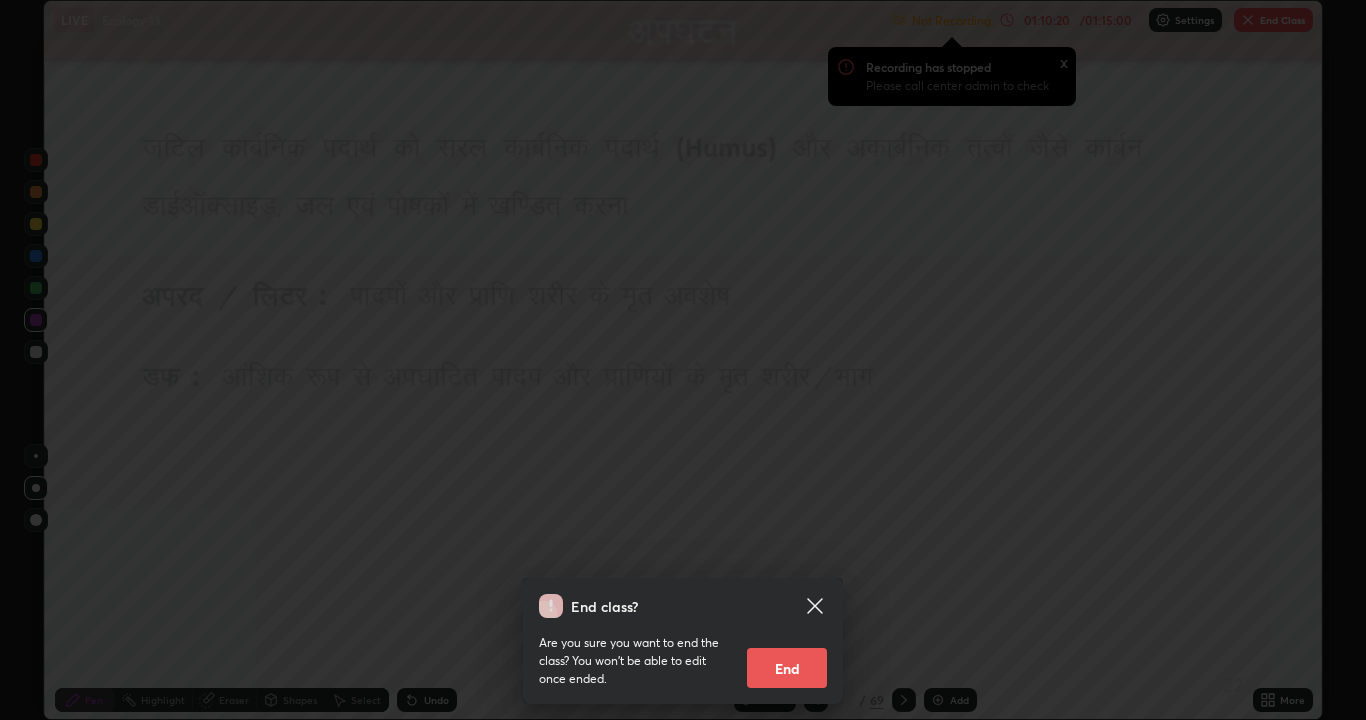 click on "End" at bounding box center (787, 668) 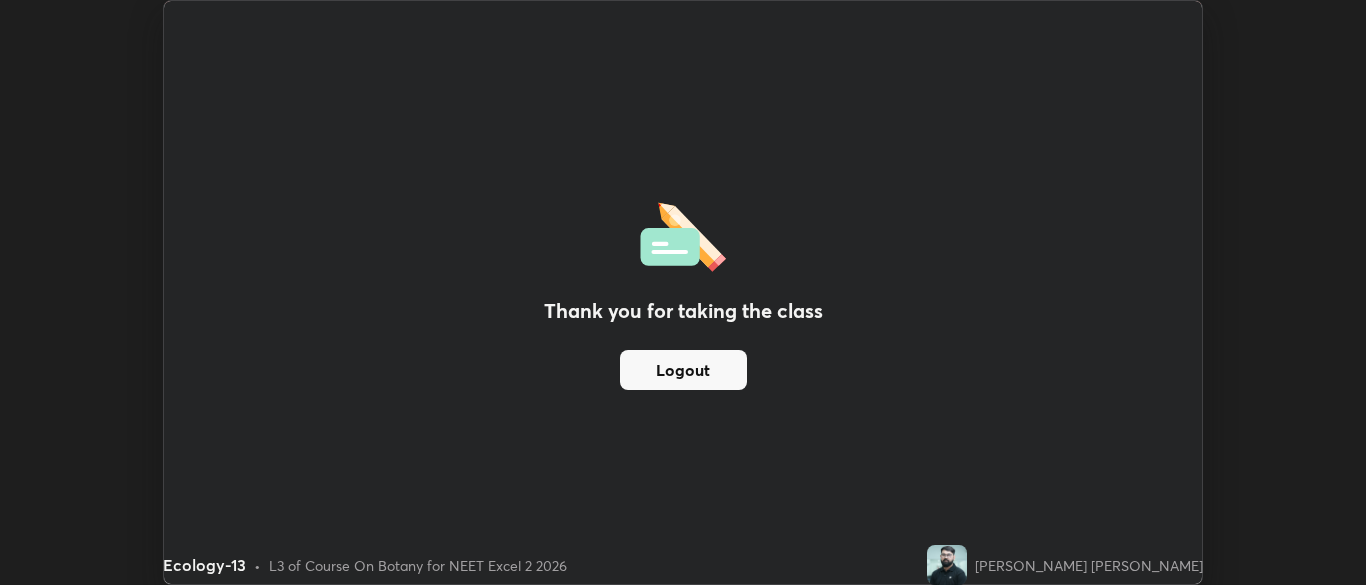 scroll, scrollTop: 585, scrollLeft: 1366, axis: both 